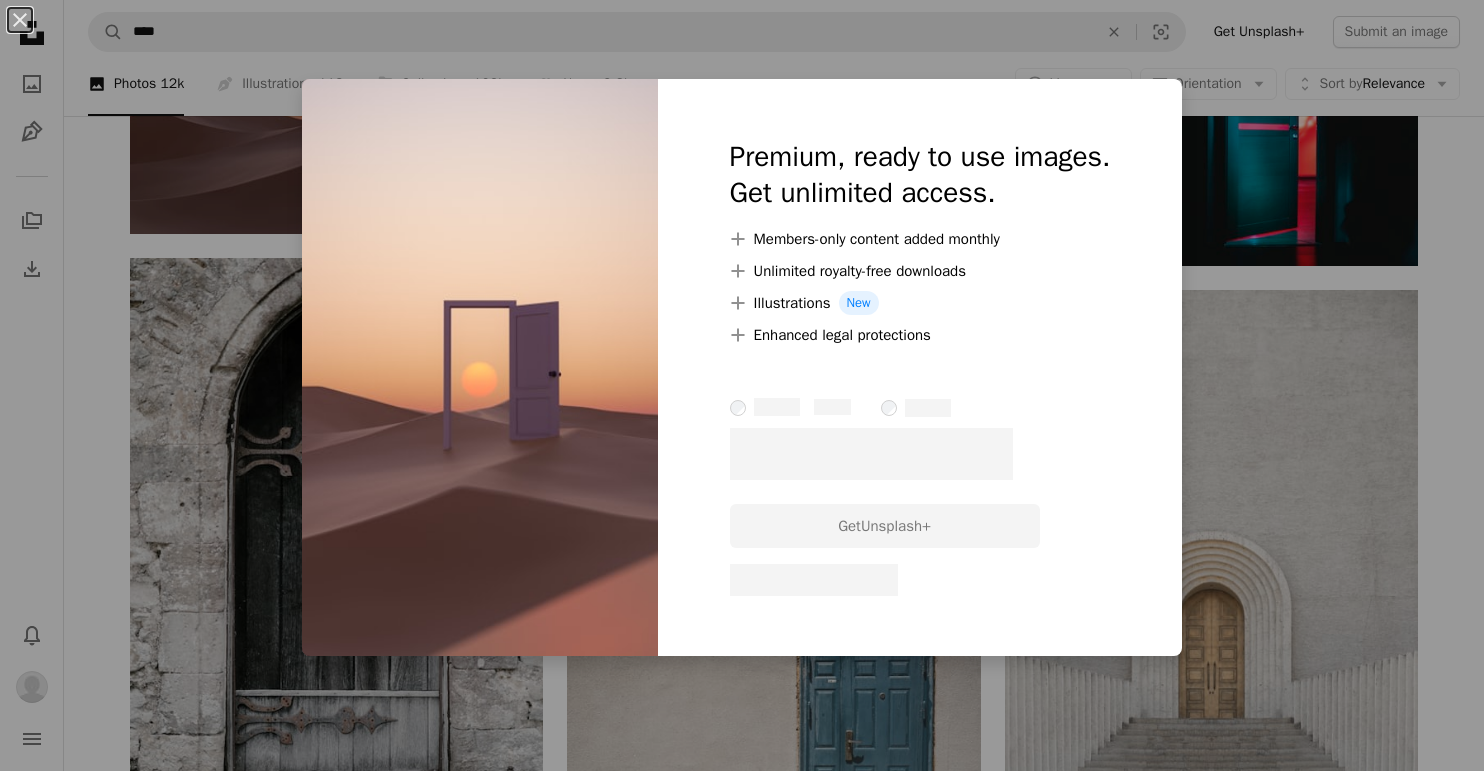 scroll, scrollTop: 1819, scrollLeft: 0, axis: vertical 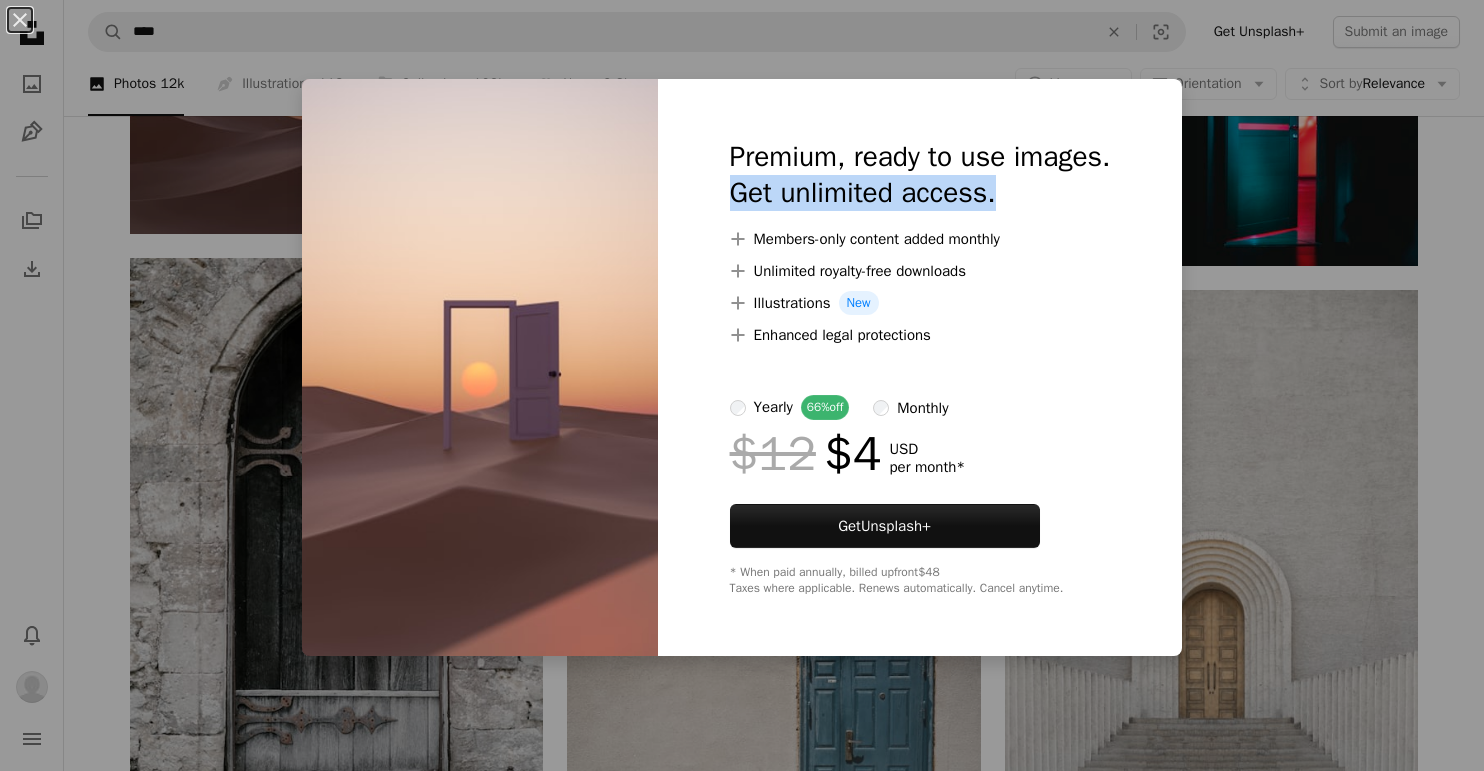 click on "An X shape Premium, ready to use images. Get unlimited access. A plus sign Members-only content added monthly A plus sign Unlimited royalty-free downloads A plus sign Illustrations  New A plus sign Enhanced legal protections yearly 66%  off monthly $12   $4 USD per month * Get  Unsplash+ * When paid annually, billed upfront  $48 Taxes where applicable. Renews automatically. Cancel anytime." at bounding box center [742, 385] 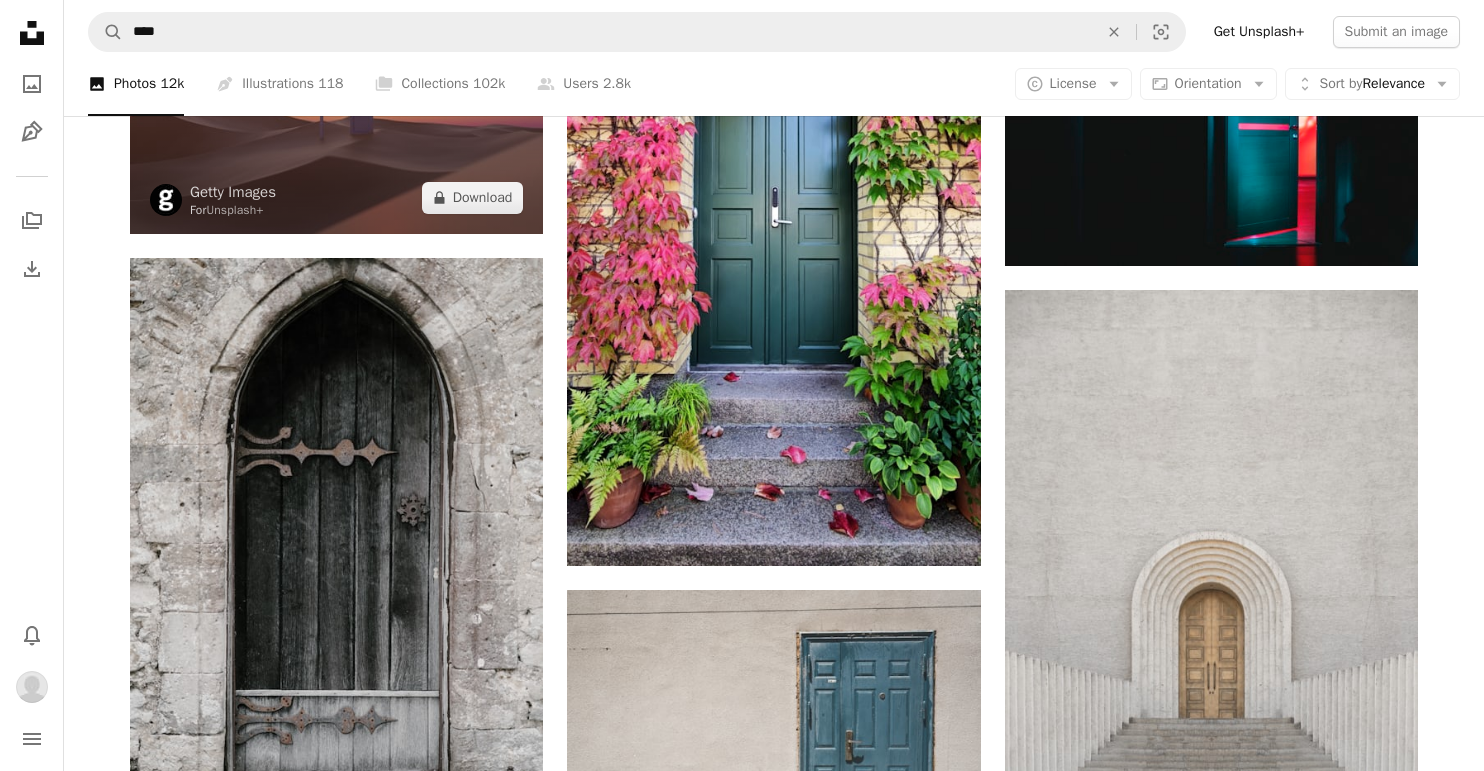 click at bounding box center [336, 100] 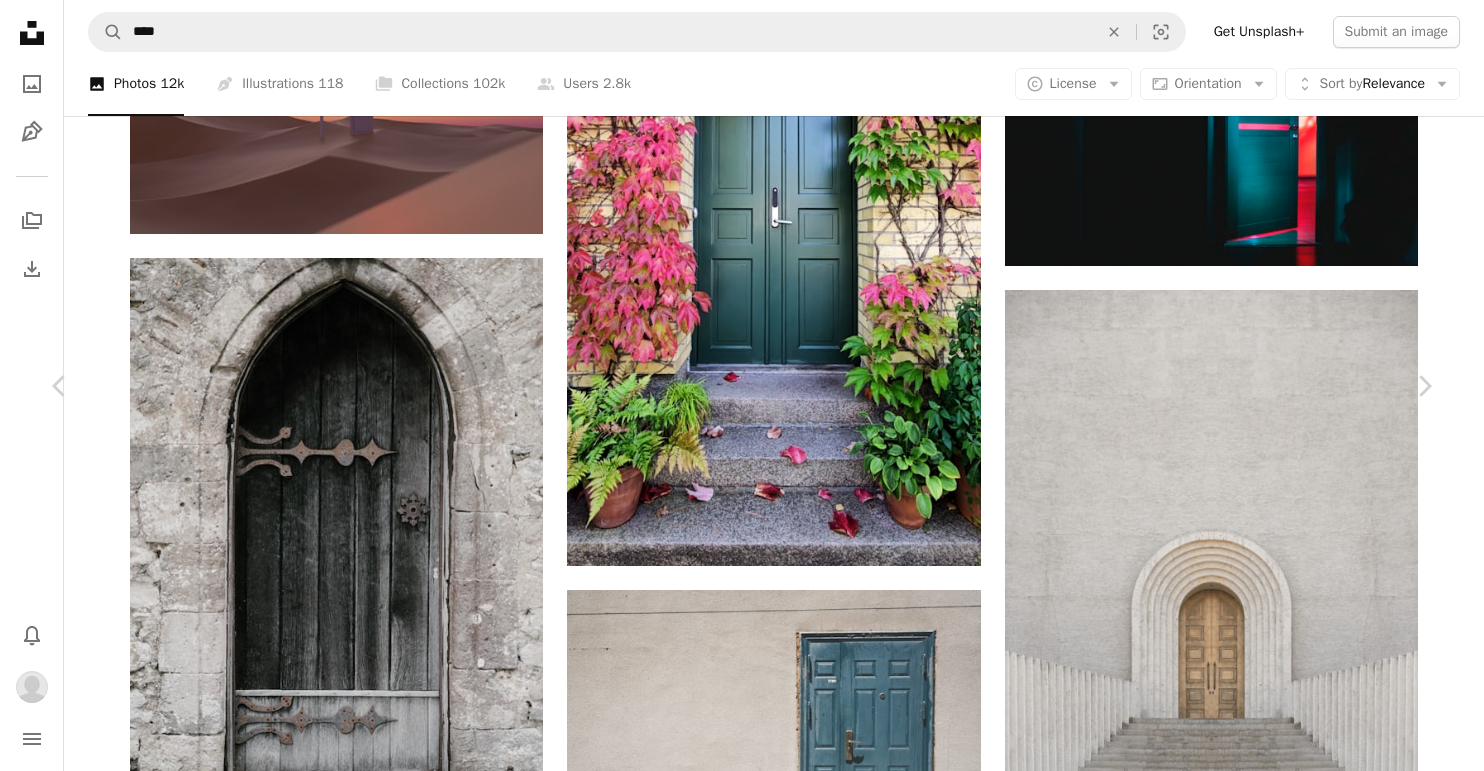 click on "A lock Download" at bounding box center (1288, 4075) 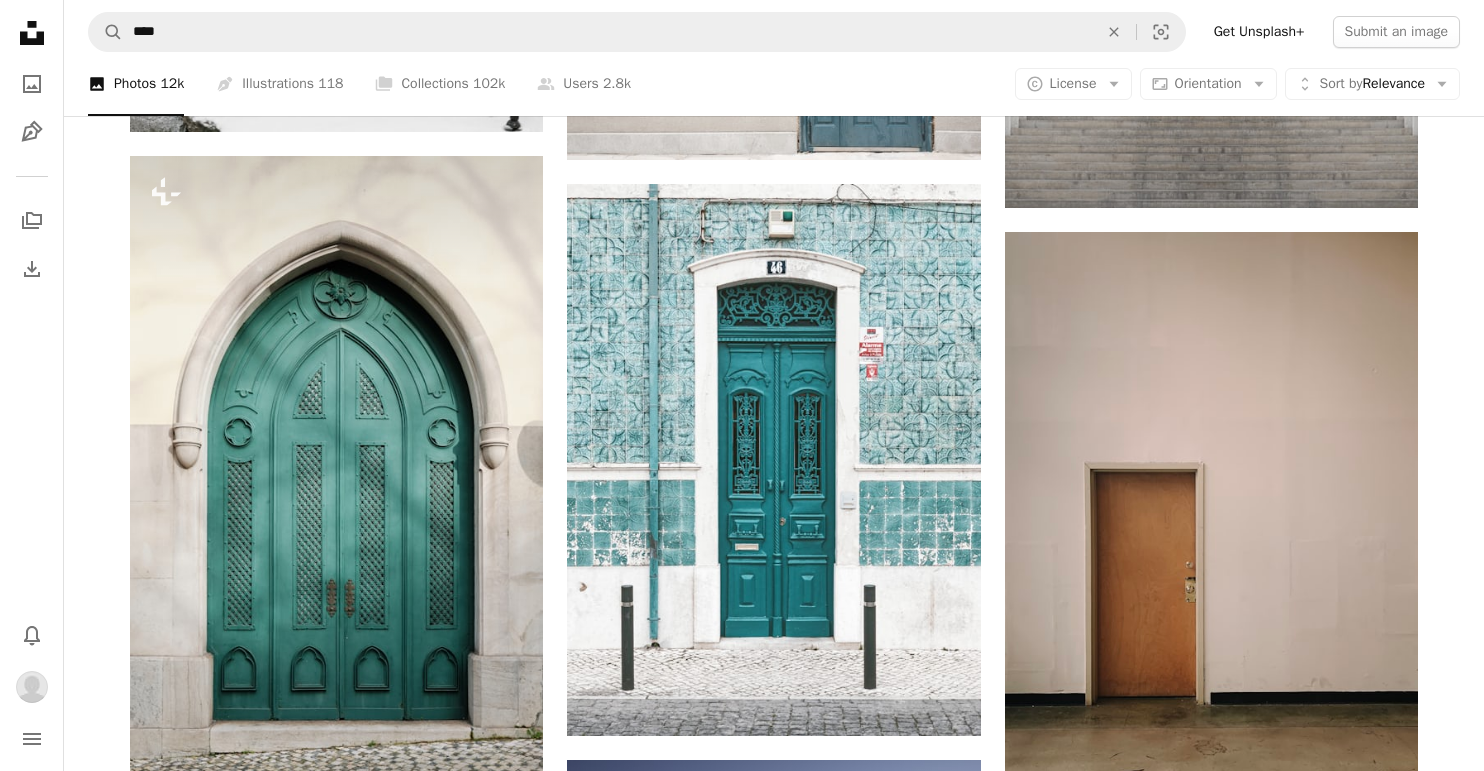 scroll, scrollTop: 2206, scrollLeft: 0, axis: vertical 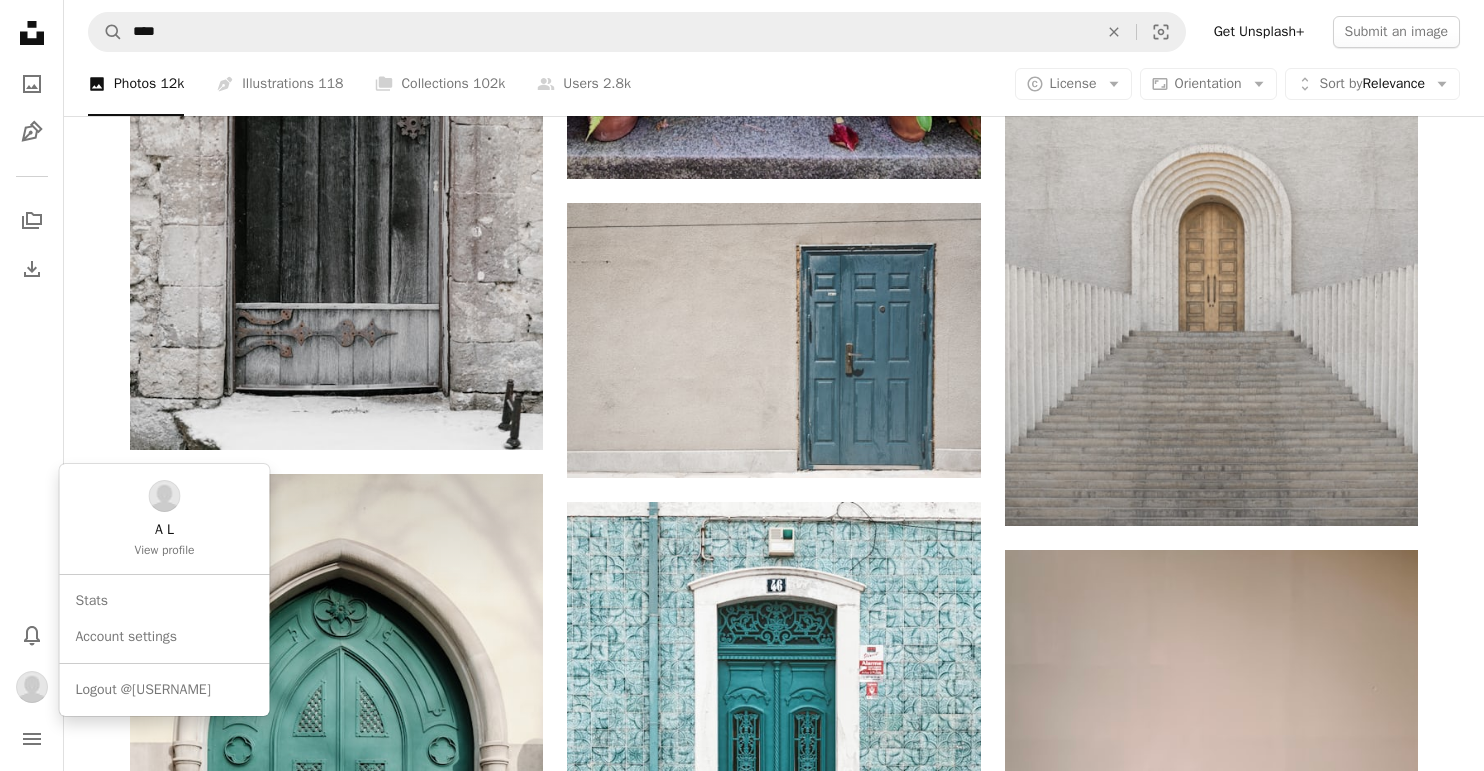 click at bounding box center (32, 687) 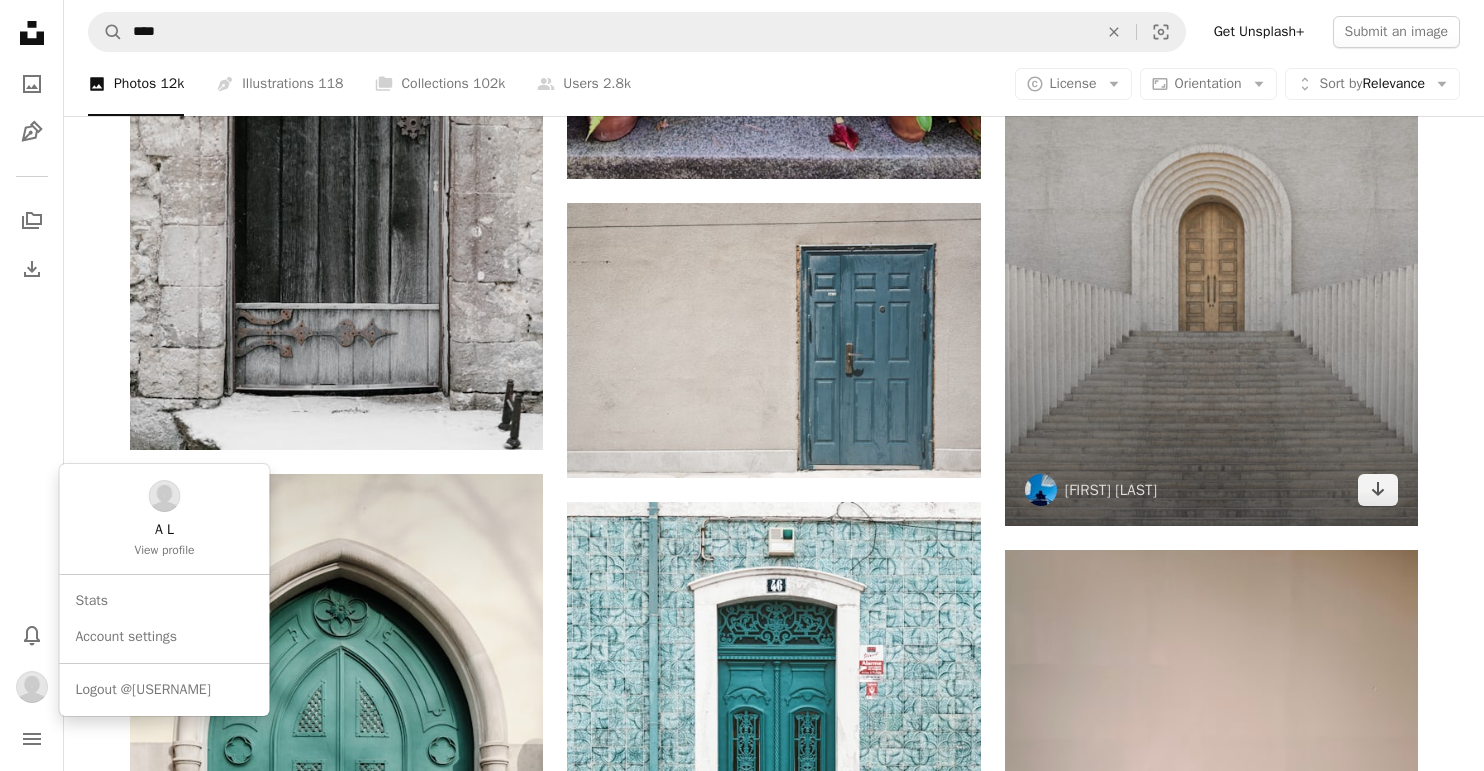 click on "Unsplash logo Unsplash Home A photo Pen Tool A stack of folders Download Bell navigation menu A magnifying glass **** An X shape Visual search Get Unsplash+ Submit an image Browse premium images on iStock  |  20% off at iStock  ↗ Browse premium images on iStock 20% off at iStock  ↗ View more  ↗ View more on iStock  ↗ A photo Photos   12k Pen Tool Illustrations   118 A stack of folders Collections   102k A group of people Users  2.8k A copyright icon © License Arrow down Aspect ratio Orientation Arrow down Unfold Sort by  Relevance Arrow down Filters Filters Door Chevron right window open door door open wall architecture plant grey brick house doorway Plus sign for Unsplash+ A heart A plus sign [FIRST] [LAST] For  Unsplash+ A lock Download Plus sign for Unsplash+ A heart A plus sign [FIRST] [LAST] For  Unsplash+ A lock Download Plus sign for Unsplash+ A heart A plus sign Getty Images For  Unsplash+ A lock Download A heart A plus sign [FIRST] [LAST] Arrow pointing down Plus sign for Unsplash+" at bounding box center [742, 717] 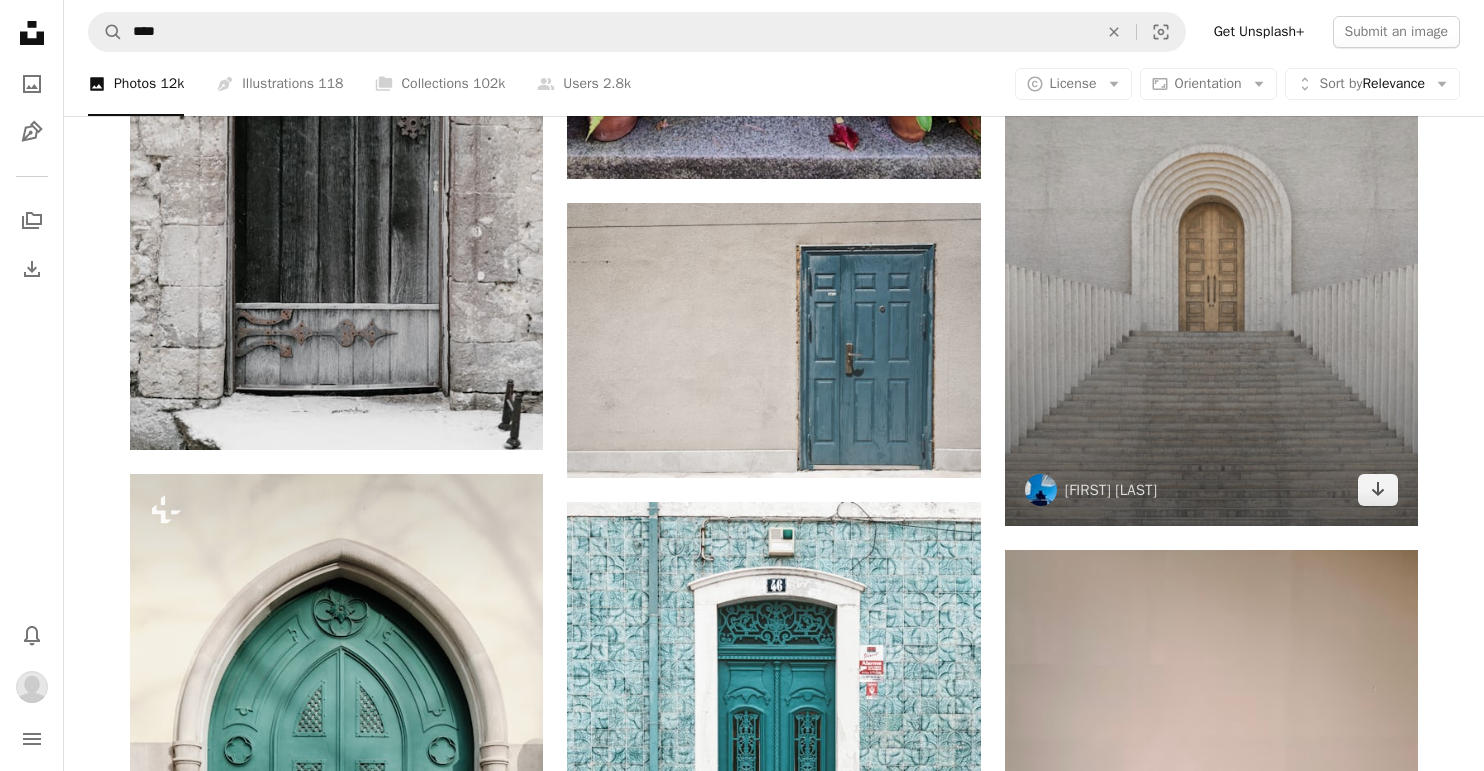 click at bounding box center [1211, 214] 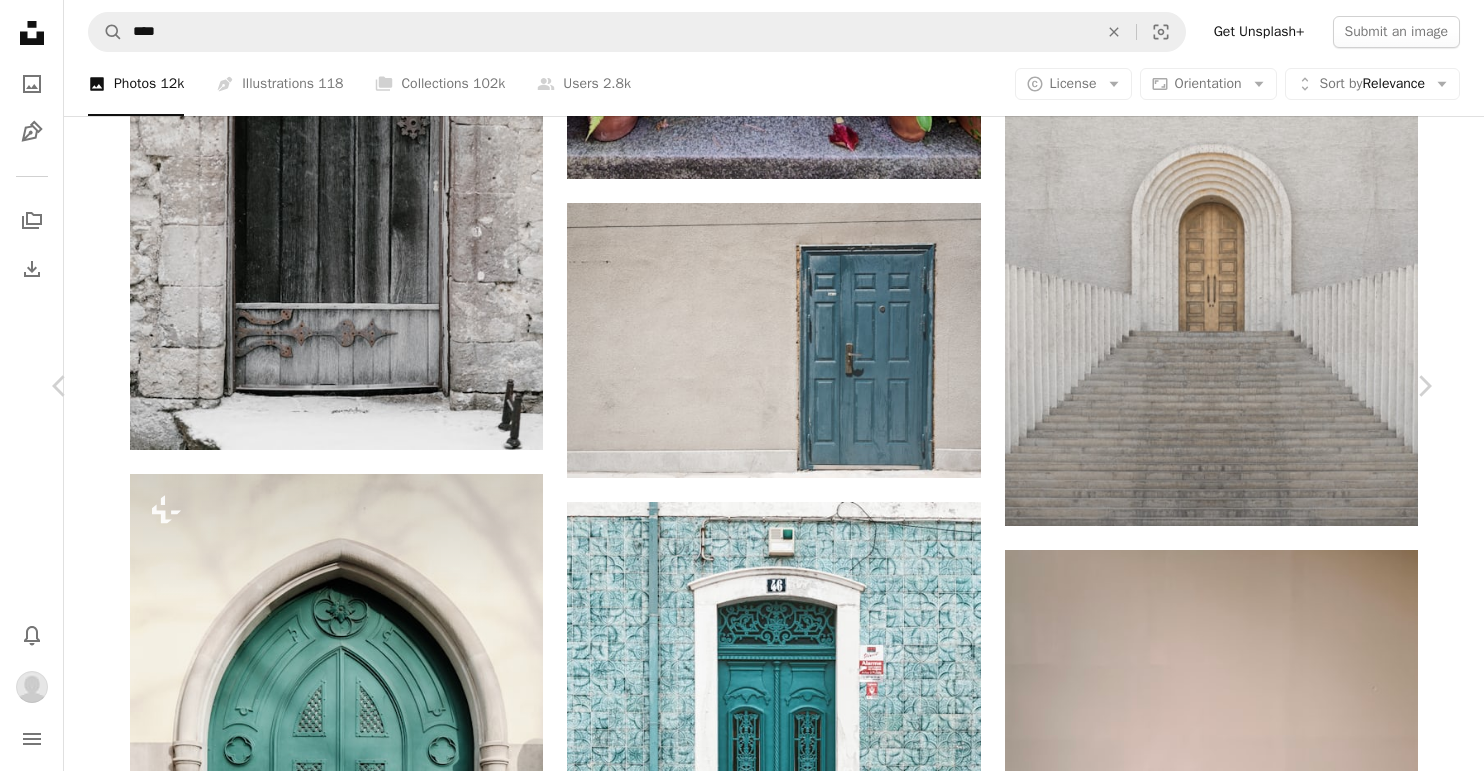 scroll, scrollTop: 1133, scrollLeft: 0, axis: vertical 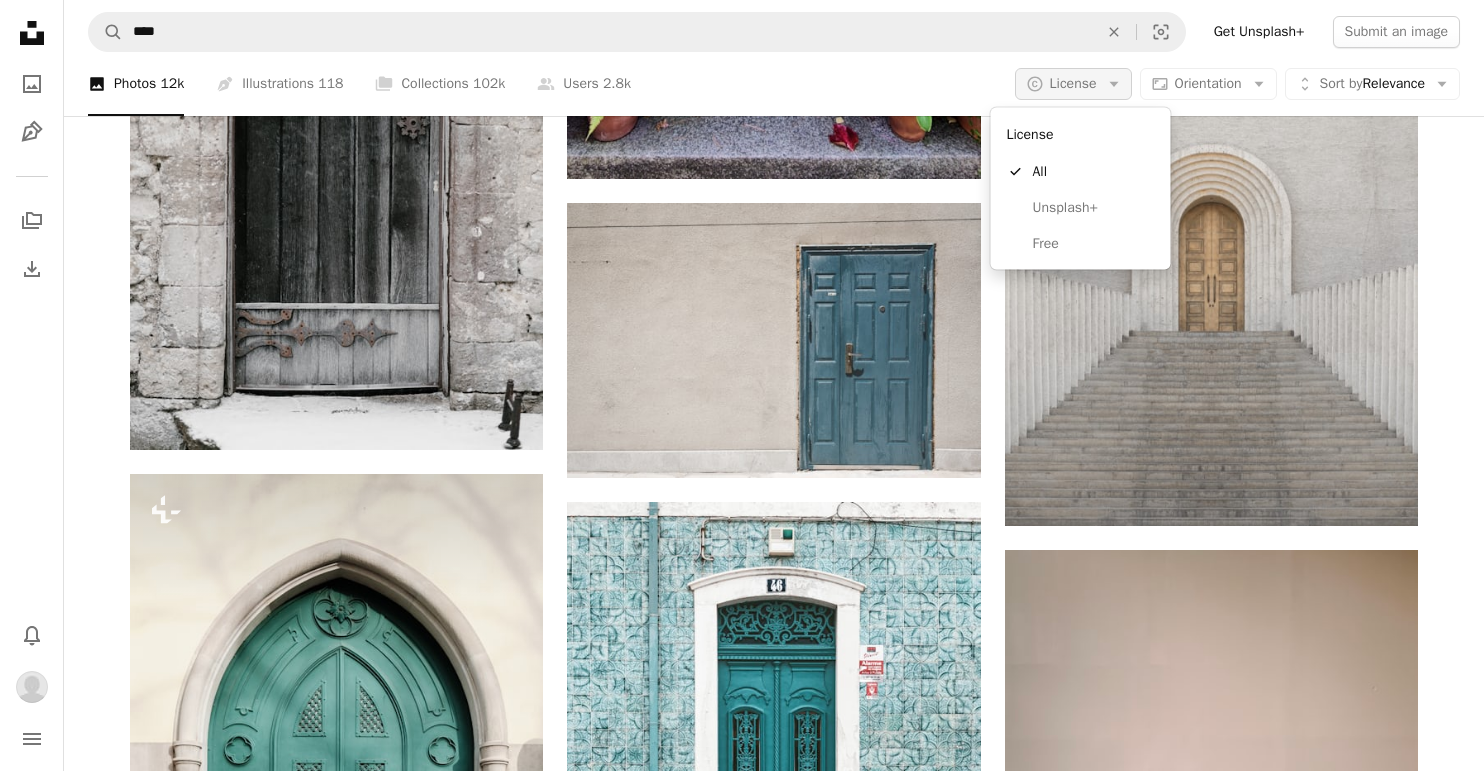 click on "A copyright icon © License Arrow down" at bounding box center [1073, 84] 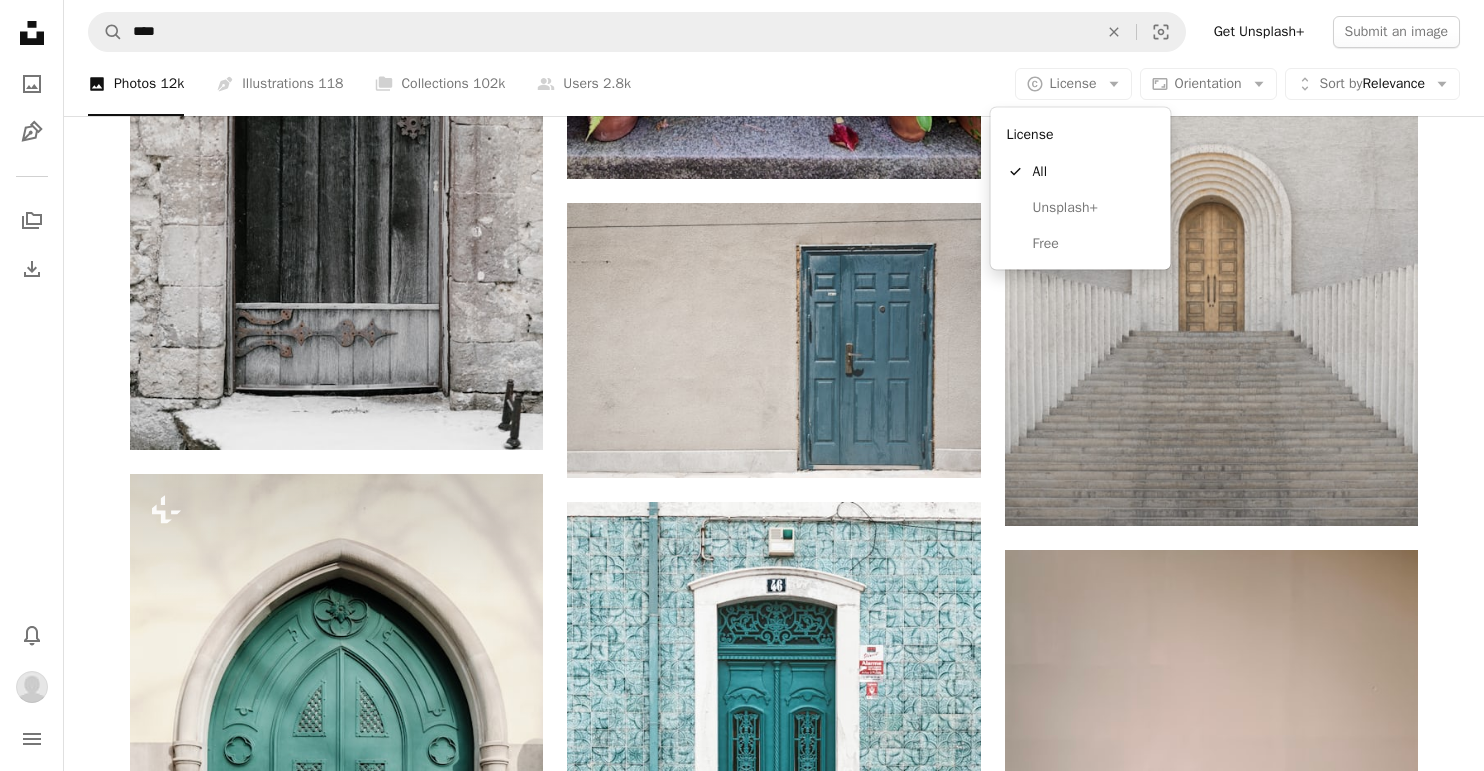 click on "License A checkmark All Unsplash+ Free" at bounding box center [1081, 189] 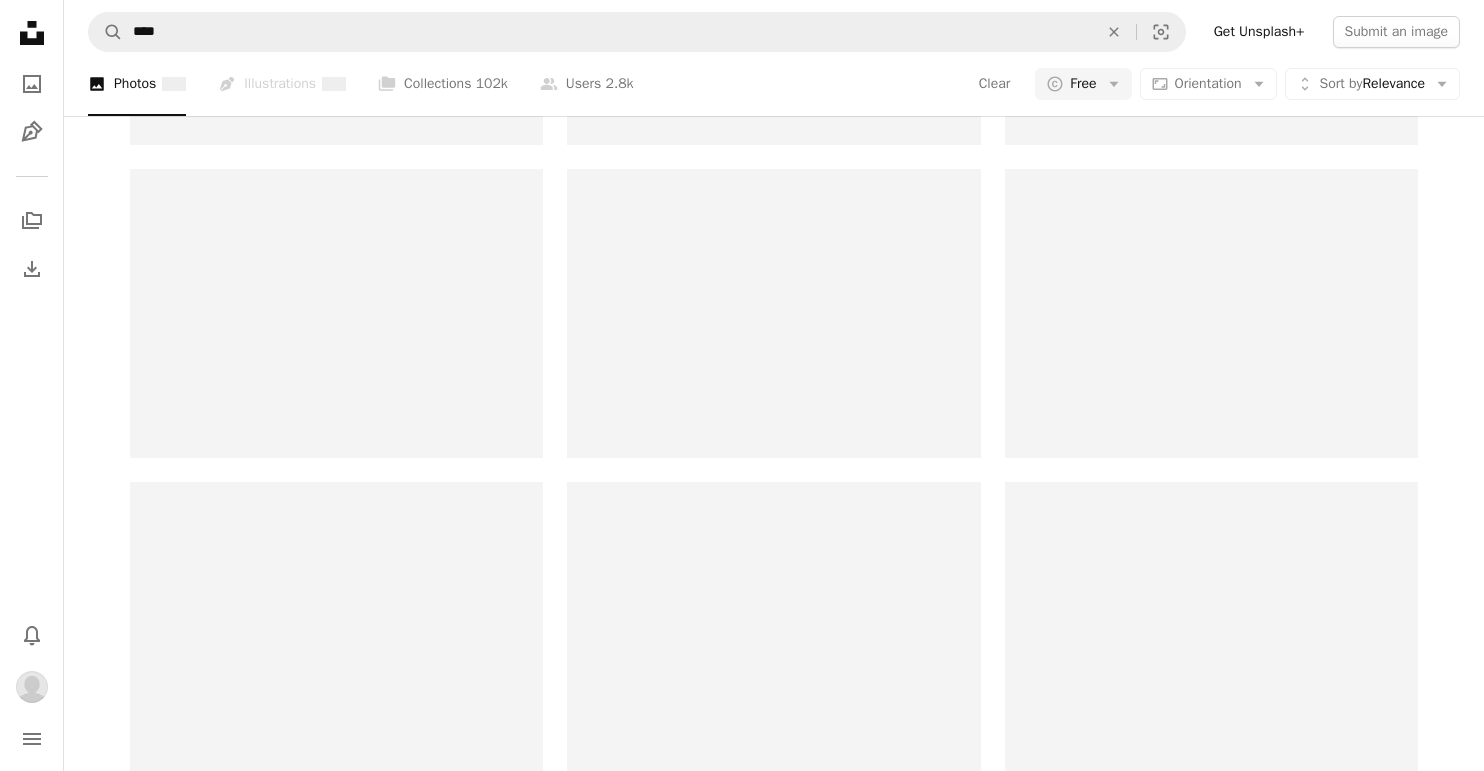 scroll, scrollTop: 0, scrollLeft: 0, axis: both 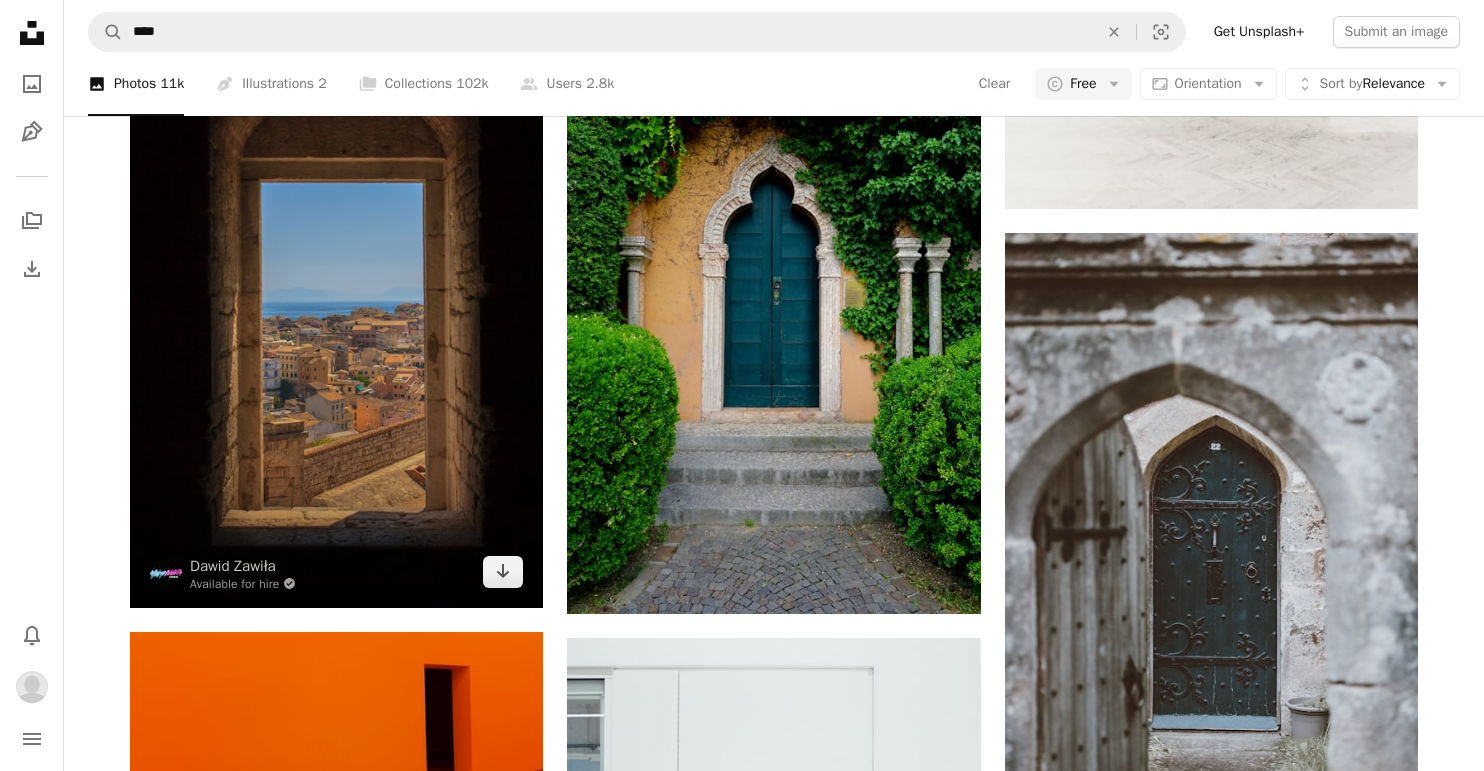 click at bounding box center [336, 298] 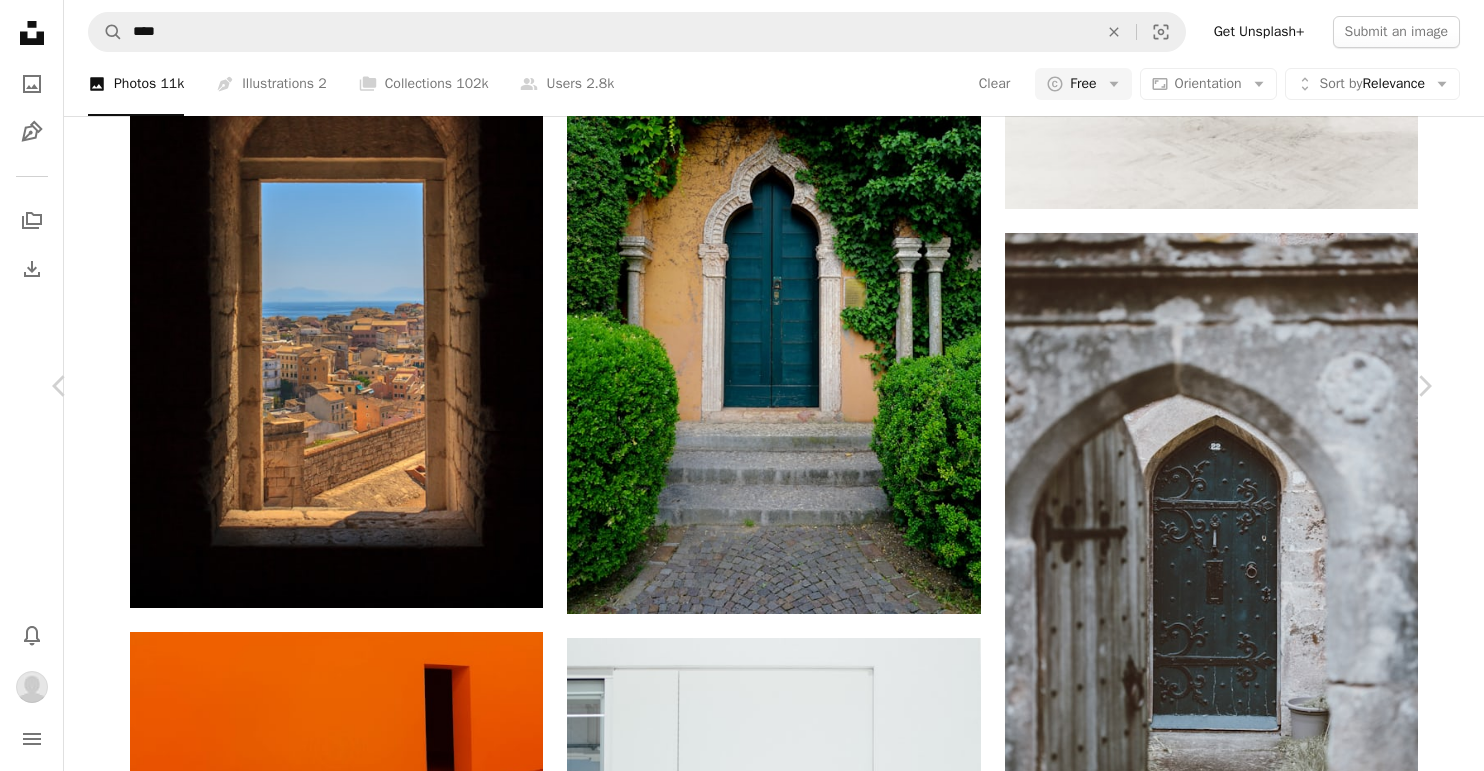 click on "An X shape Chevron left Chevron right [FIRST] [LAST] Available for hire A checkmark inside of a circle A heart A plus sign Download Chevron down Zoom in Views 10,748,965 Downloads 83,971 Featured in Photos A forward-right arrow Share Info icon Info More Actions Calendar outlined Published on  August 21, 2016 Camera Canon, EOS 450D Safety Free to use under the  Unsplash License building city sea architecture blue light color greece window frame door island cityscape stone brick ancient arch corfu ocean view background Browse premium related images on iStock  |  Save 20% with code UNSPLASH20 View more on iStock  ↗ Related images A heart A plus sign [FIRST] [LAST] Available for hire A checkmark inside of a circle Arrow pointing down A heart A plus sign [FIRST] [LAST] Available for hire A checkmark inside of a circle Arrow pointing down A heart A plus sign [FIRST] [LAST] Arrow pointing down Plus sign for Unsplash+ A heart A plus sign [FIRST] For  Unsplash+ A lock Download A heart A plus sign [FIRST] [LAST] A heart For" at bounding box center [742, 6787] 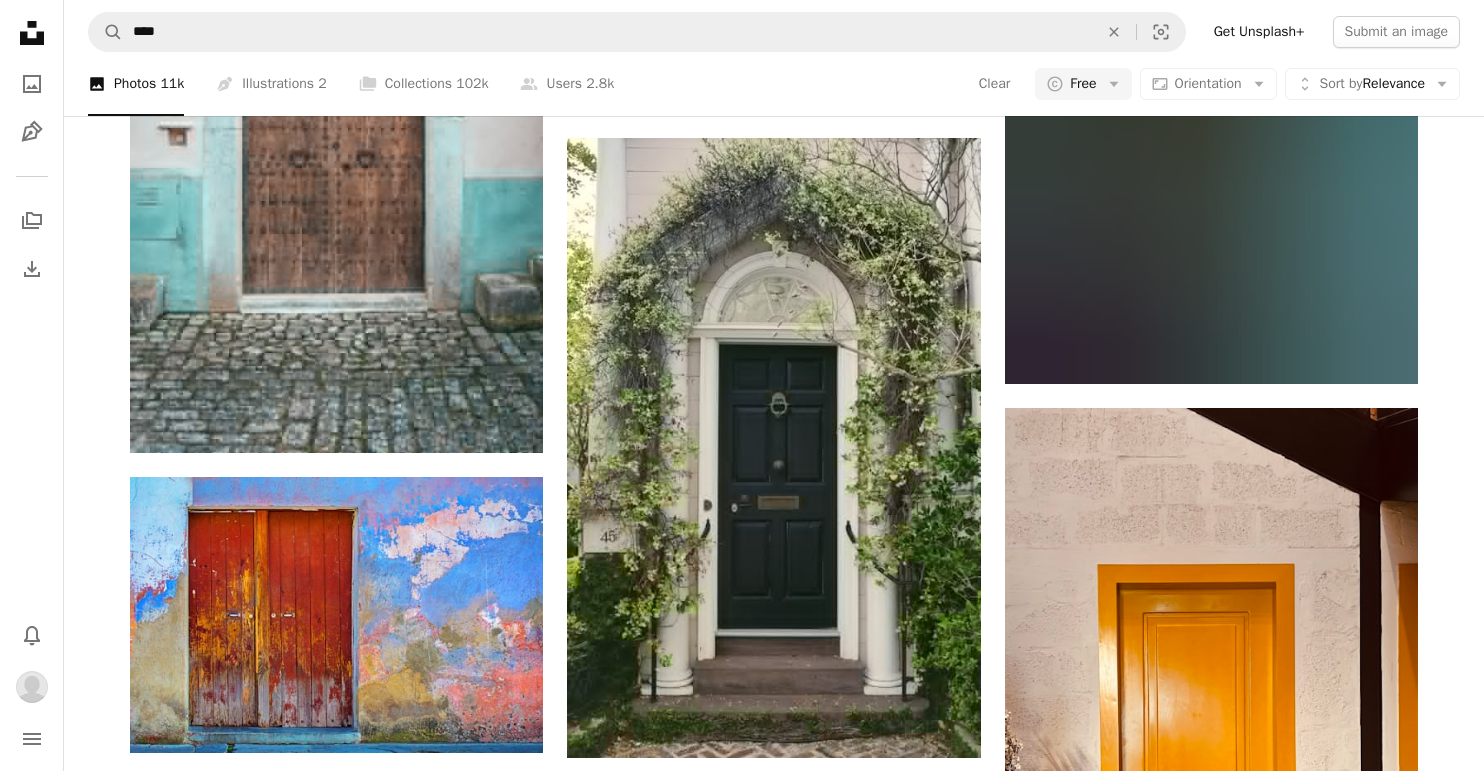 scroll, scrollTop: 5825, scrollLeft: 0, axis: vertical 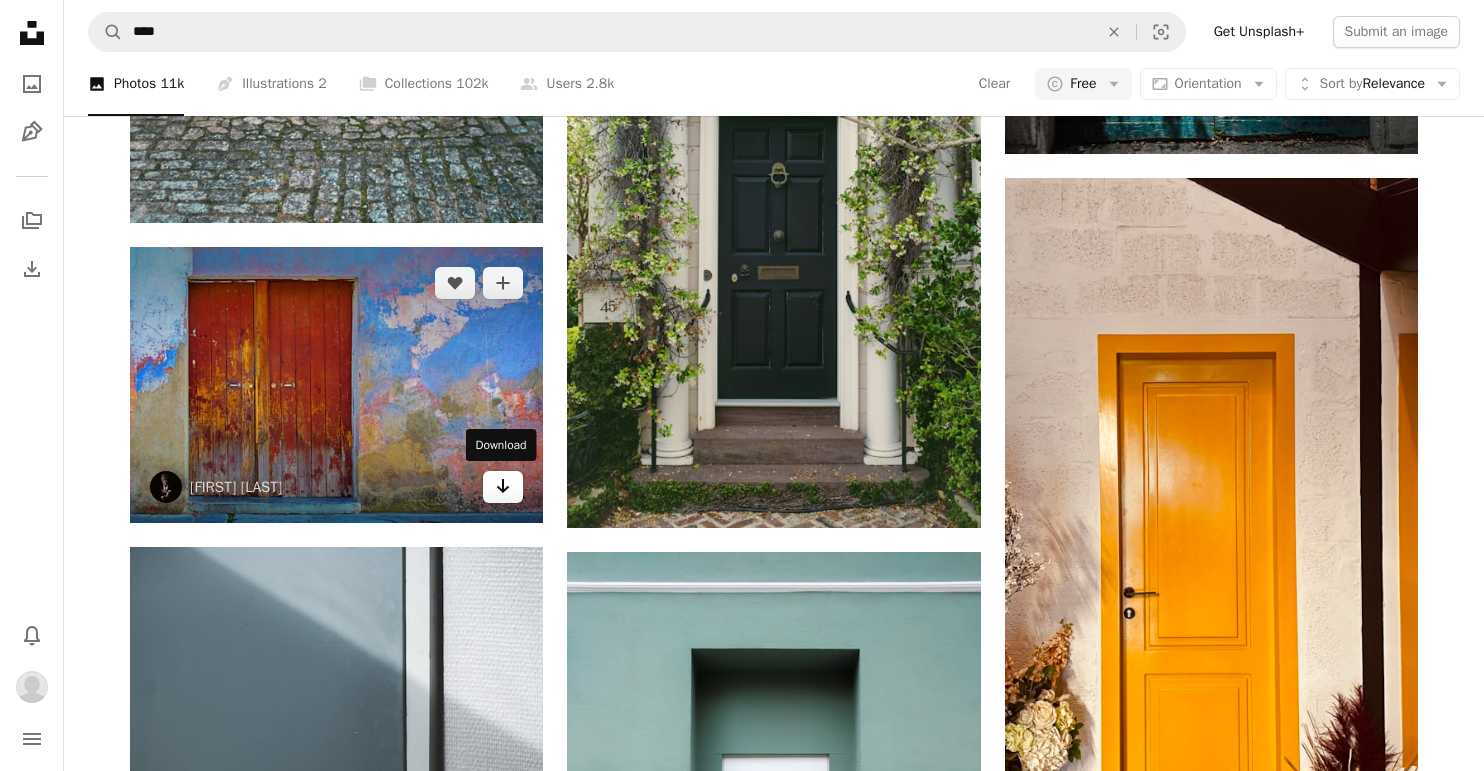 click on "Arrow pointing down" at bounding box center (503, 487) 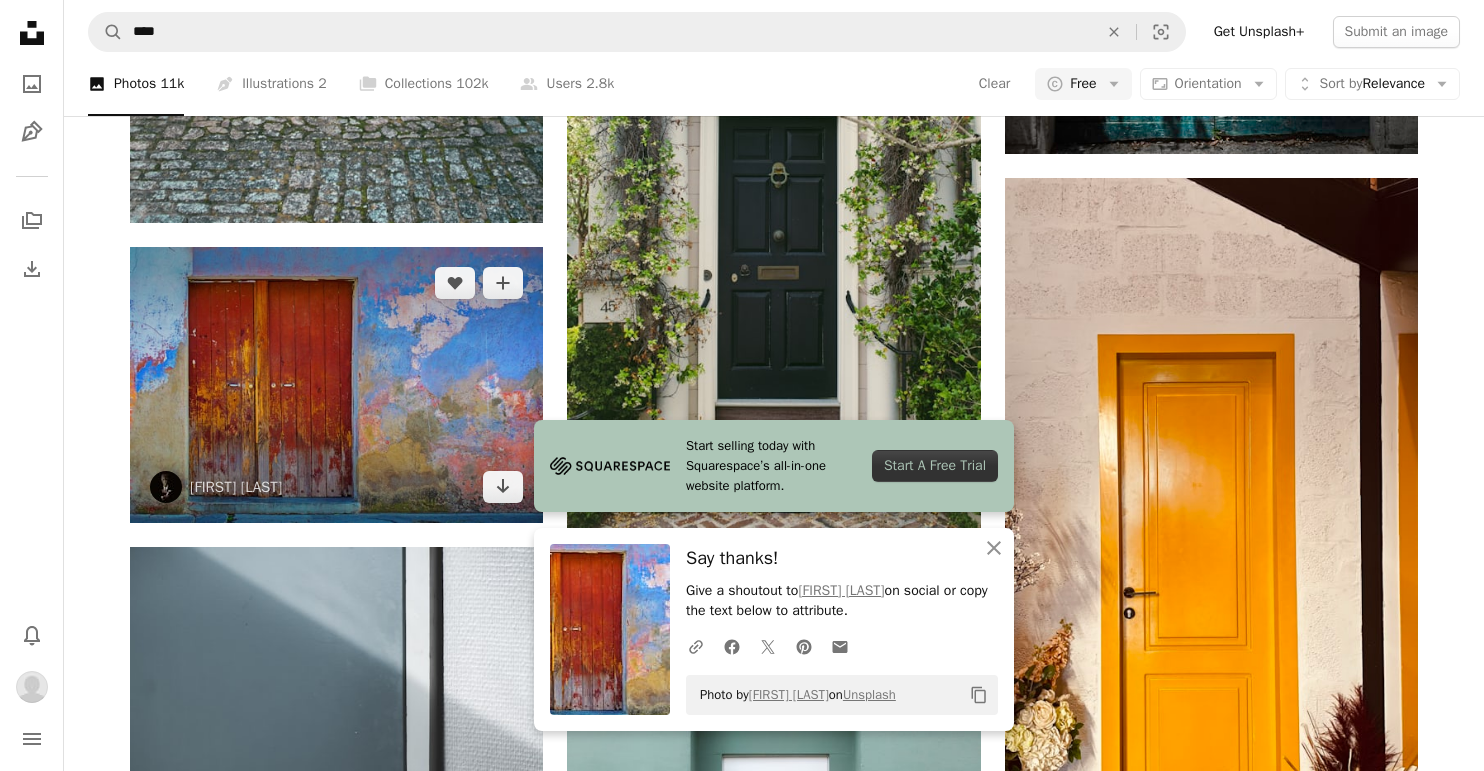 click at bounding box center (336, 385) 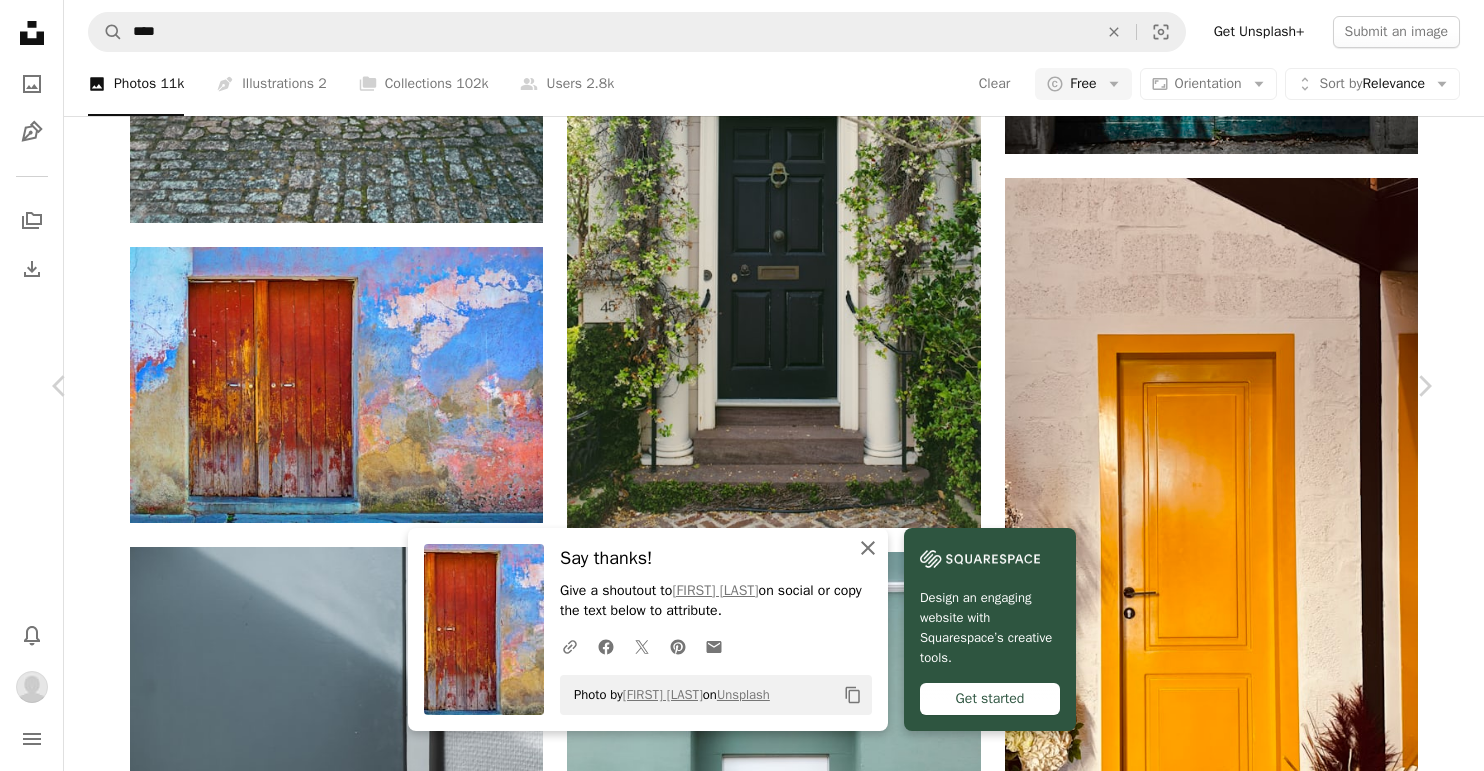 click on "An X shape" 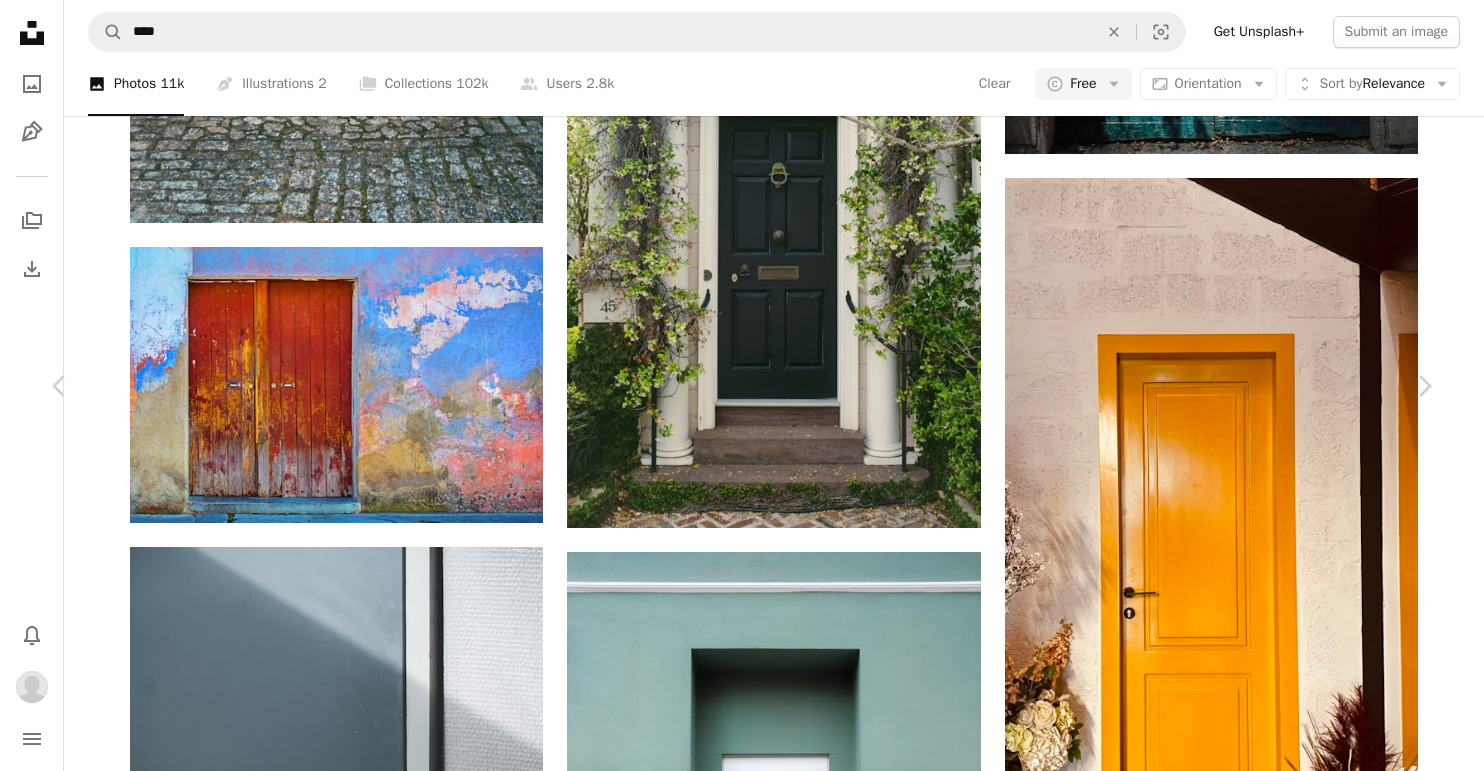 click on "Download" at bounding box center [1264, 3891] 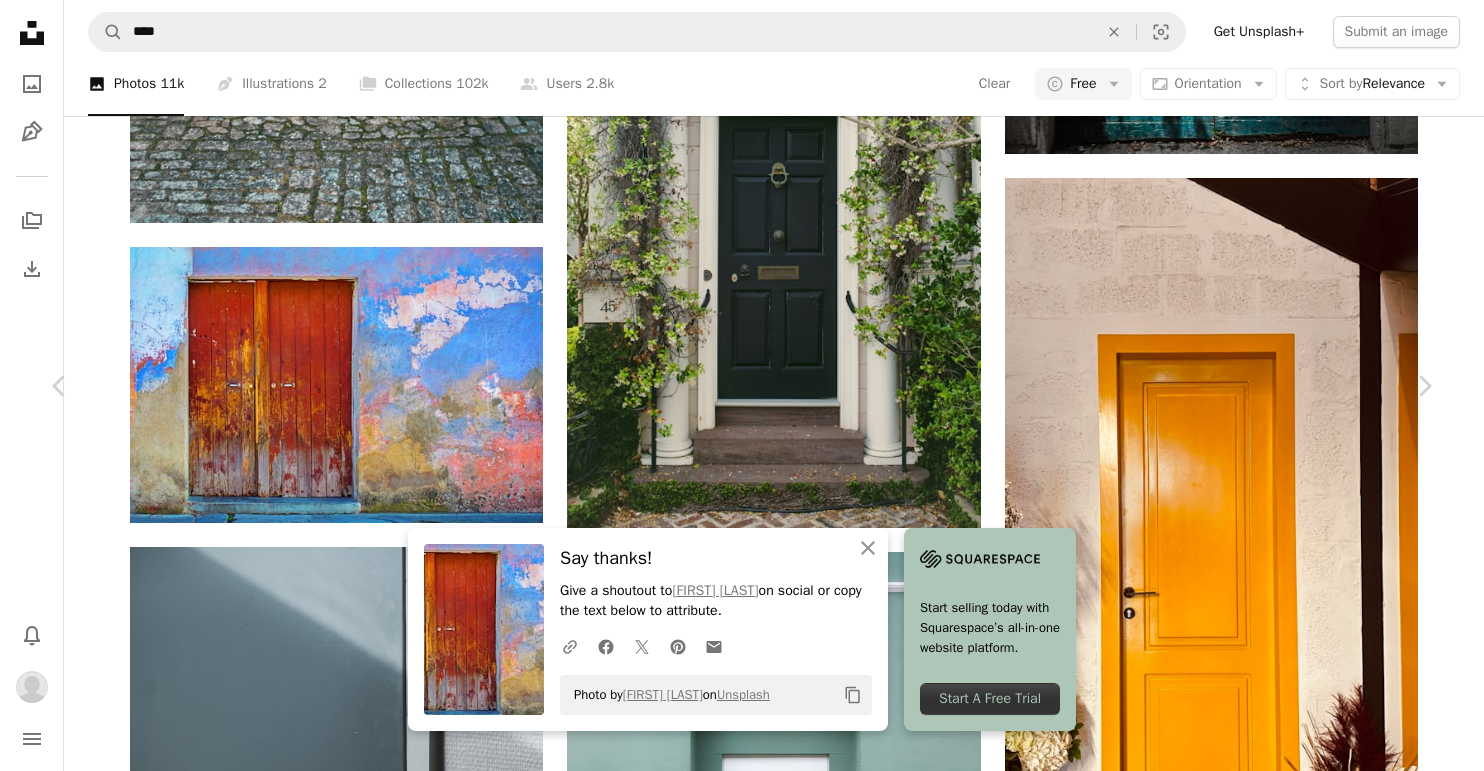 scroll, scrollTop: 1623, scrollLeft: 0, axis: vertical 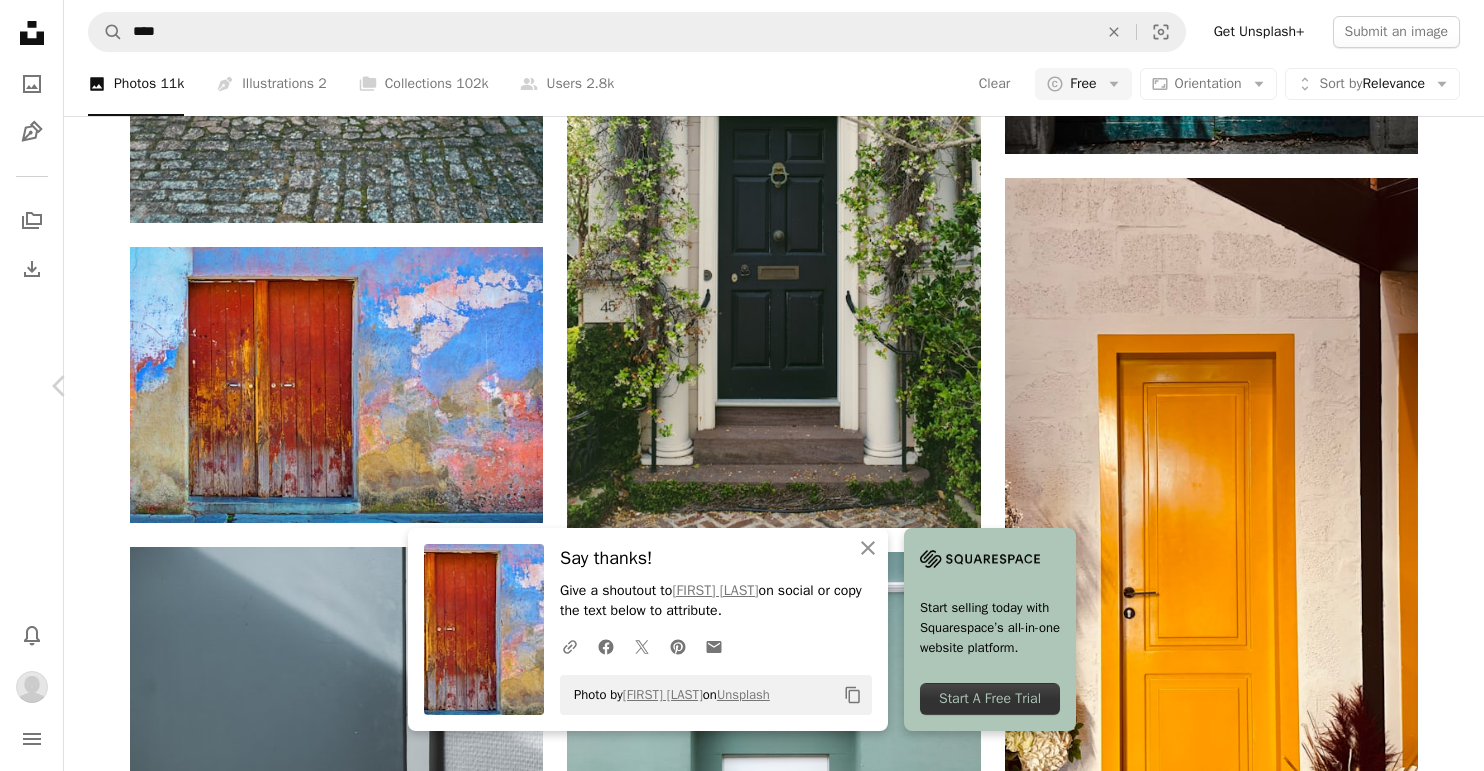 click on "Chevron right" 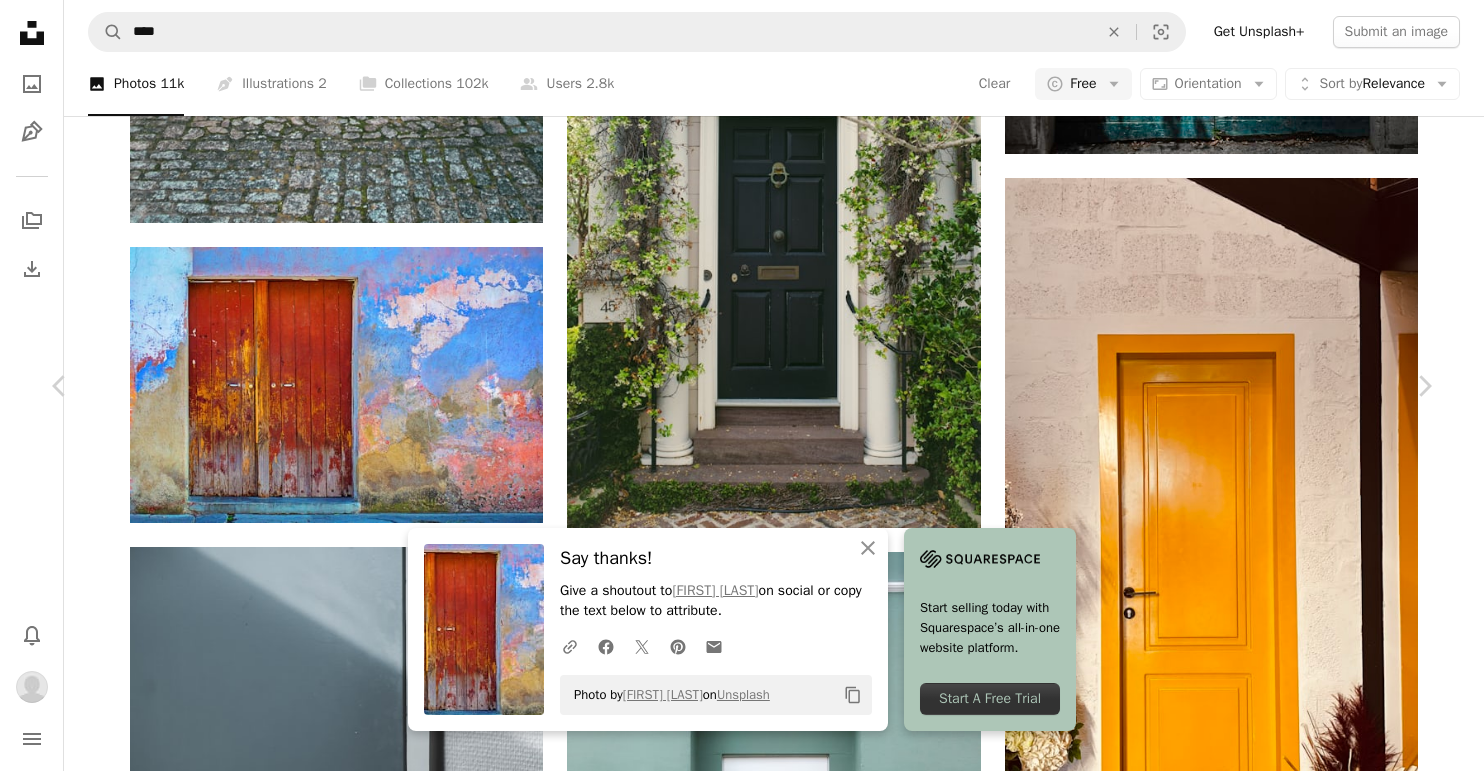click on "An X shape Chevron left Chevron right [FIRST] [LAST] Close Say thanks! Give a shoutout to  [FIRST] [LAST]  on social or copy the text below to attribute. A URL sharing icon (chains) Facebook icon X (formerly Twitter) icon Pinterest icon An envelope Photo by  [FIRST] [LAST]  on  Unsplash
Copy content Start selling today with Squarespace’s all-in-one website platform. Start A Free Trial [FIRST] [USERNAME] A heart A plus sign Download Chevron down Zoom in Views 782,607 Downloads 10,677 A forward-right arrow Share Info icon Info More Actions Le Door Handlé Calendar outlined Published on  [DATE] Camera NIKON CORPORATION, NIKON D5300 Safety Free to use under the  Unsplash License minimal indoor shadow door lines ordinary grey handle Browse premium related images on iStock  |  Save 20% with code UNSPLASH20 View more on iStock  ↗ Related images A heart A plus sign [FIRST] [LAST] Available for hire A checkmark inside of a circle Arrow pointing down A heart A plus sign [FIRST] [LAST] Available for hire" at bounding box center (742, 4229) 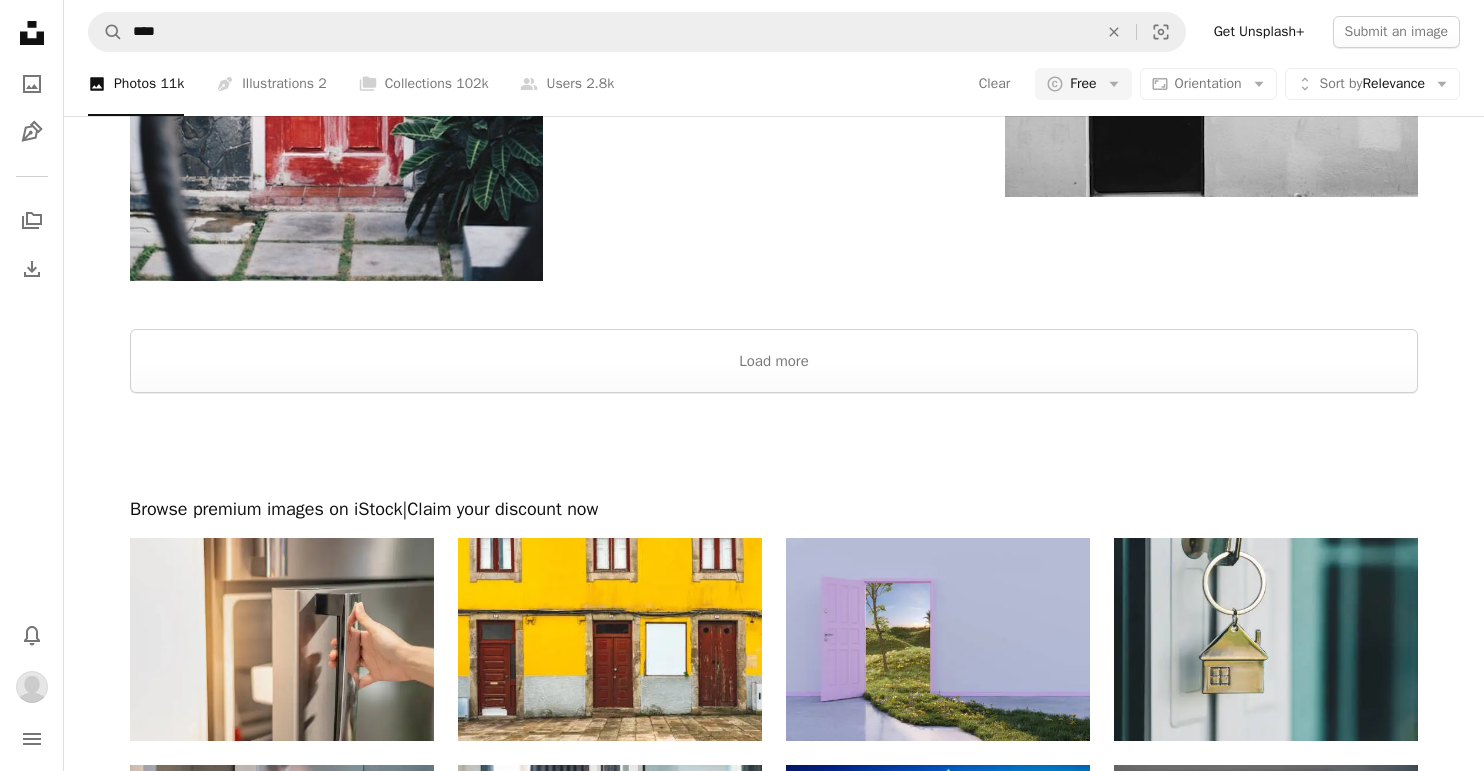 scroll, scrollTop: 8481, scrollLeft: 0, axis: vertical 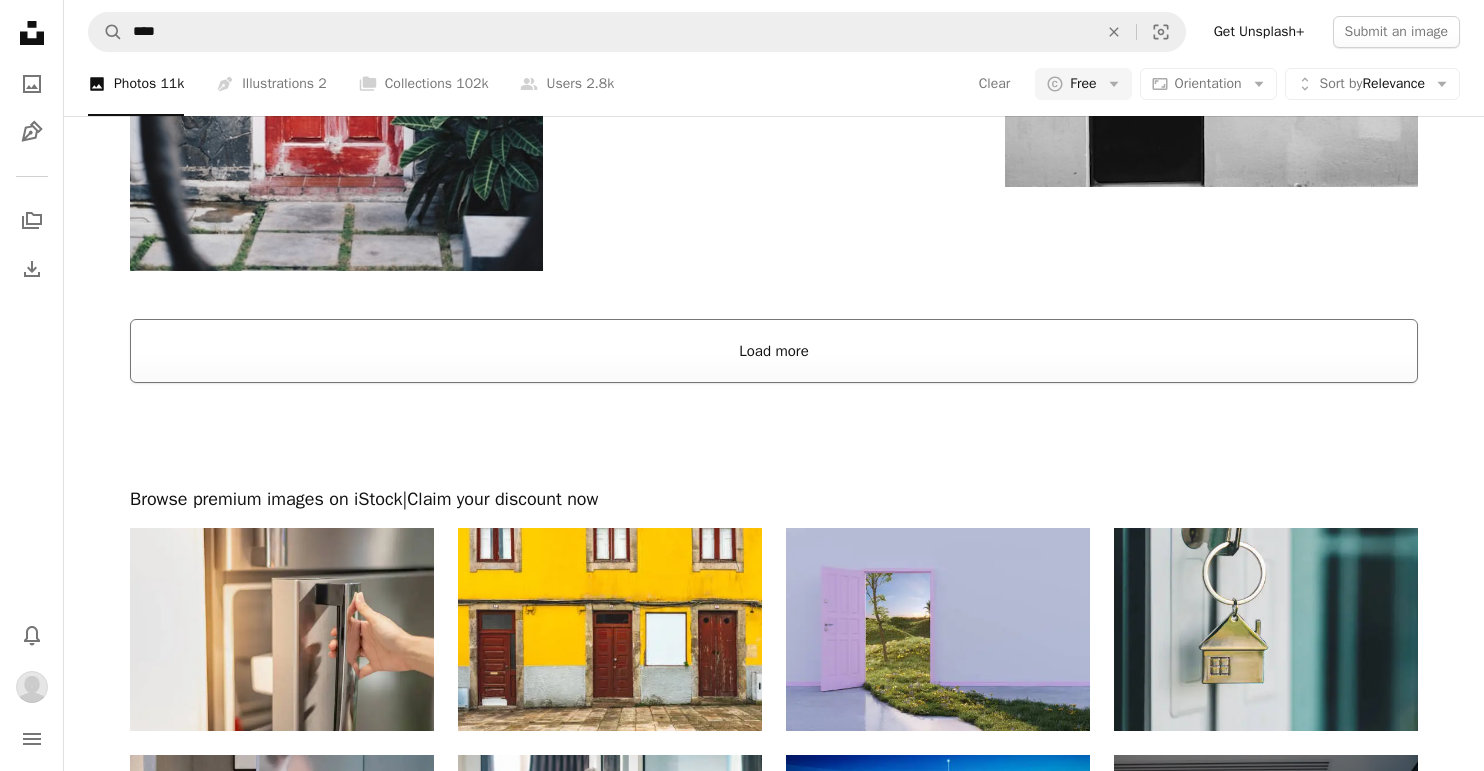 click on "Load more" at bounding box center [774, 351] 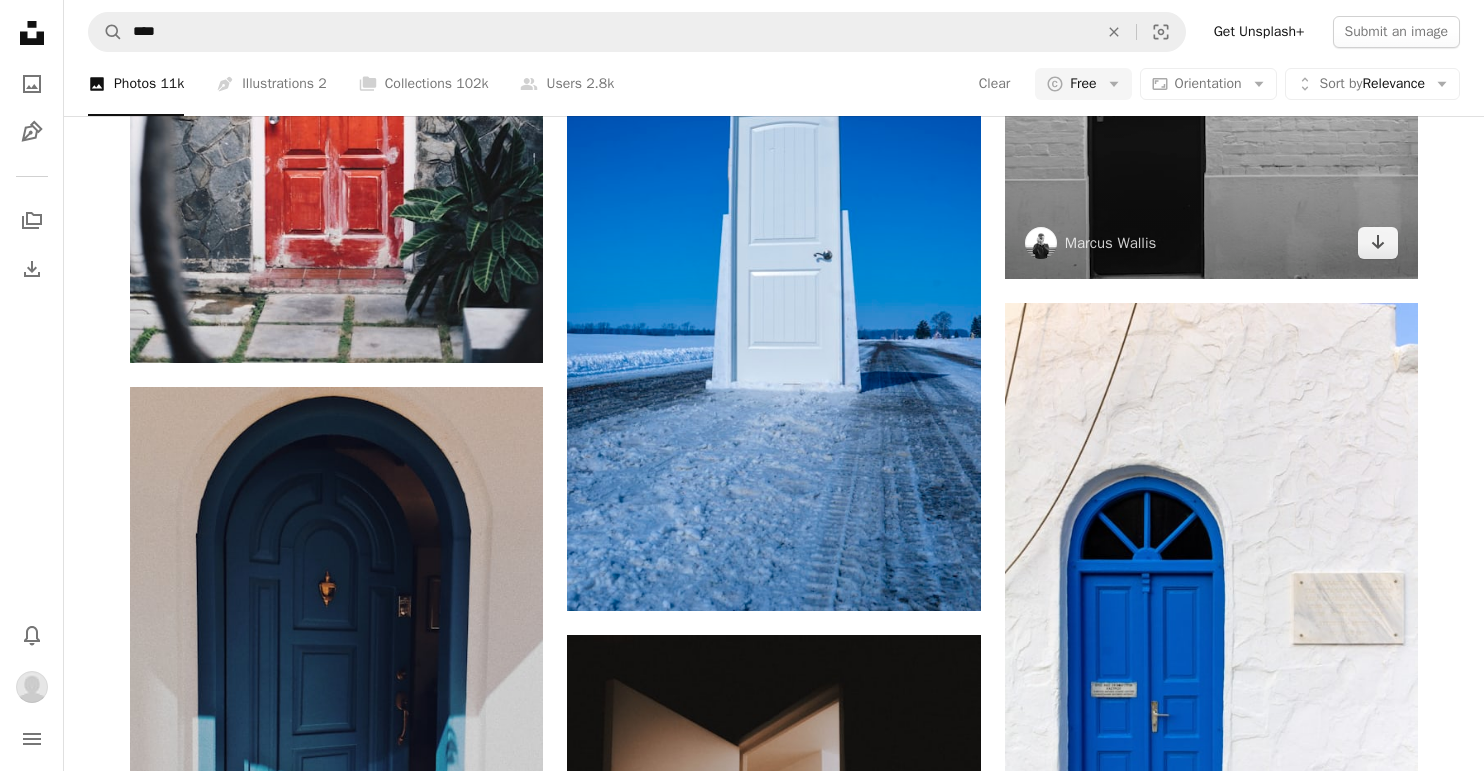 scroll, scrollTop: 8563, scrollLeft: 0, axis: vertical 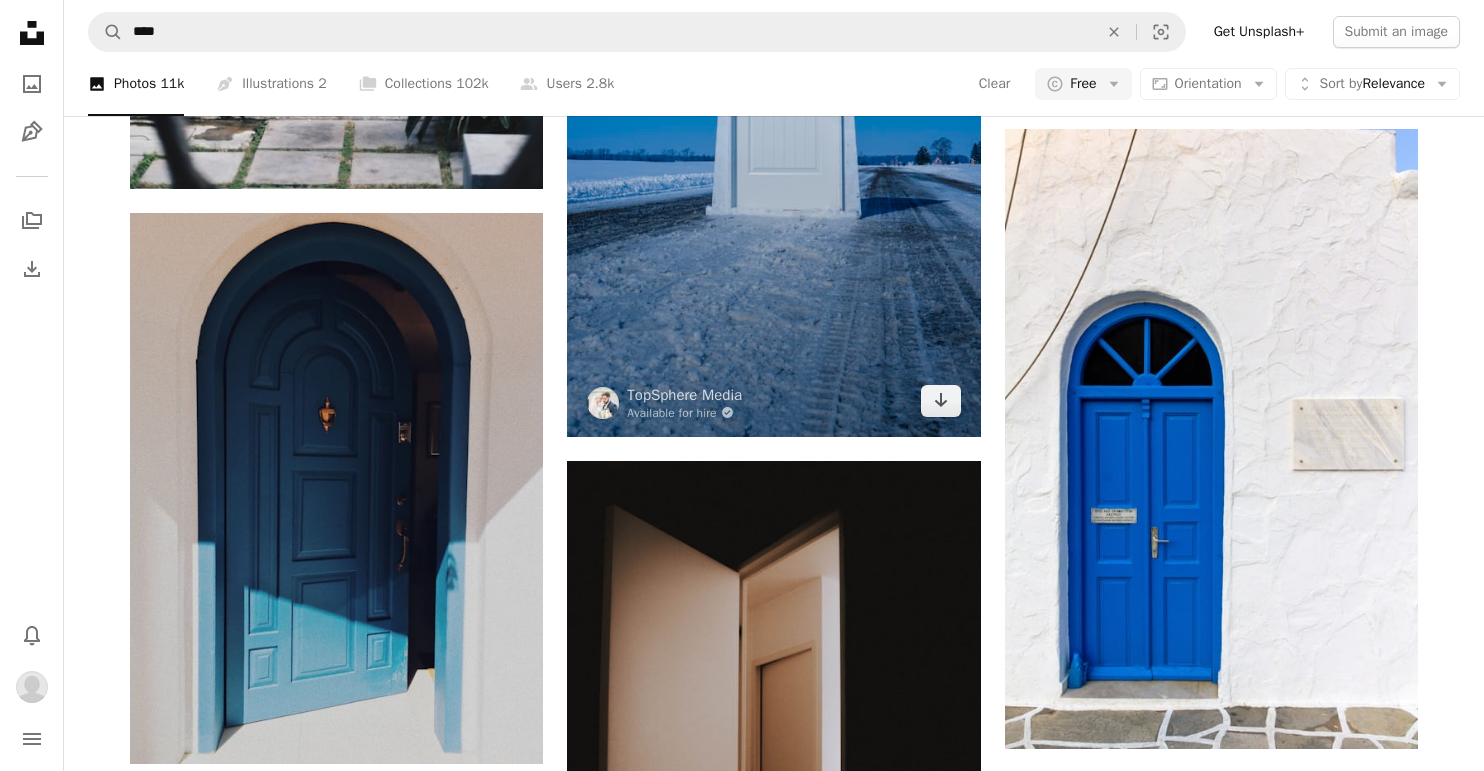 click at bounding box center (773, 69) 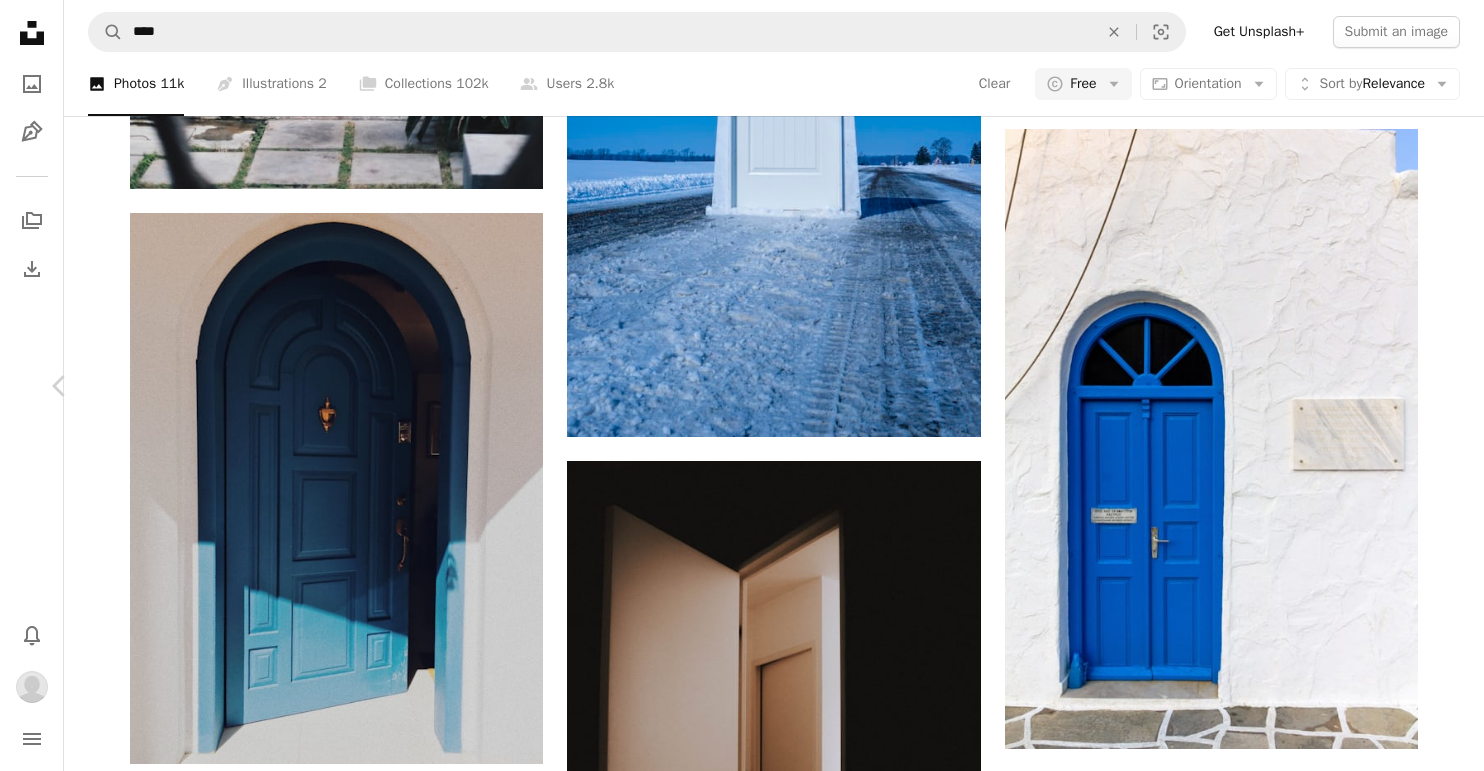 click on "Chevron right" at bounding box center [1424, 386] 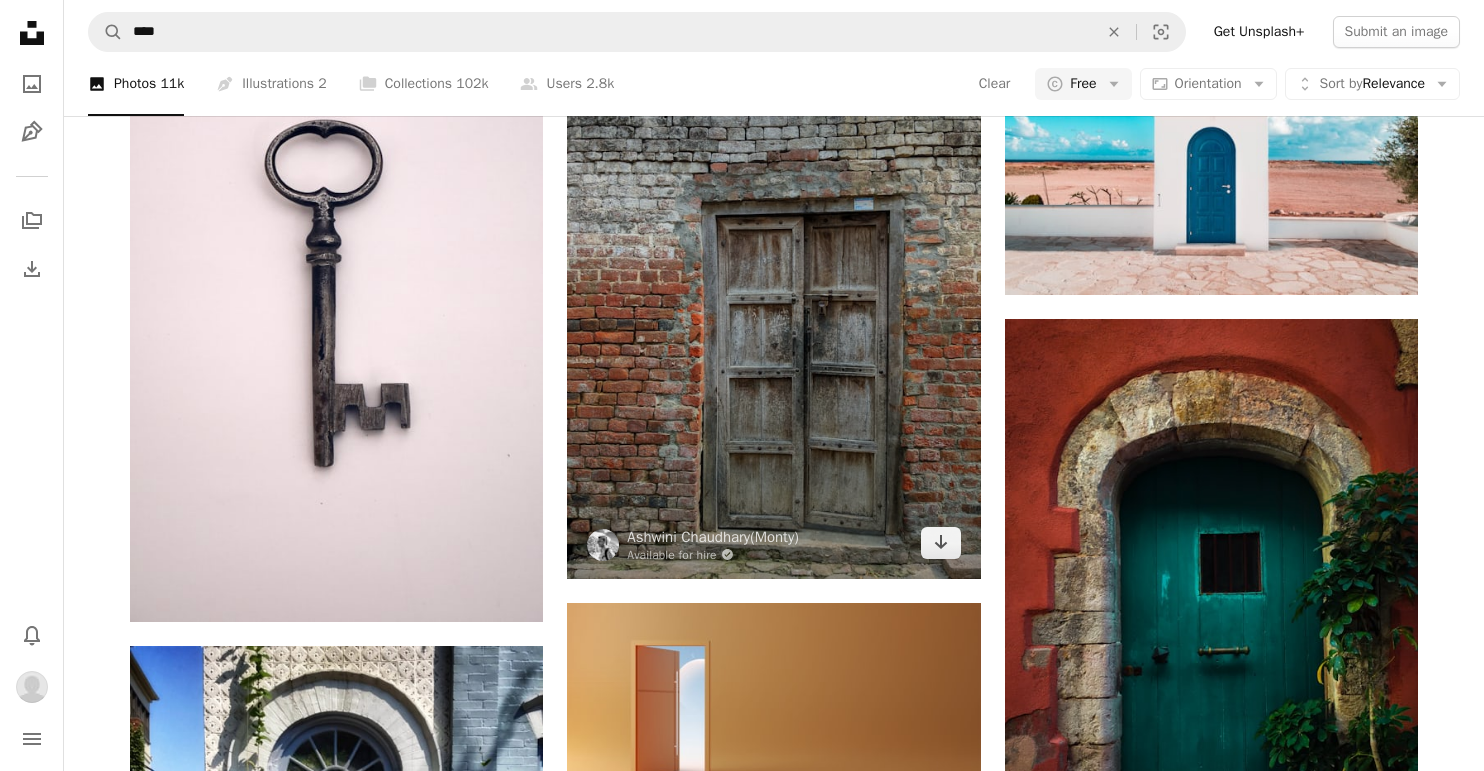 scroll, scrollTop: 16236, scrollLeft: 0, axis: vertical 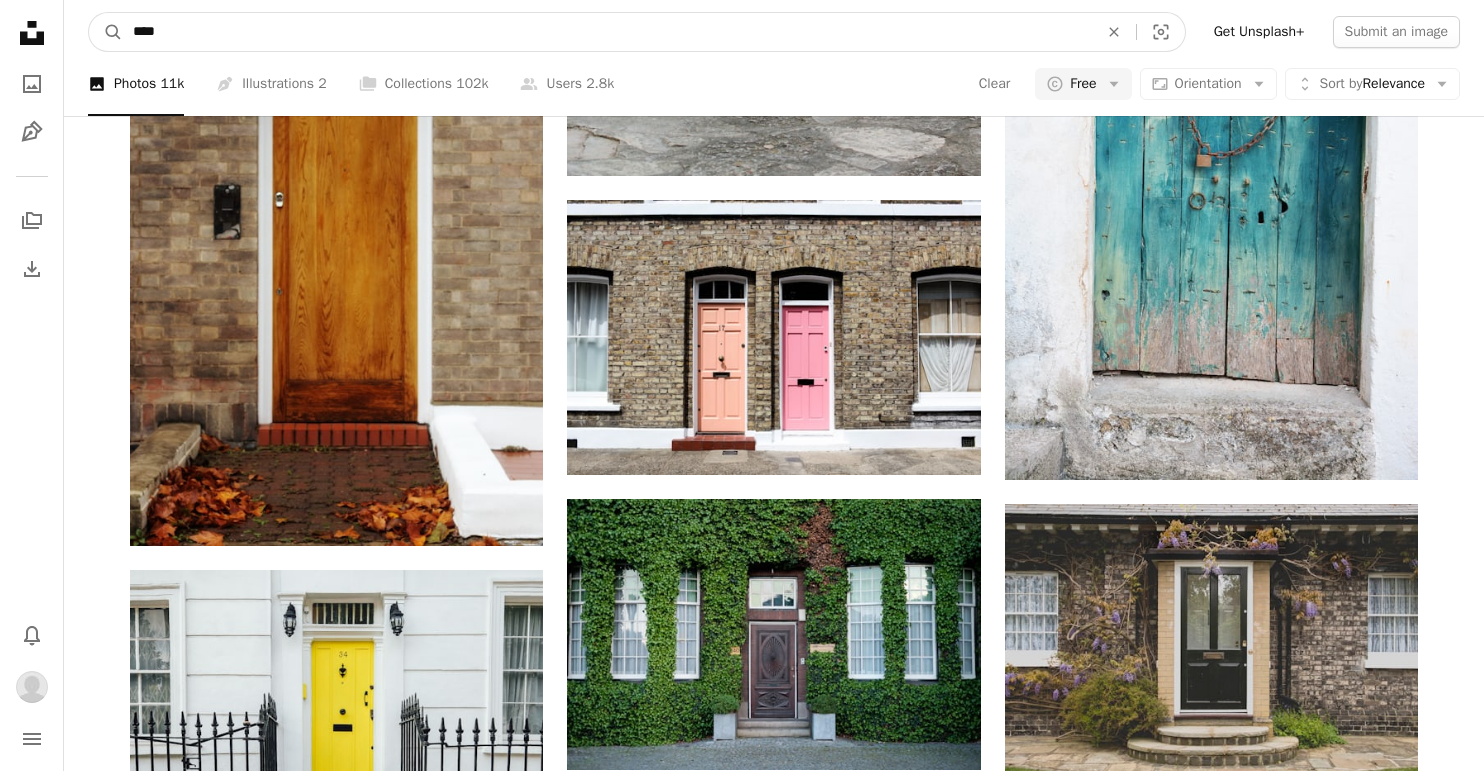 drag, startPoint x: 232, startPoint y: 37, endPoint x: 225, endPoint y: -52, distance: 89.27486 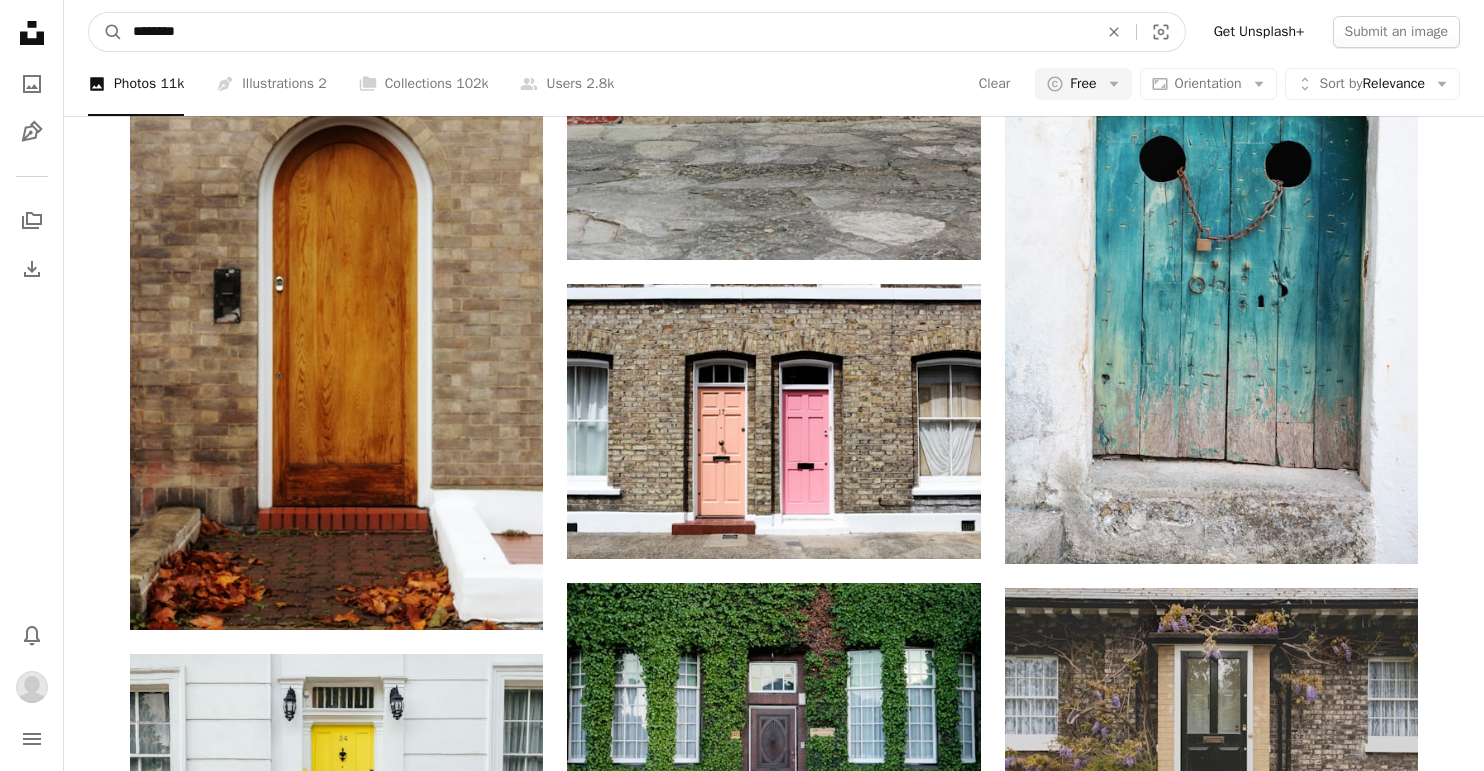 type on "*********" 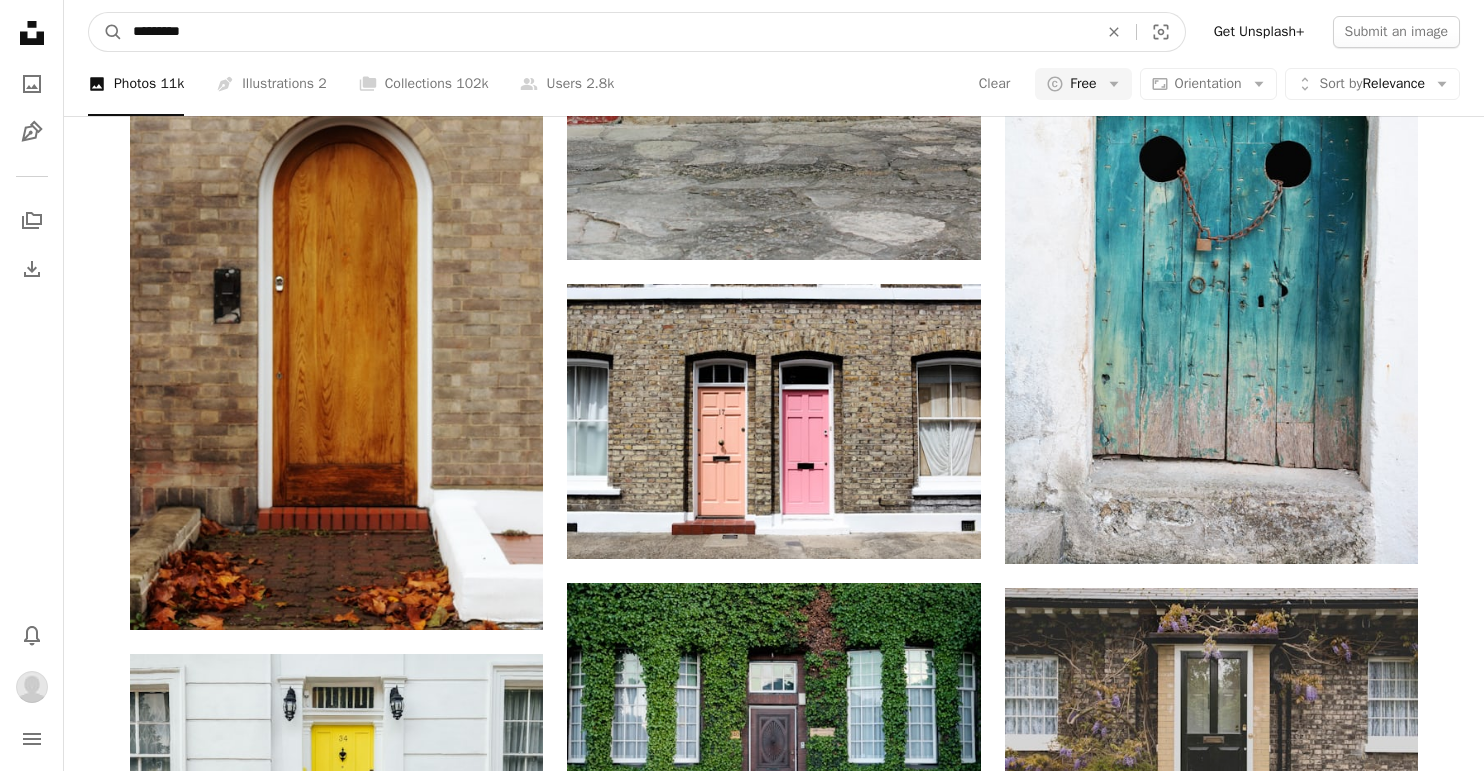 click on "A magnifying glass" at bounding box center [106, 32] 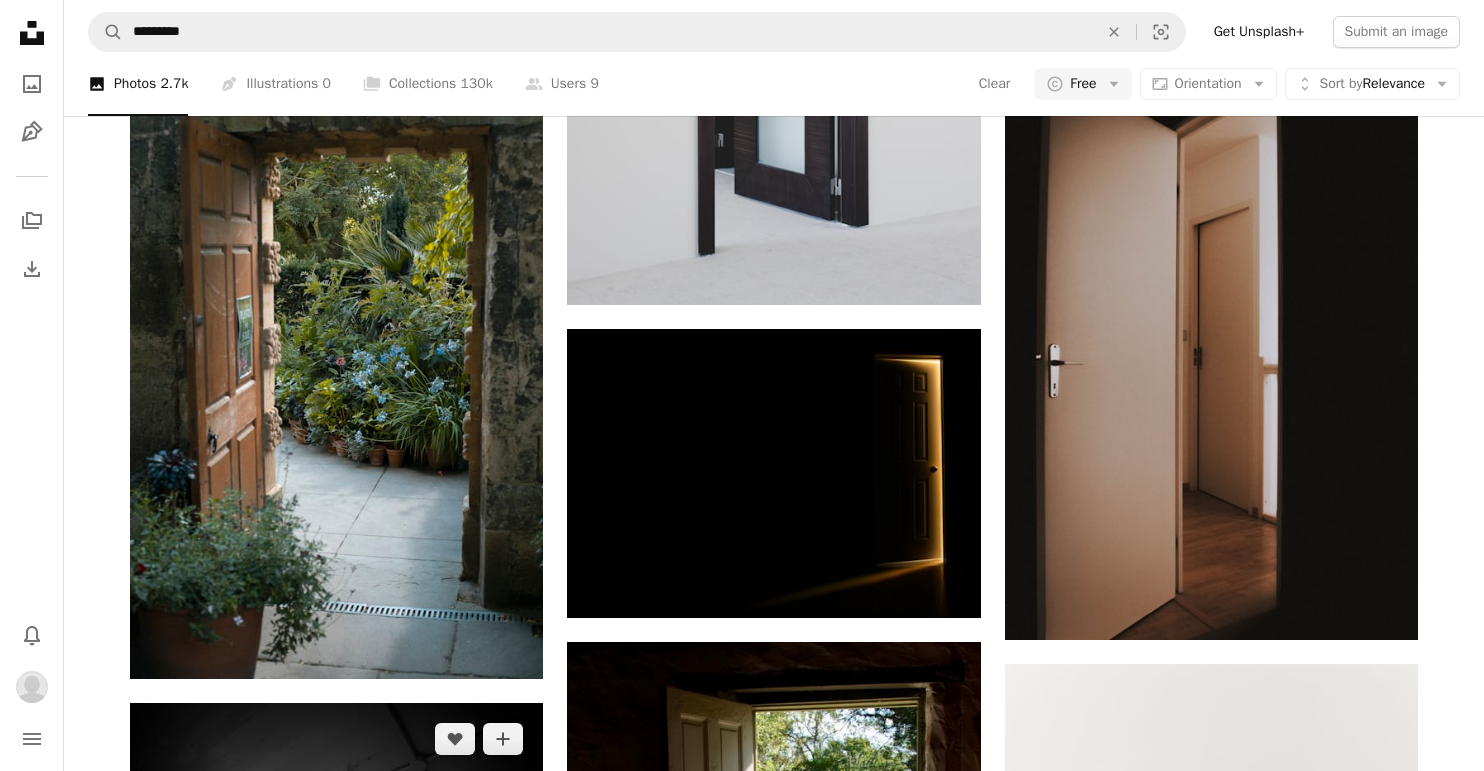 scroll, scrollTop: 557, scrollLeft: 0, axis: vertical 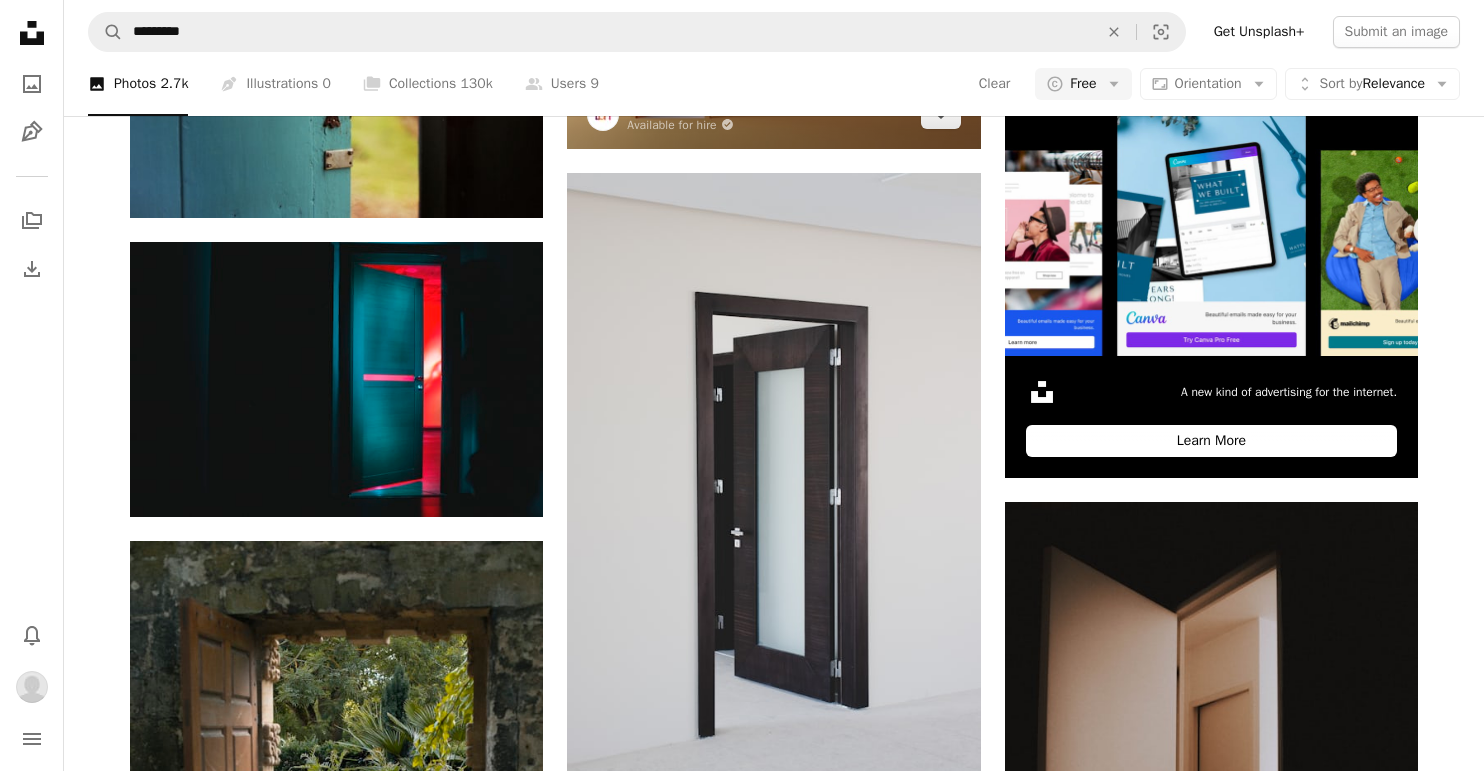 click at bounding box center (773, 45) 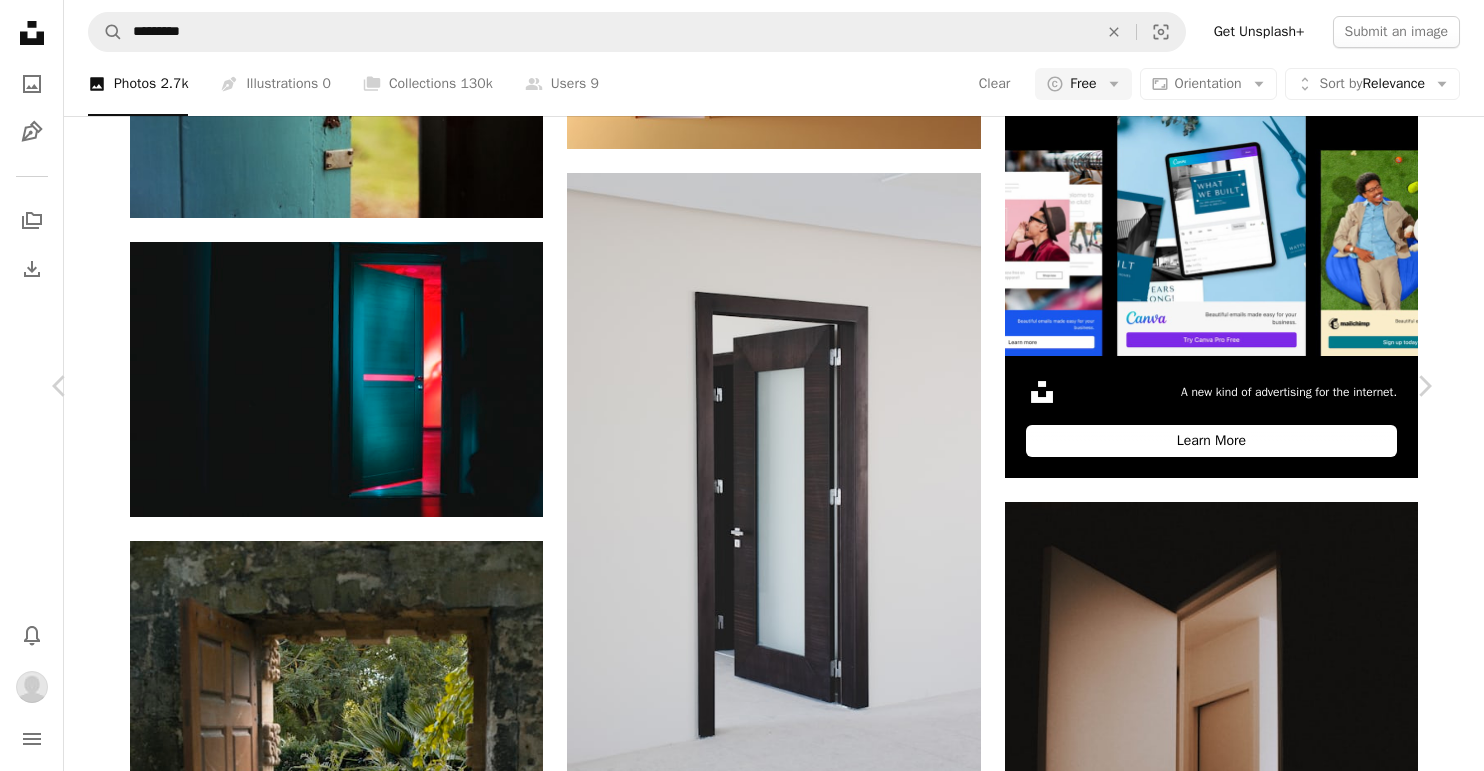 click on "An X shape Chevron left Chevron right [FIRST] [LAST] Available for hire A checkmark inside of a circle A heart A plus sign Download Chevron down Zoom in Views 940,059 Downloads 17,439 Featured in 3D Renders A forward-right arrow Share Info icon Info More Actions Door to another dimensions with soft blue sky on yellow orange background, Free Desktop Wallpaper A map marker [CITY], [COUNTRY] Calendar outlined Published on  [DATE] Safety Free to use under the  Unsplash License minimalist wallpaper minimalist door 3d render orange background digital image render planets sky clouds travelling experimental editorial 3d rendering door open interior decoration minimalist interior blue furniture indonesia lighting Browse premium related images on iStock  |  Save 20% with code UNSPLASH20 View more on iStock  ↗ Related images A heart A plus sign [FIRST] [LAST] Available for hire A checkmark inside of a circle Arrow pointing down Plus sign for Unsplash+ A heart For" at bounding box center (742, 4929) 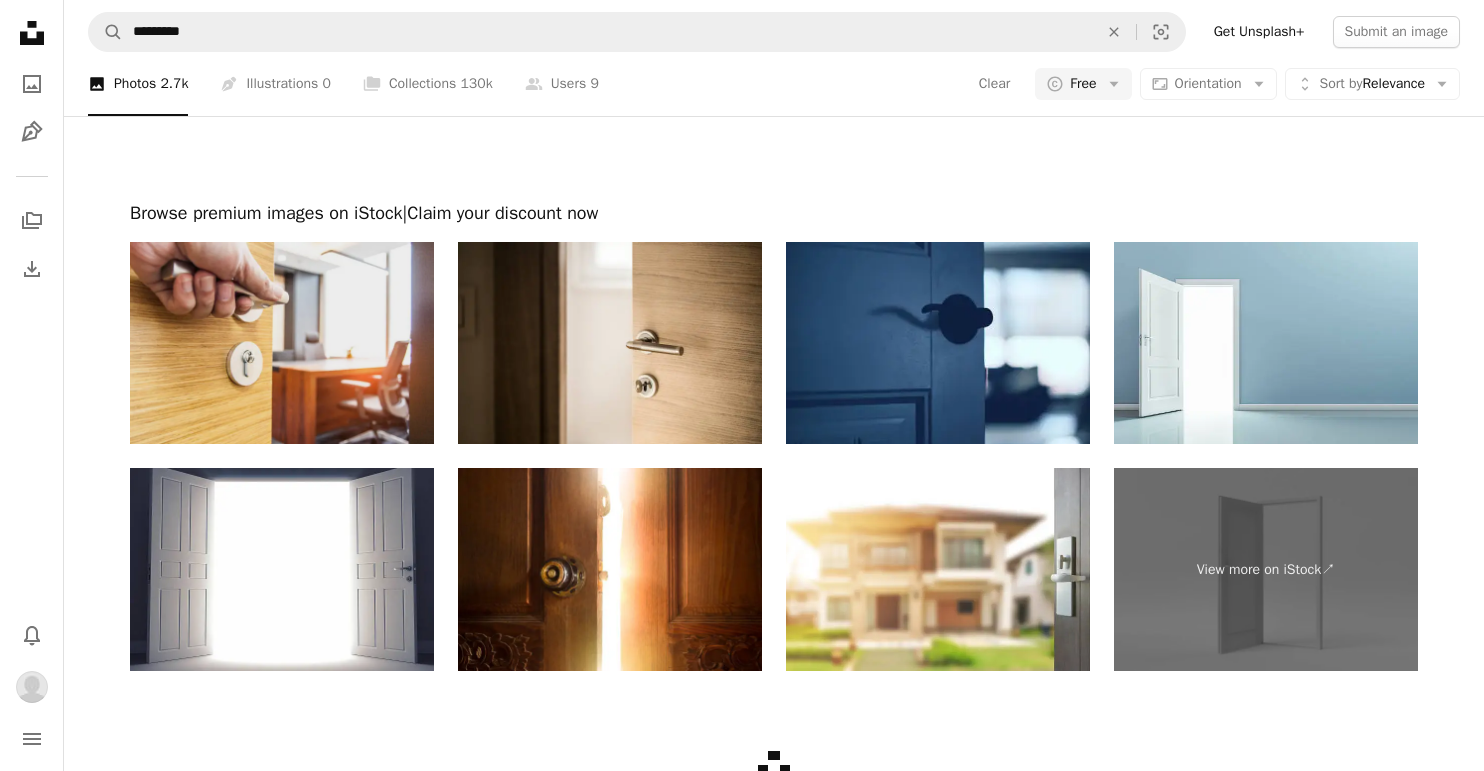 scroll, scrollTop: 3904, scrollLeft: 0, axis: vertical 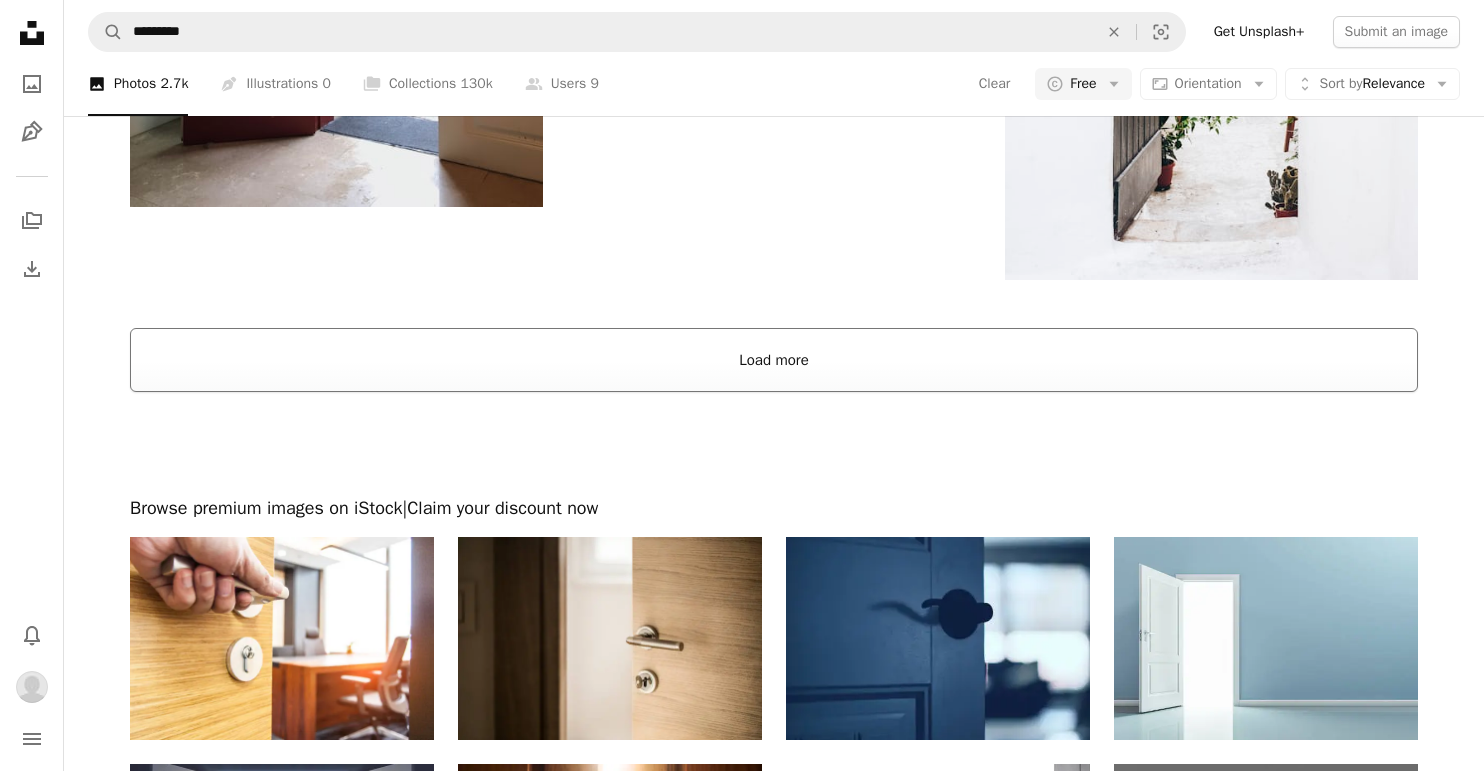 click on "Load more" at bounding box center [774, 360] 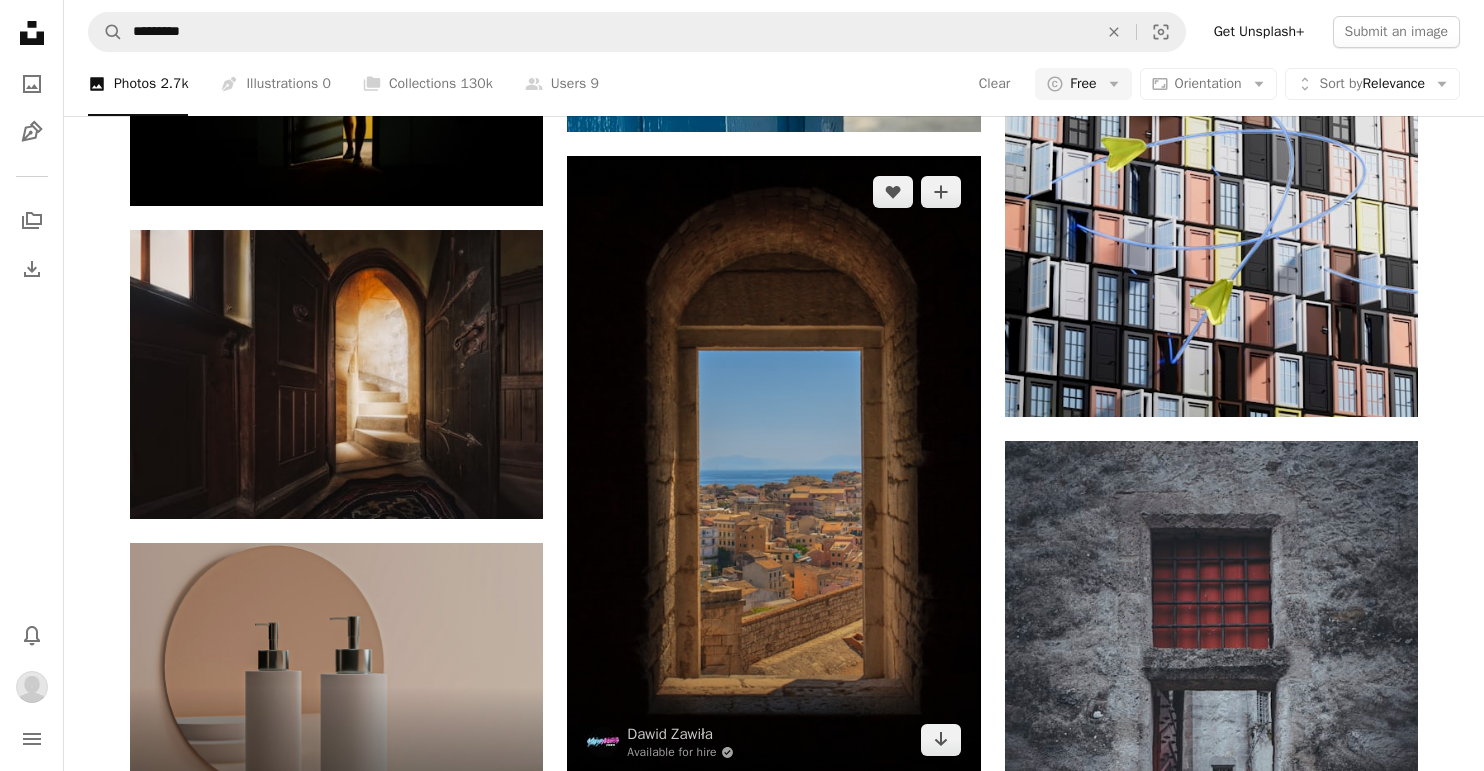 scroll, scrollTop: 4207, scrollLeft: 0, axis: vertical 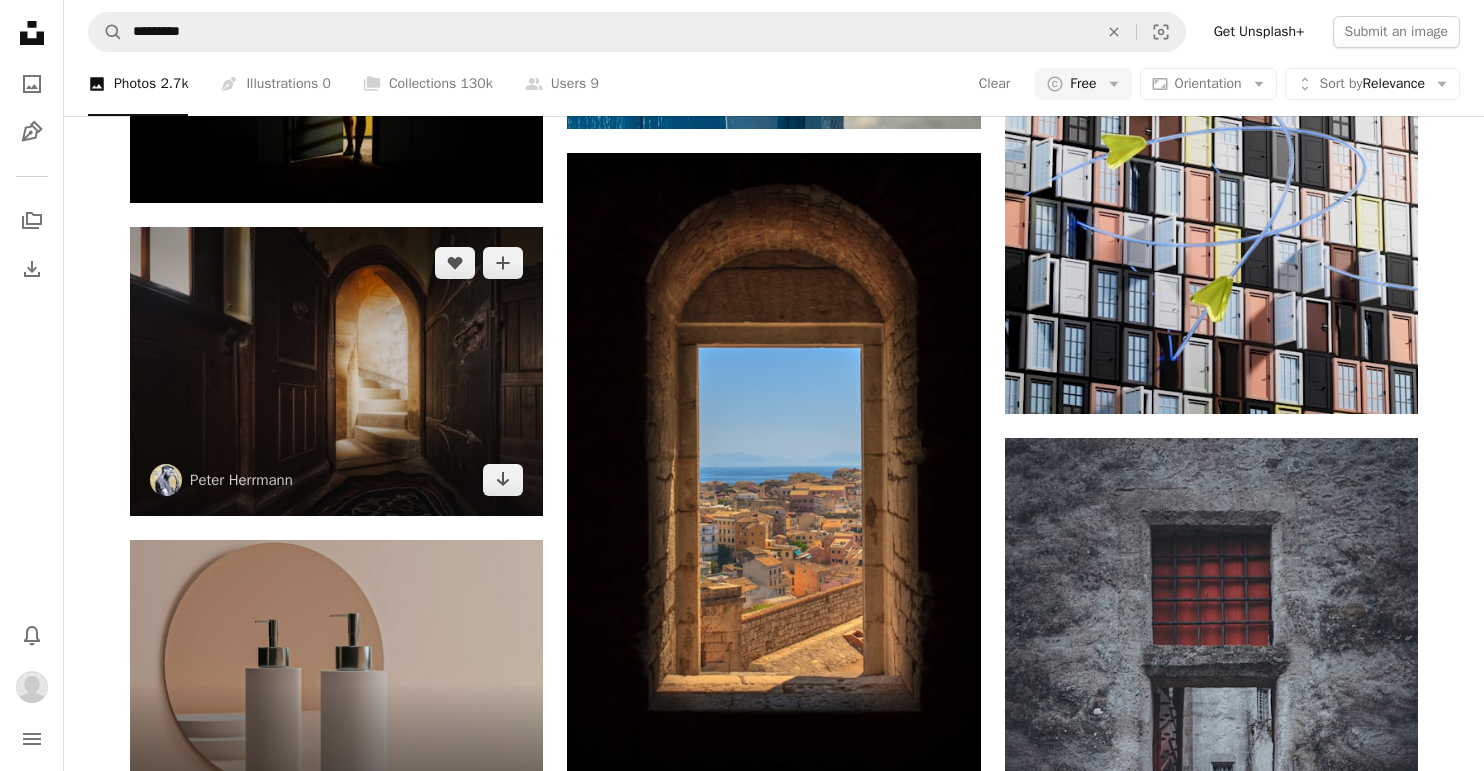 click at bounding box center (336, 371) 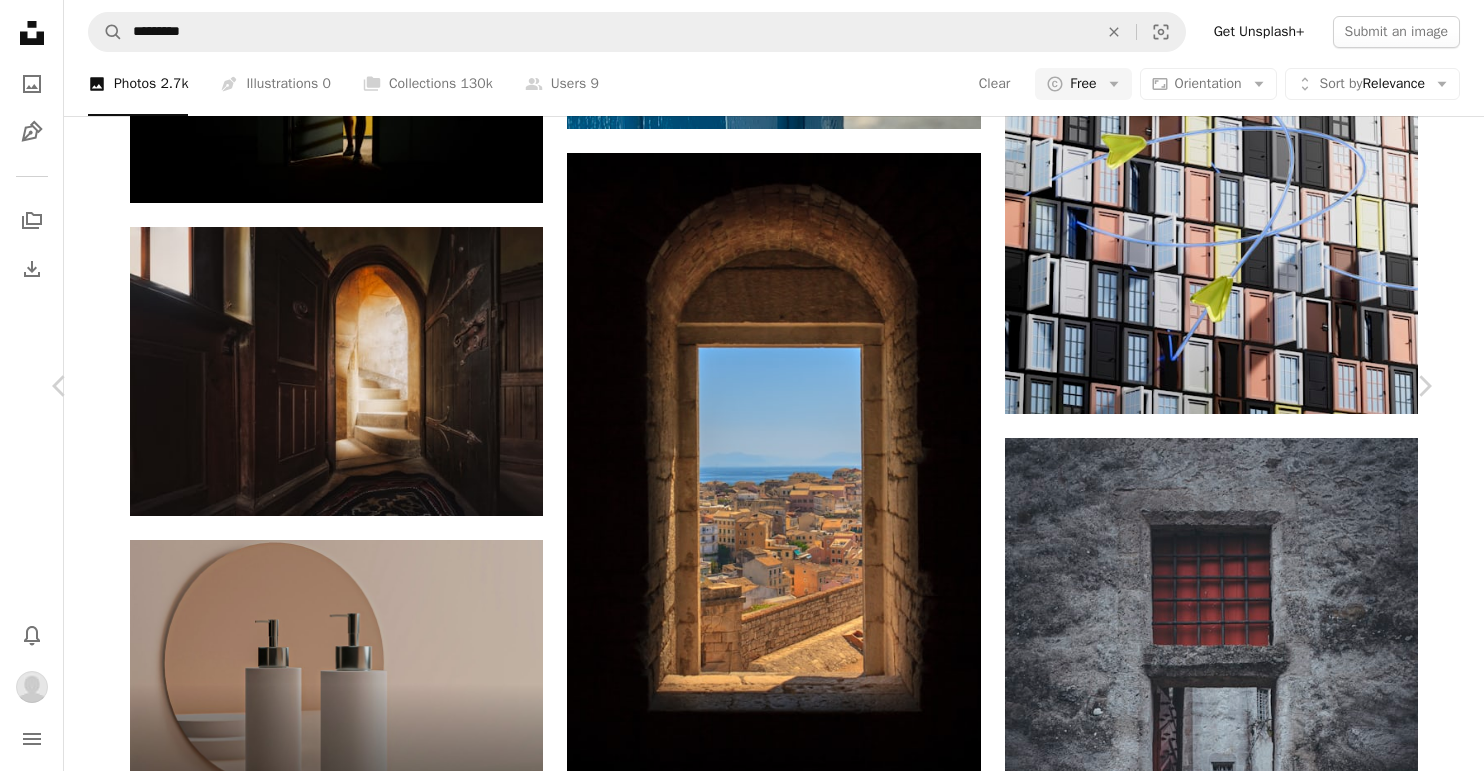 click on "An X shape Chevron left Chevron right [FIRST] [LAST] tama66 A heart A plus sign Download Chevron down Zoom in Views 439,242 Downloads 8,574 Featured in Photos A forward-right arrow Share Info icon Info More Actions Spider room... Calendar outlined Published on  [DATE] Camera NIKON CORPORATION, NIKON Z 6_2 Safety Free to use under the  Unsplash License castle door open door lost antique historical abandoned building past historical place wood door urbex lost places building house interior design brown staircase indoors arch Browse premium related images on iStock  |  Save 20% with code UNSPLASH20 View more on iStock  ↗ Related images A heart A plus sign [FIRST] [LAST] Arrow pointing down A heart A plus sign [FIRST] [LAST] Available for hire A checkmark inside of a circle Arrow pointing down A heart A plus sign [FIRST] [LAST] Arrow pointing down A heart A plus sign [FIRST] [LAST] Arrow pointing down" at bounding box center (742, 3940) 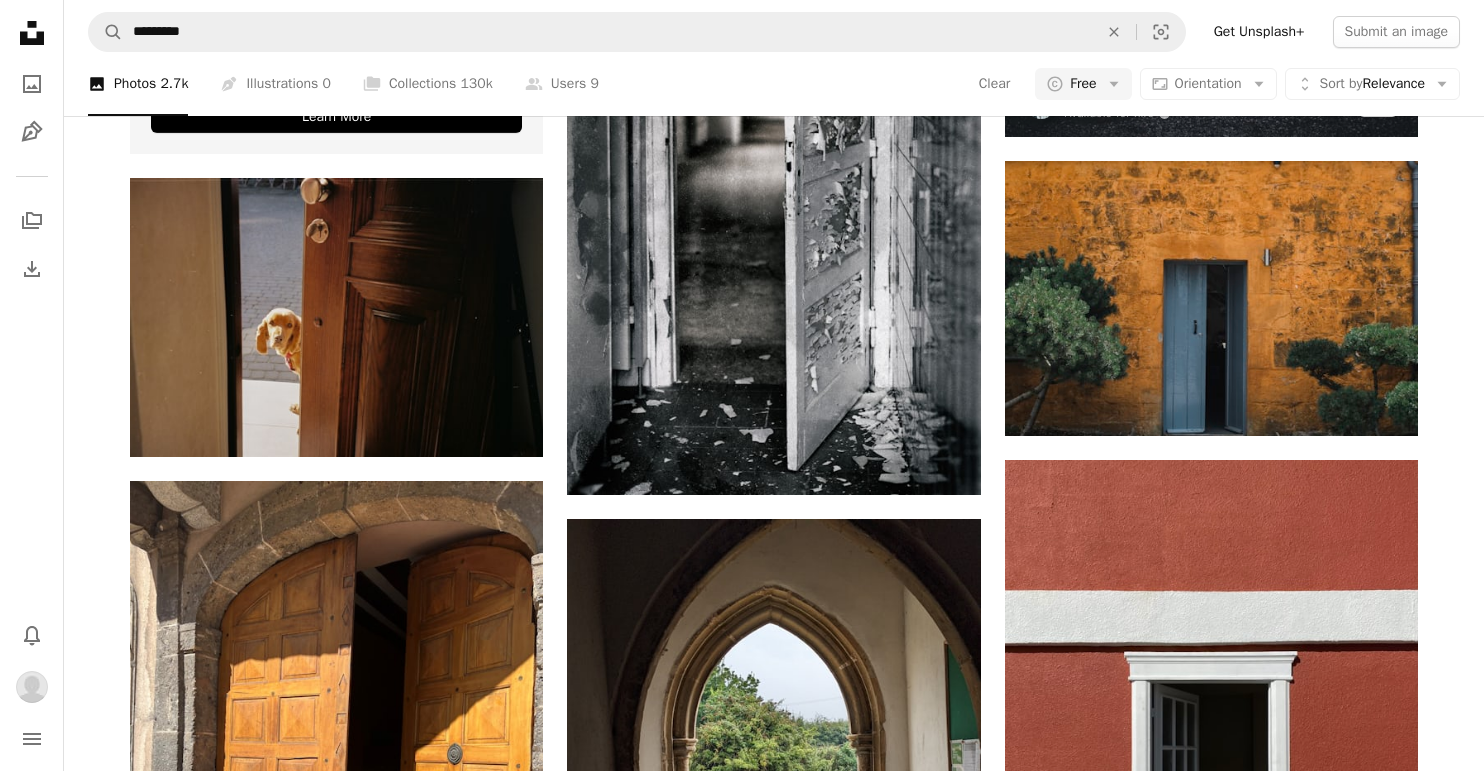 scroll, scrollTop: 5121, scrollLeft: 0, axis: vertical 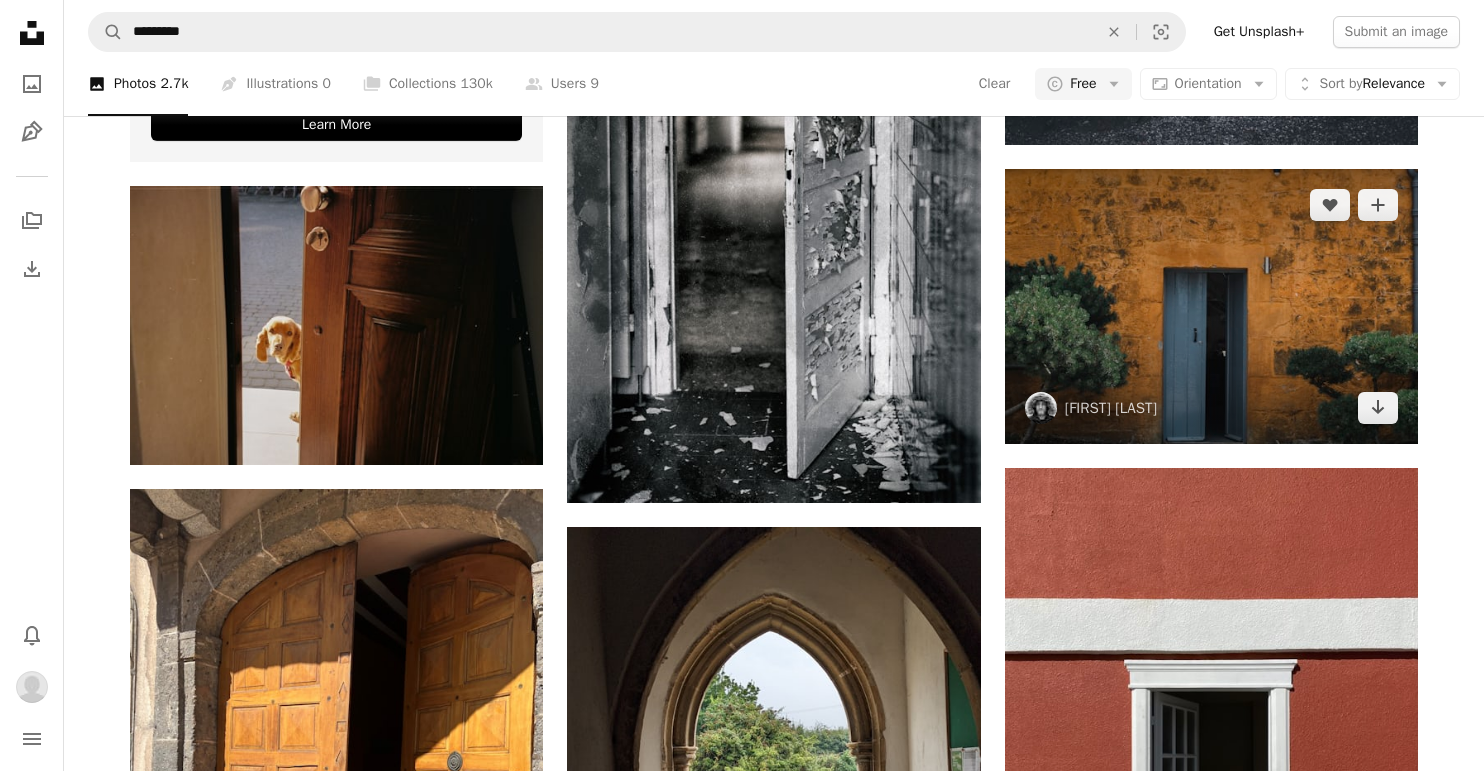 click at bounding box center (1211, 306) 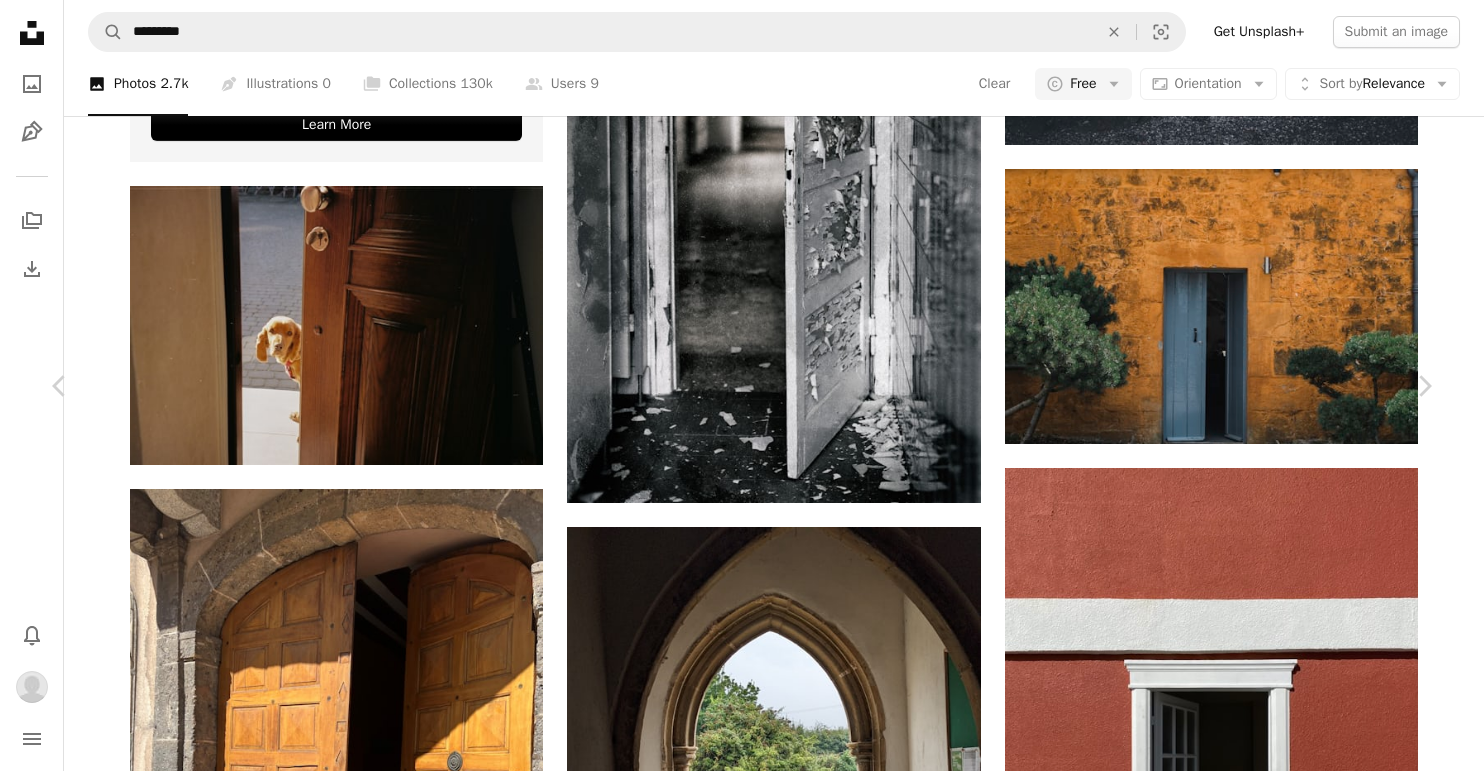scroll, scrollTop: 536, scrollLeft: 0, axis: vertical 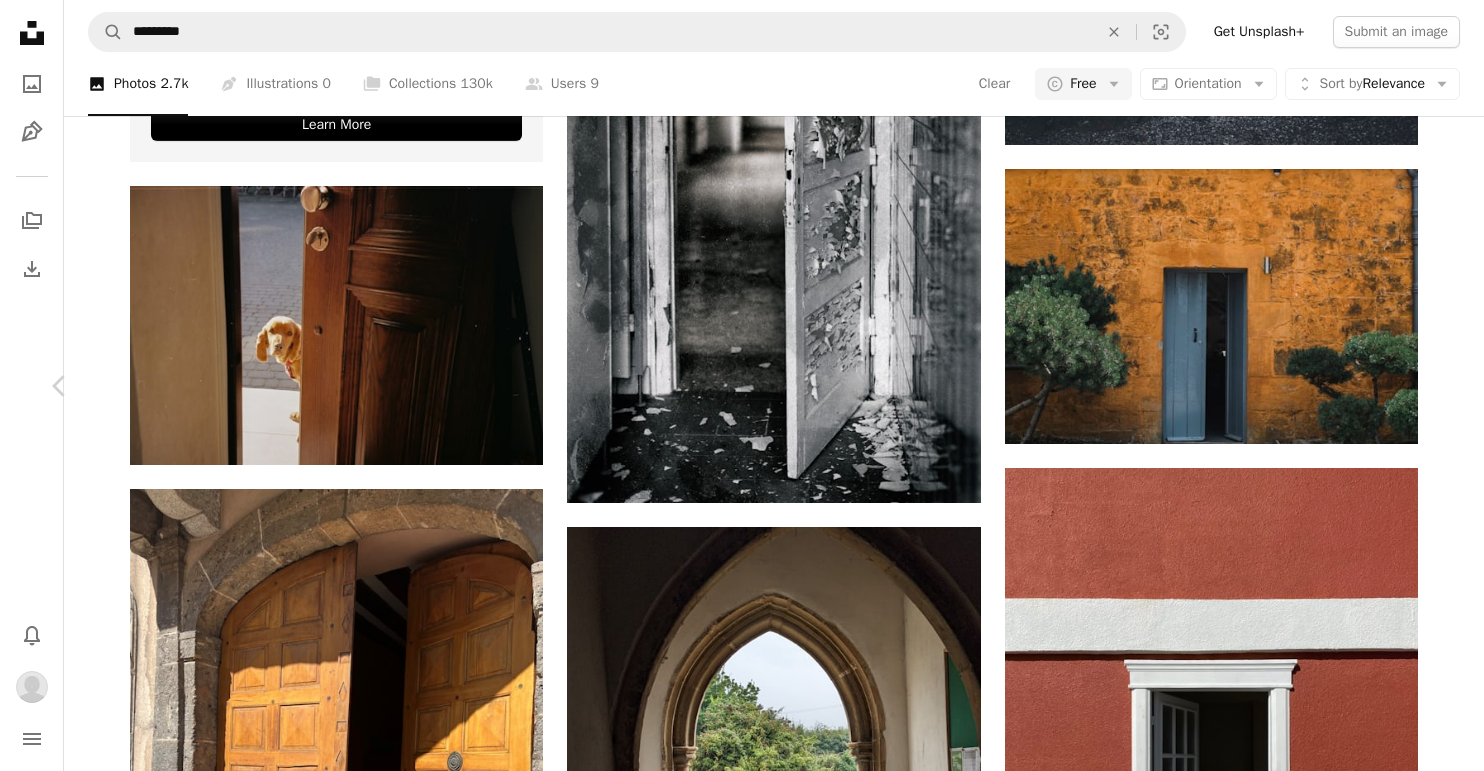 click on "Chevron right" at bounding box center (1424, 386) 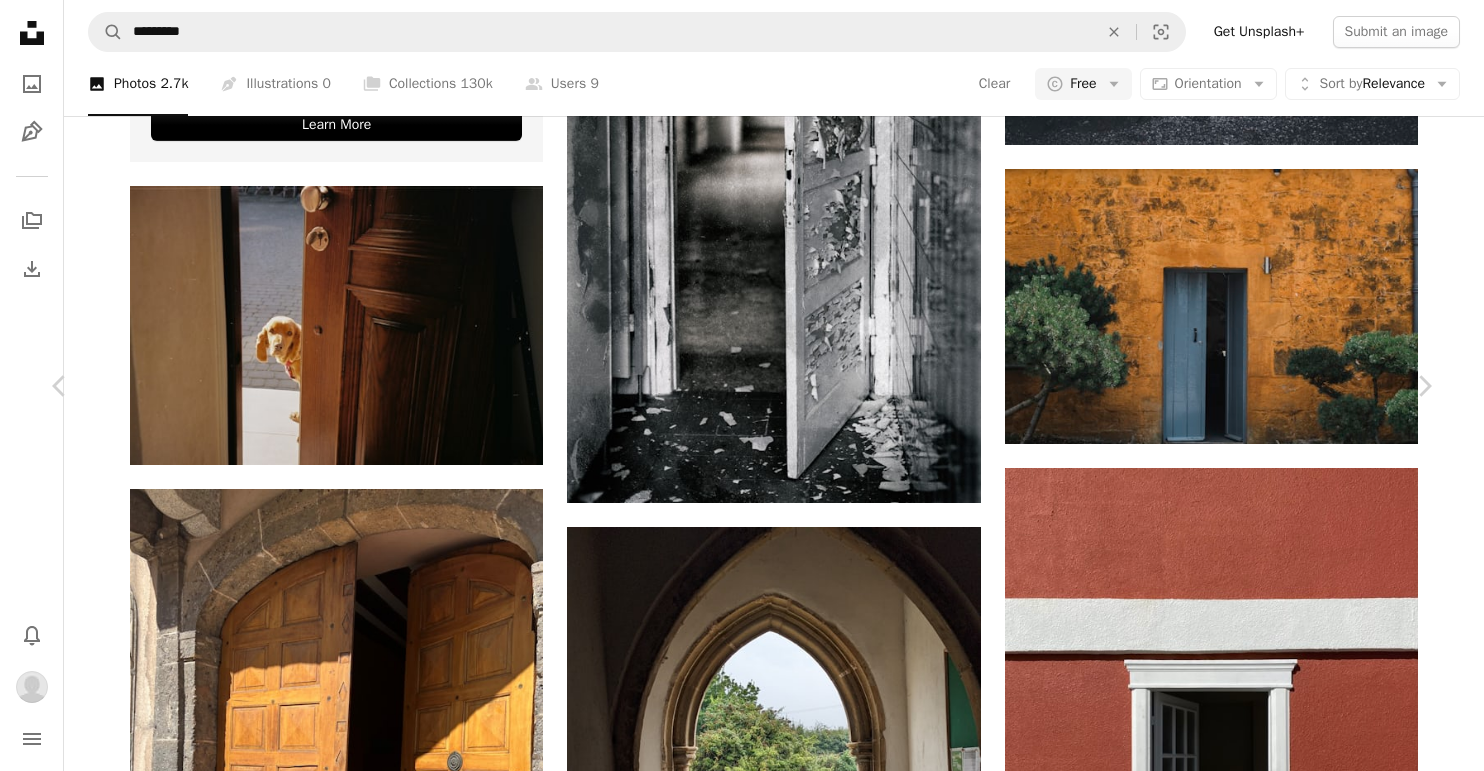 click on "An X shape Chevron left Chevron right [FIRST] [LAST] A heart A plus sign Download Chevron down Zoom in ––– ––  –– ––– –––– –––– ––– ––  –– ––– –––– –––– ––– ––  –– ––– –––– –––– A forward-right arrow Share Info icon Info More Actions 🚪 –––   – –––  – – ––  – ––––. ––– ––– ––––  –––– ––– ––– – –––– –––– ––– –––   –––– –––– Browse premium related images on iStock  |  Save 20% with code UNSPLASH20 Related images" at bounding box center [742, 6796] 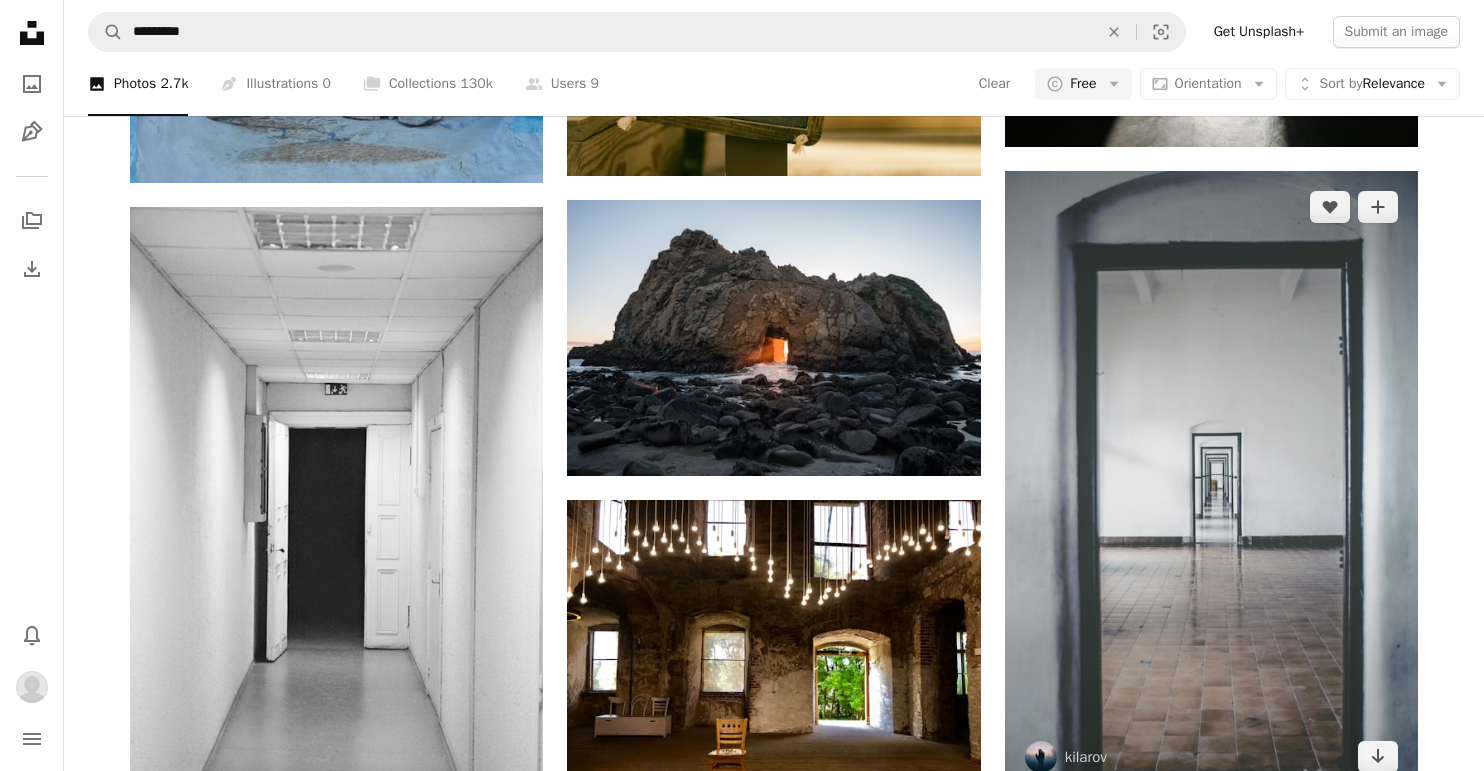 scroll, scrollTop: 7157, scrollLeft: 0, axis: vertical 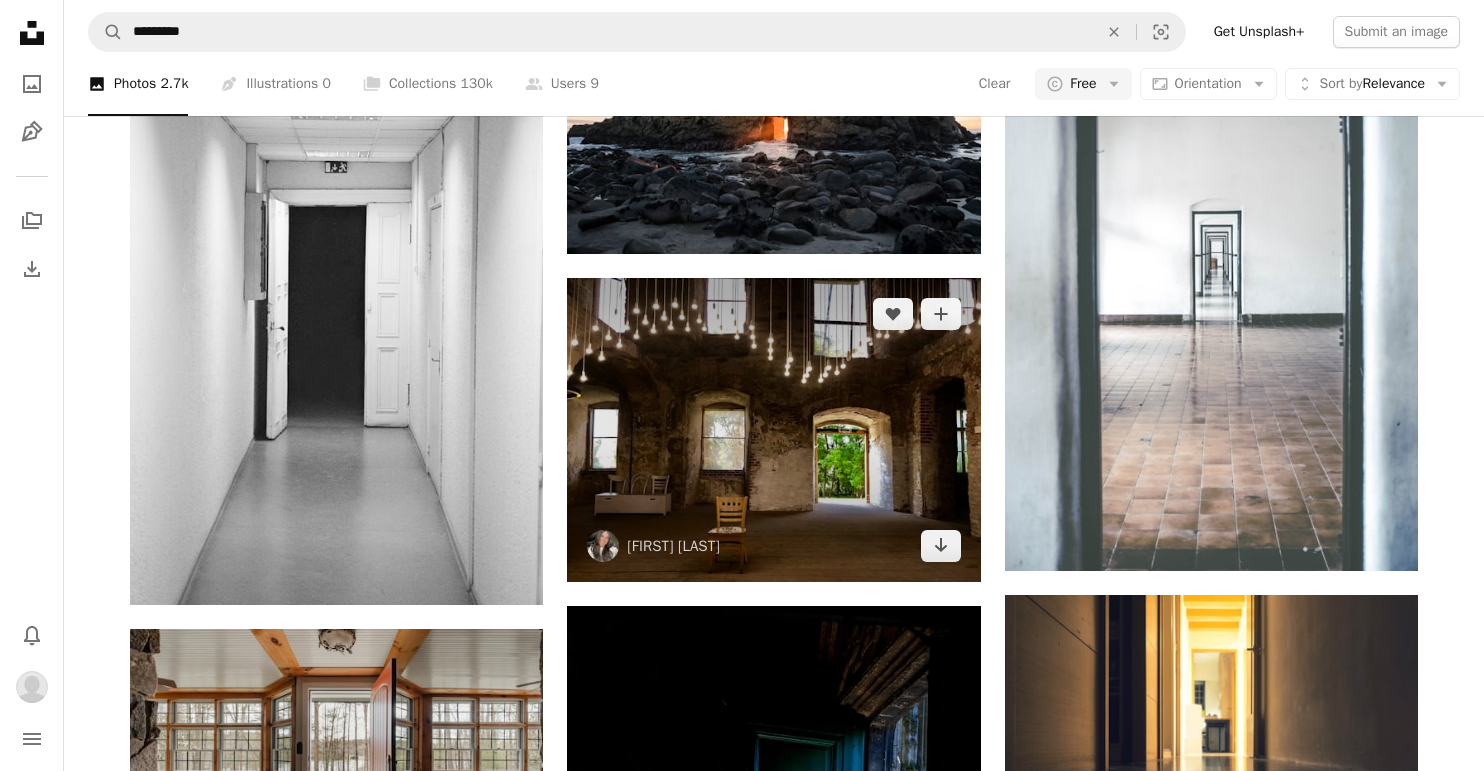 click at bounding box center [773, 429] 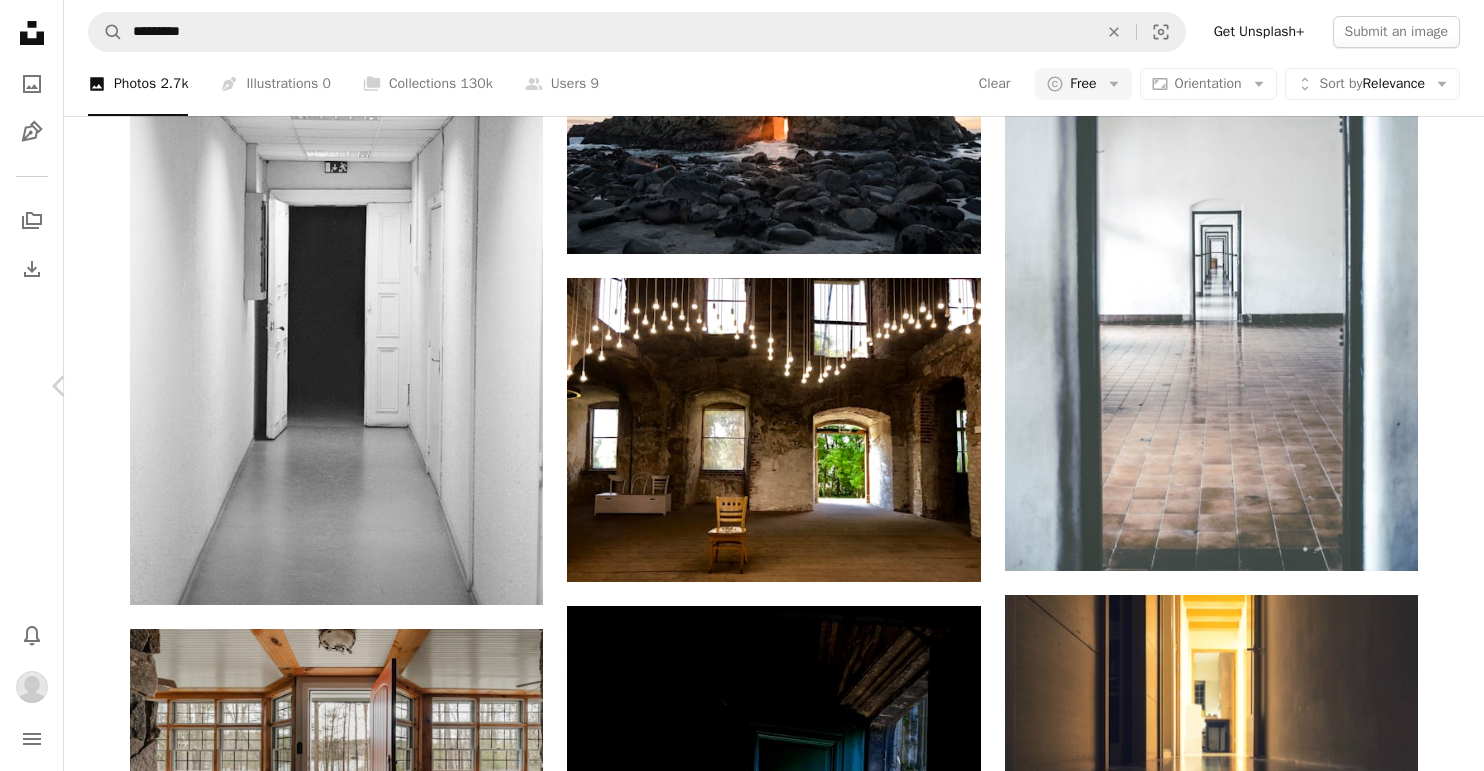 click on "Chevron right" at bounding box center [1424, 386] 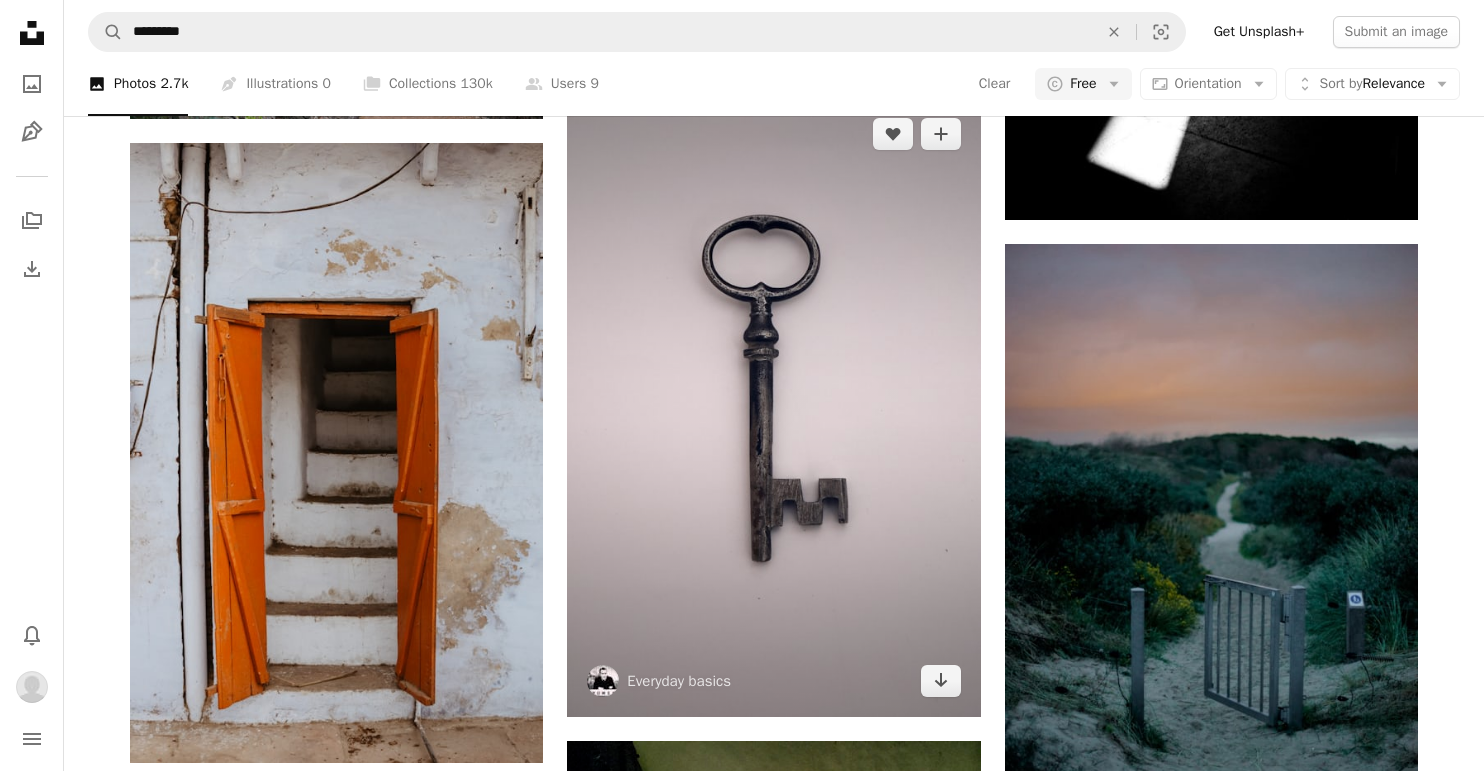 scroll, scrollTop: 9626, scrollLeft: 0, axis: vertical 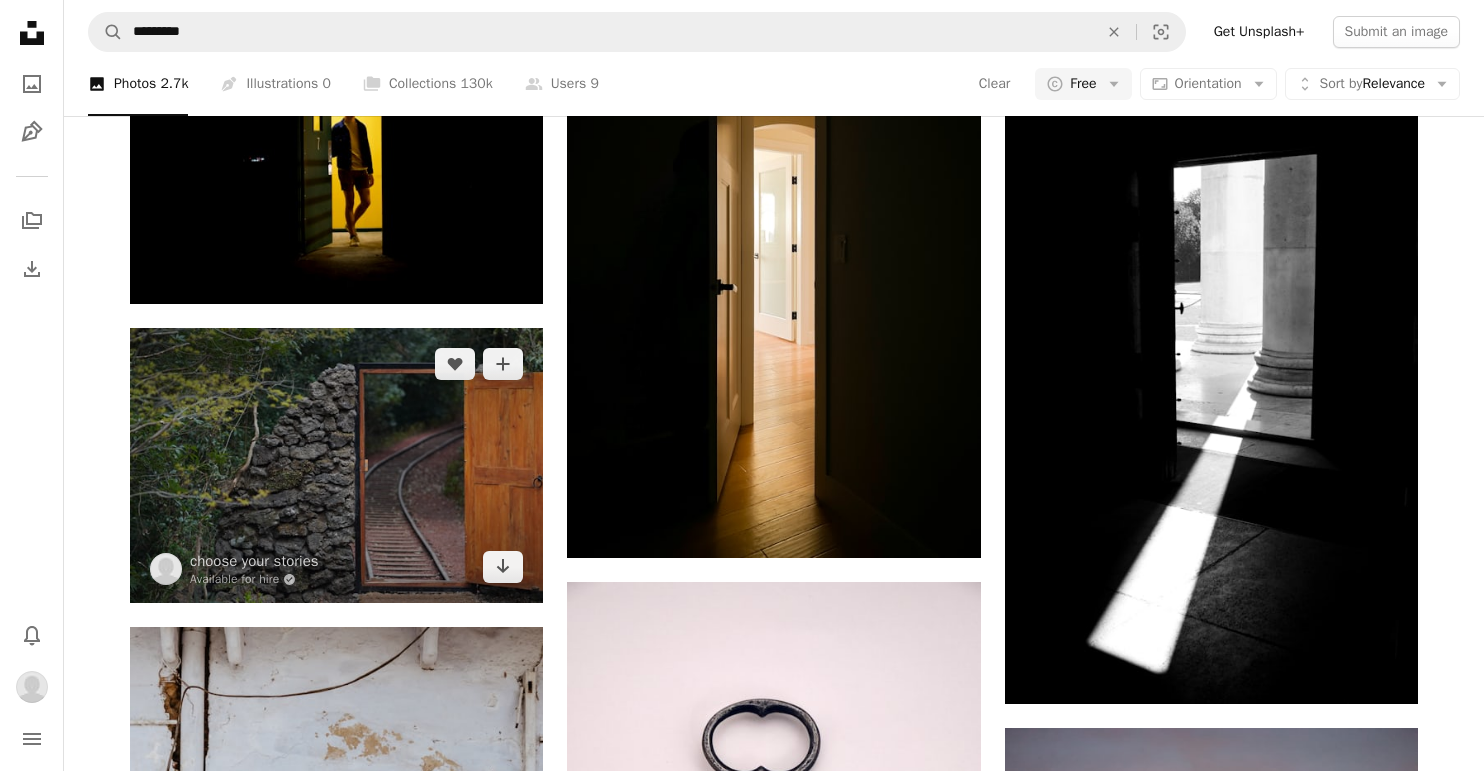 click at bounding box center [336, 465] 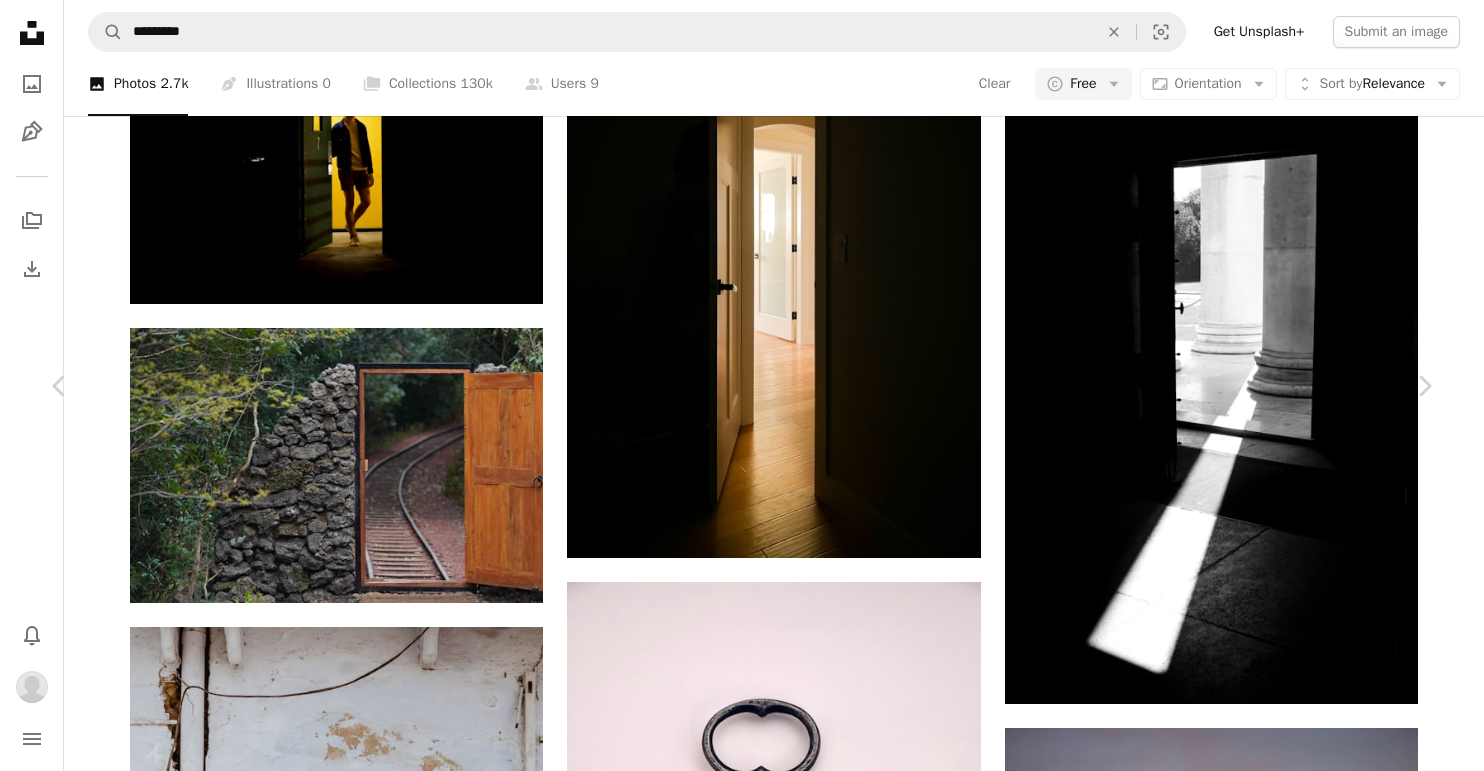 scroll, scrollTop: 0, scrollLeft: 0, axis: both 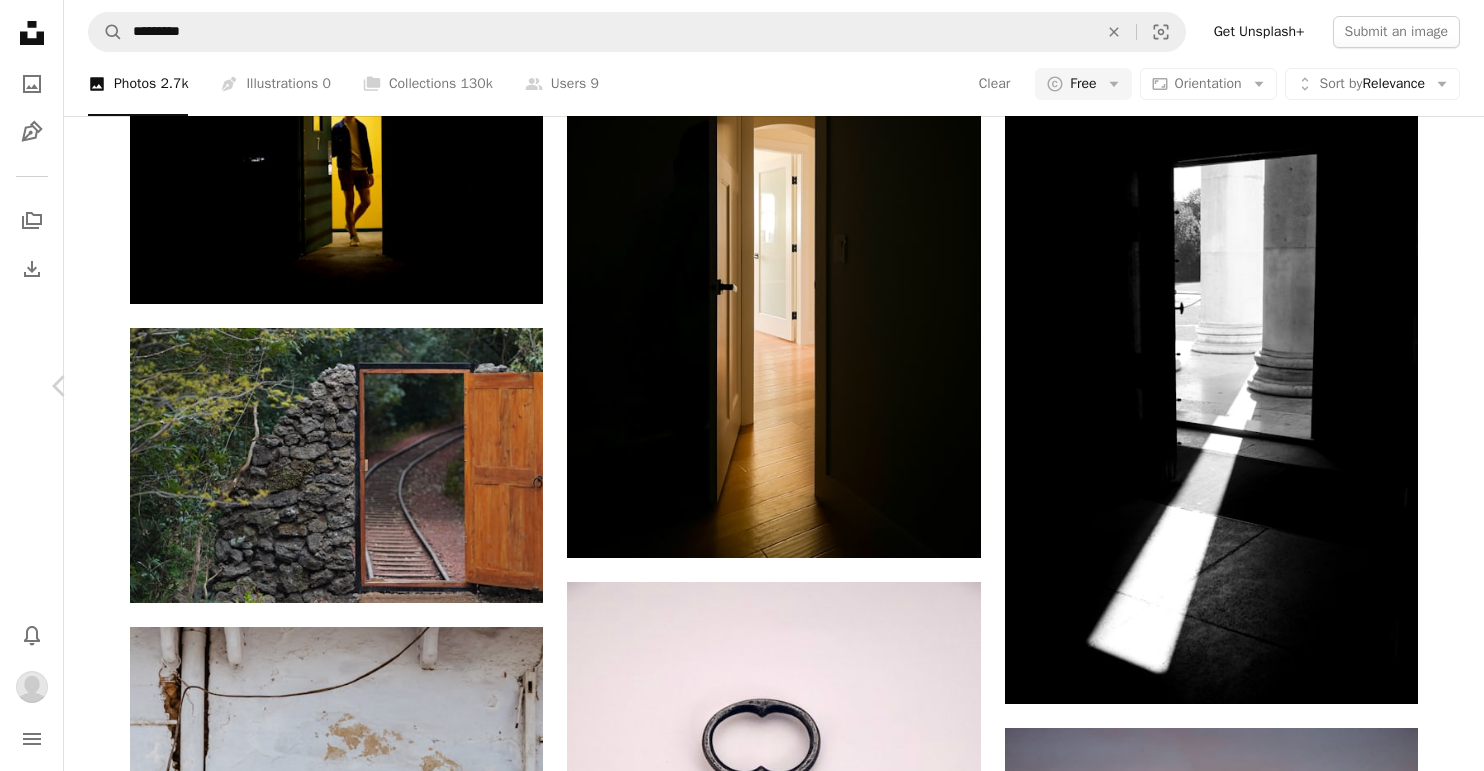 click on "Chevron right" 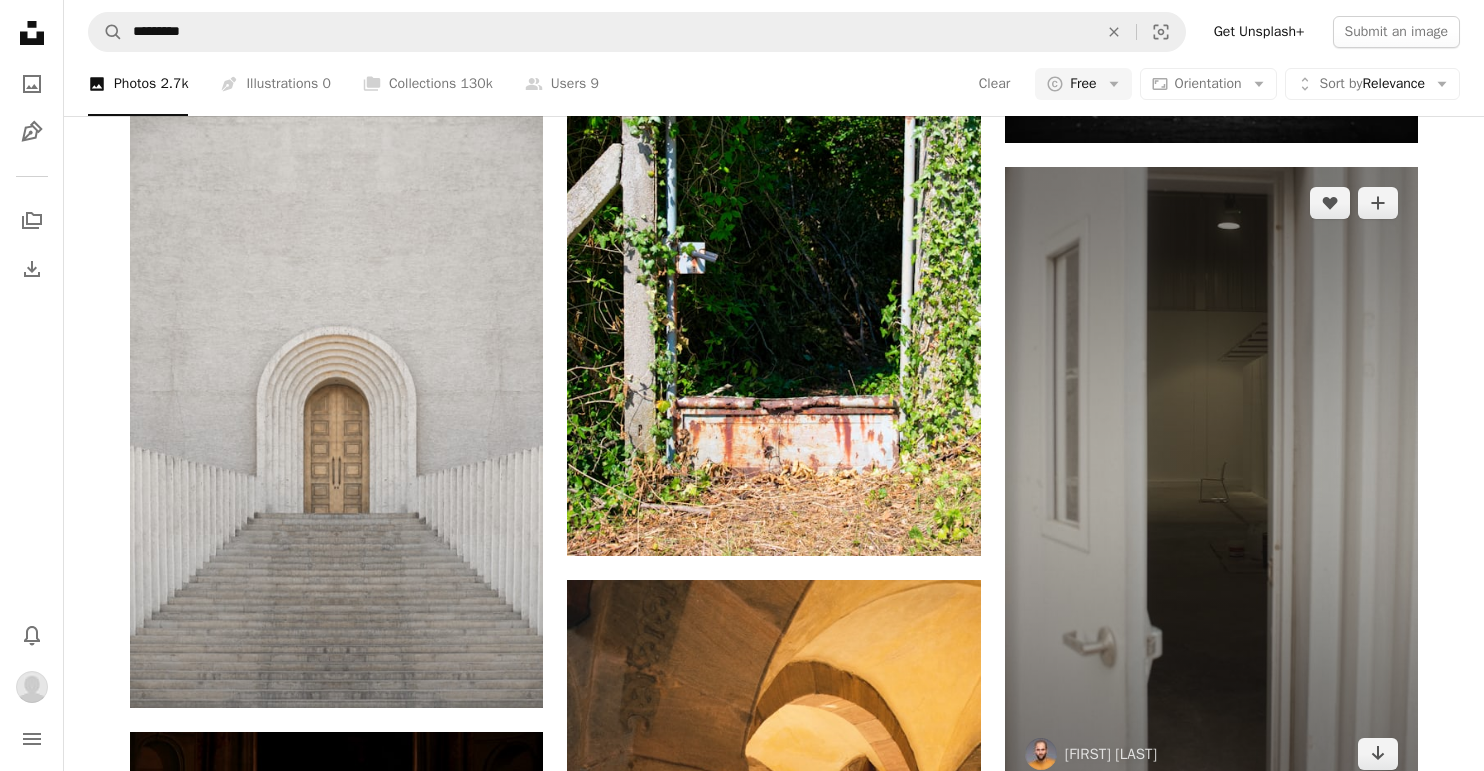 scroll, scrollTop: 13290, scrollLeft: 0, axis: vertical 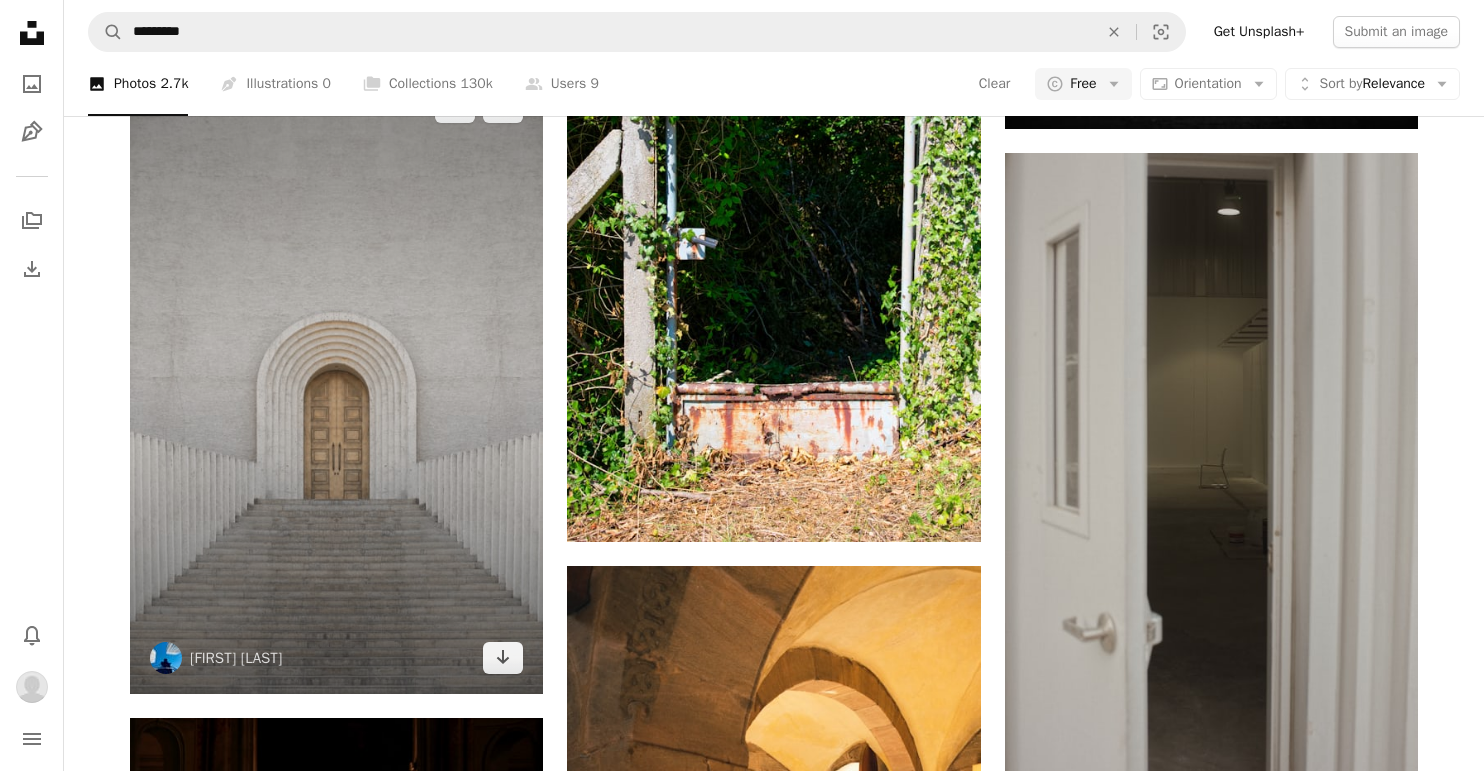 click at bounding box center (336, 382) 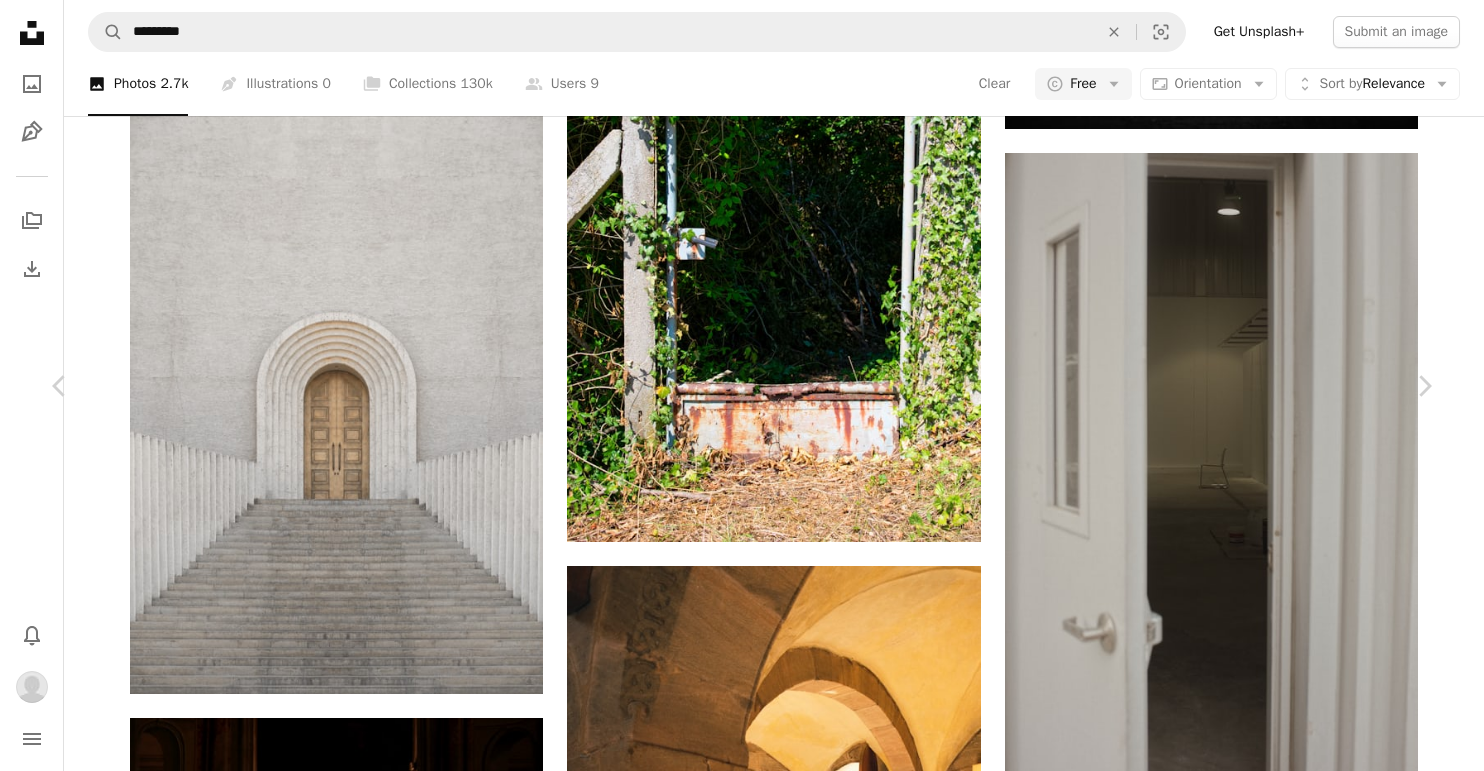 scroll, scrollTop: 13078, scrollLeft: 0, axis: vertical 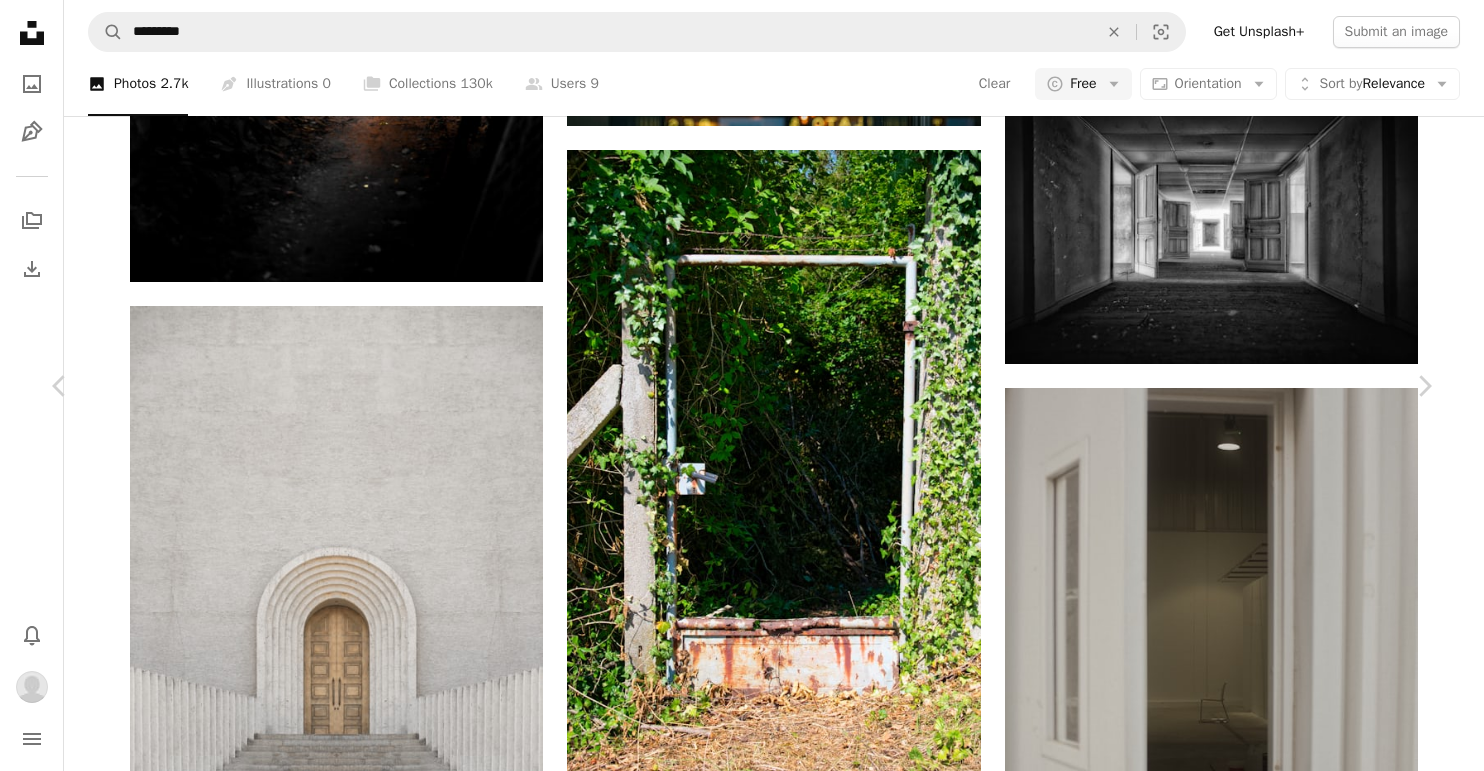 click on "An X shape Chevron left Chevron right [FIRST] [LAST] [USERNAME] A heart A plus sign Download Chevron down Zoom in Views 5,812,073 Downloads 45,332 Featured in Photos ,  Architecture & Interiors ,  Spirituality A forward-right arrow Share Info icon Info More Actions Calendar outlined Published on  [DATE] Safety Free to use under the  Unsplash License spirituality entrance building architecture wall grey door windows staircase arch corridor handrail crypt banister arched Browse premium related images on iStock  |  Save 20% with code UNSPLASH20 View more on iStock  ↗ Related images A heart A plus sign [FIRST] [LAST] Arrow pointing down Plus sign for Unsplash+ A heart A plus sign [FIRST] [LAST] For  Unsplash+ A lock Download A heart A plus sign [FIRST] [LAST] Available for hire A checkmark inside of a circle Arrow pointing down A heart A plus sign [FIRST] [LAST] Arrow pointing down A heart A plus sign [FIRST] [LAST] Available for hire A checkmark inside of a circle Arrow pointing down A heart" at bounding box center (742, 5503) 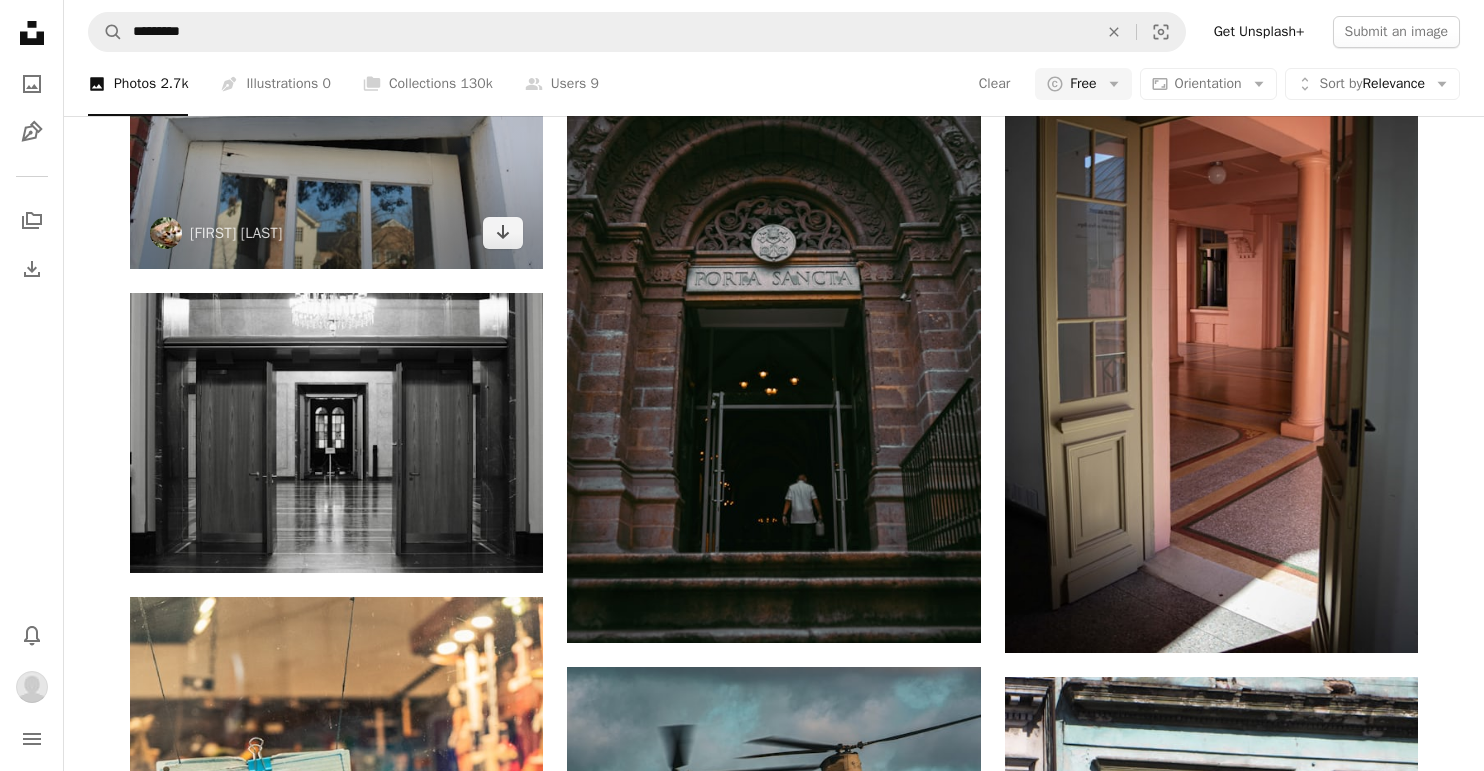 scroll, scrollTop: 19960, scrollLeft: 0, axis: vertical 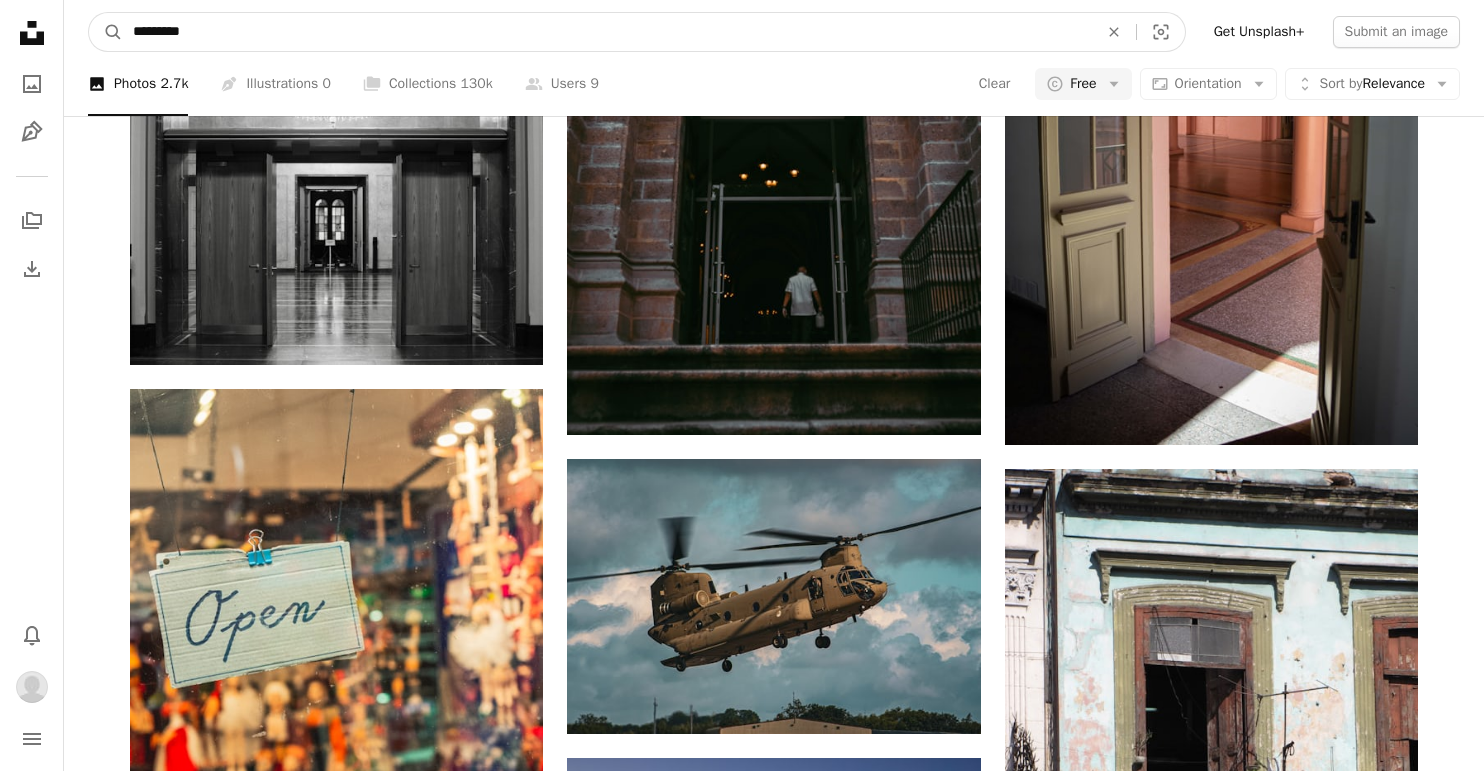 drag, startPoint x: 237, startPoint y: 35, endPoint x: 88, endPoint y: -110, distance: 207.90863 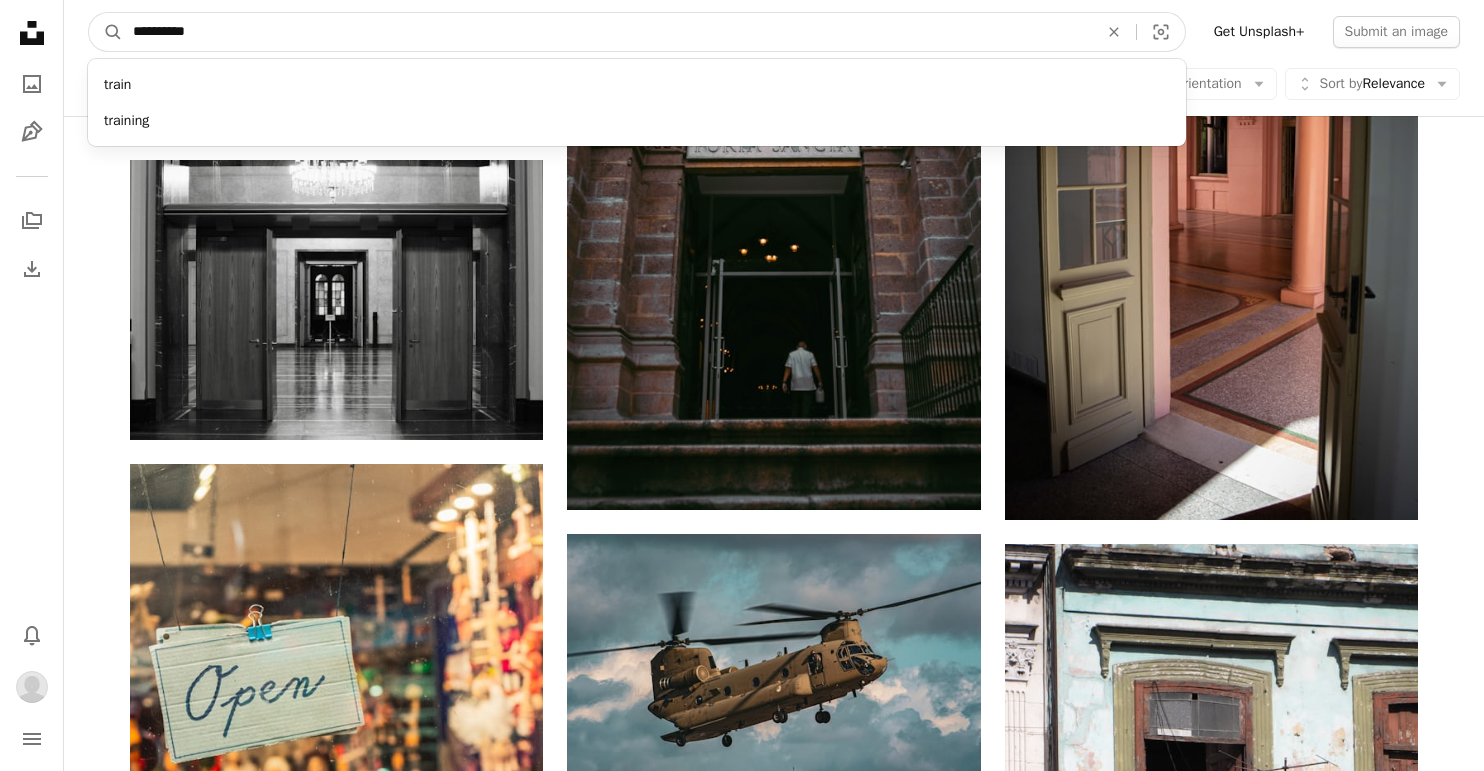 type on "**********" 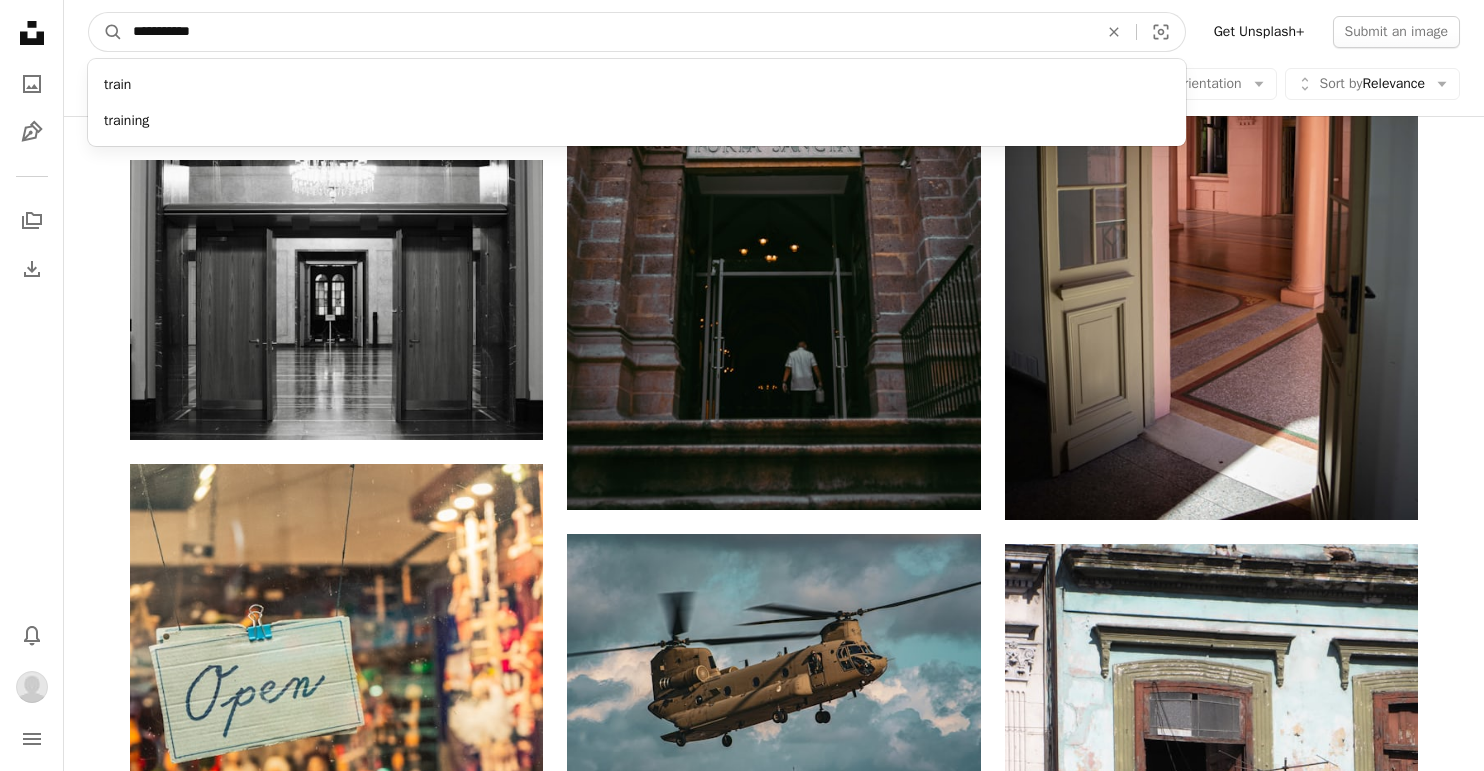 click on "A magnifying glass" at bounding box center [106, 32] 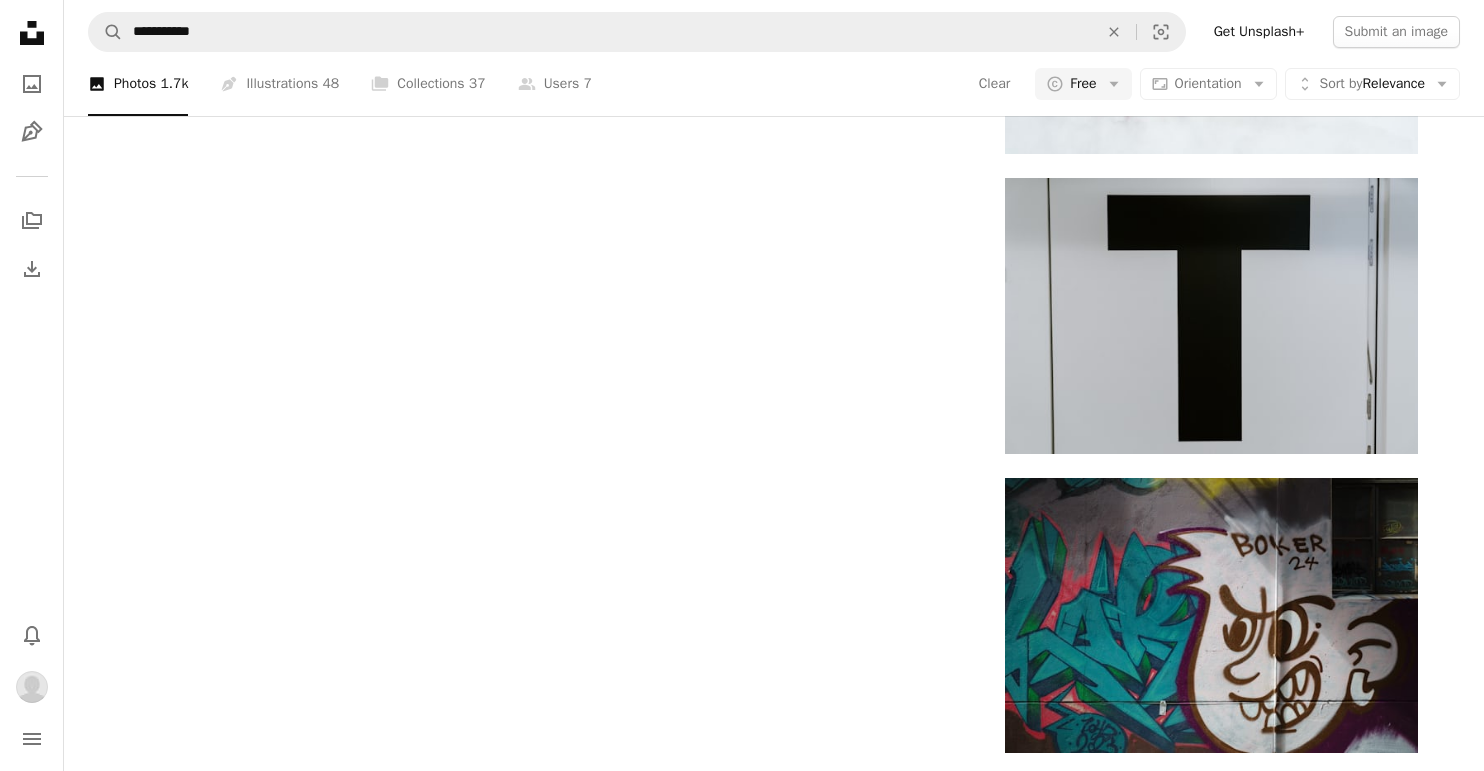 scroll, scrollTop: 3607, scrollLeft: 0, axis: vertical 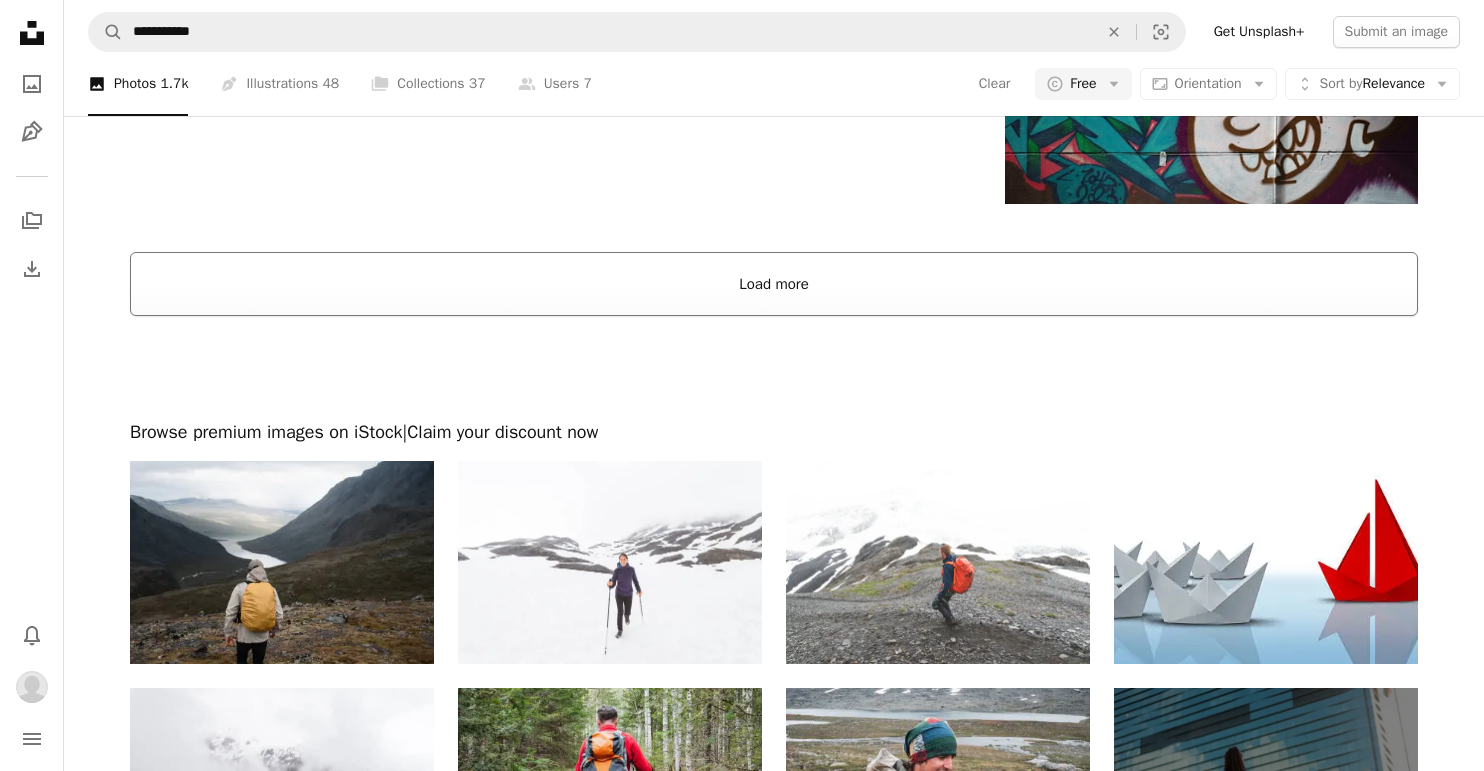 click on "Load more" at bounding box center [774, 284] 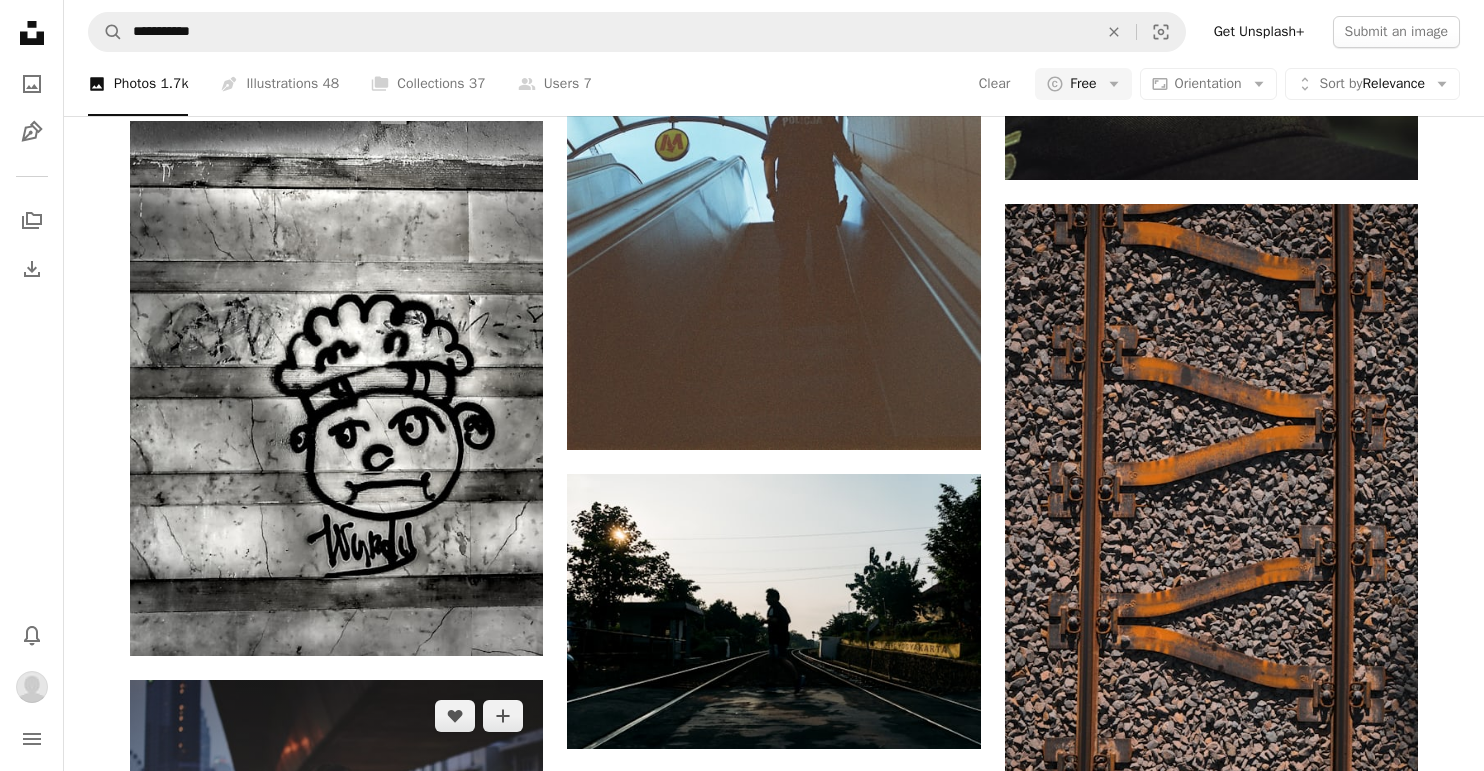 scroll, scrollTop: 7504, scrollLeft: 0, axis: vertical 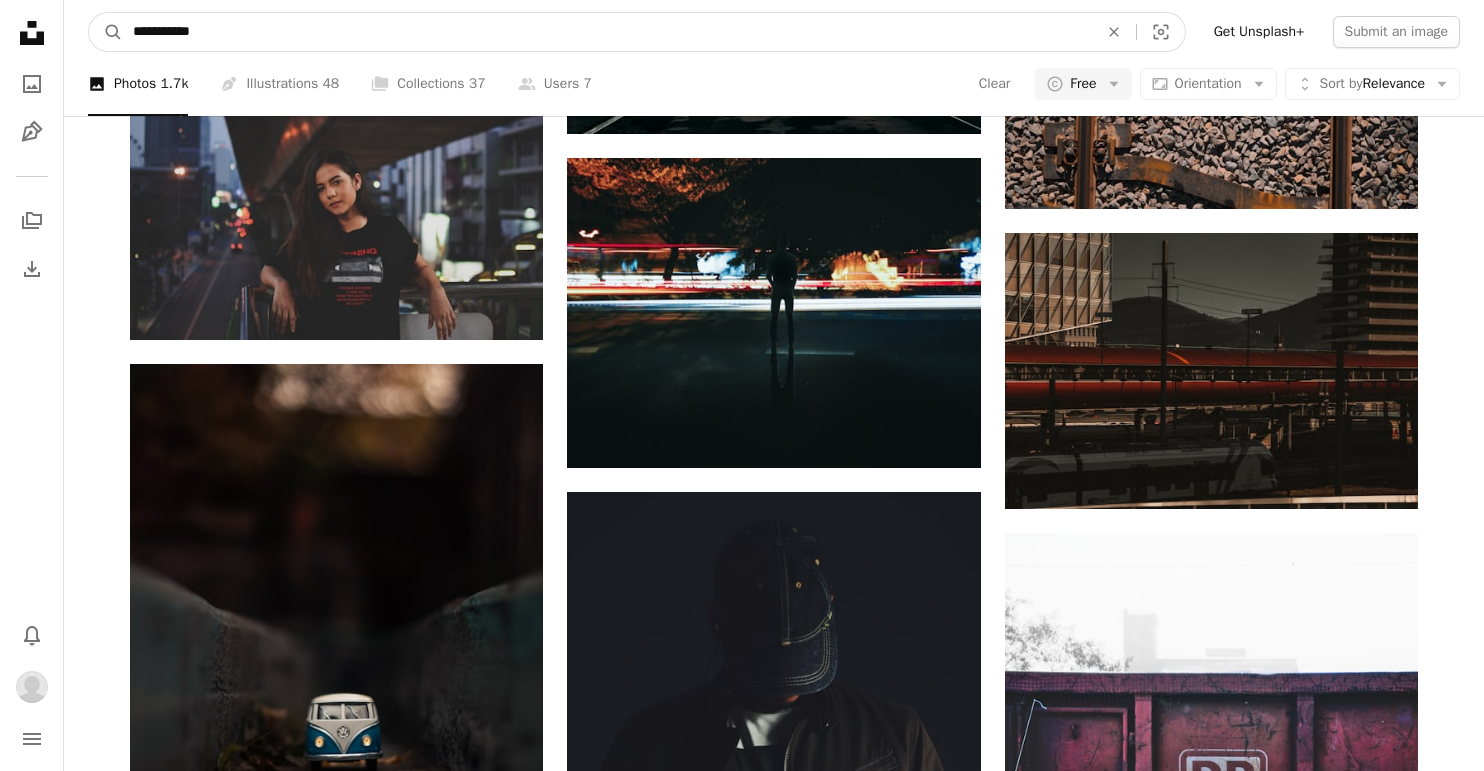 drag, startPoint x: 264, startPoint y: 49, endPoint x: 201, endPoint y: -25, distance: 97.18539 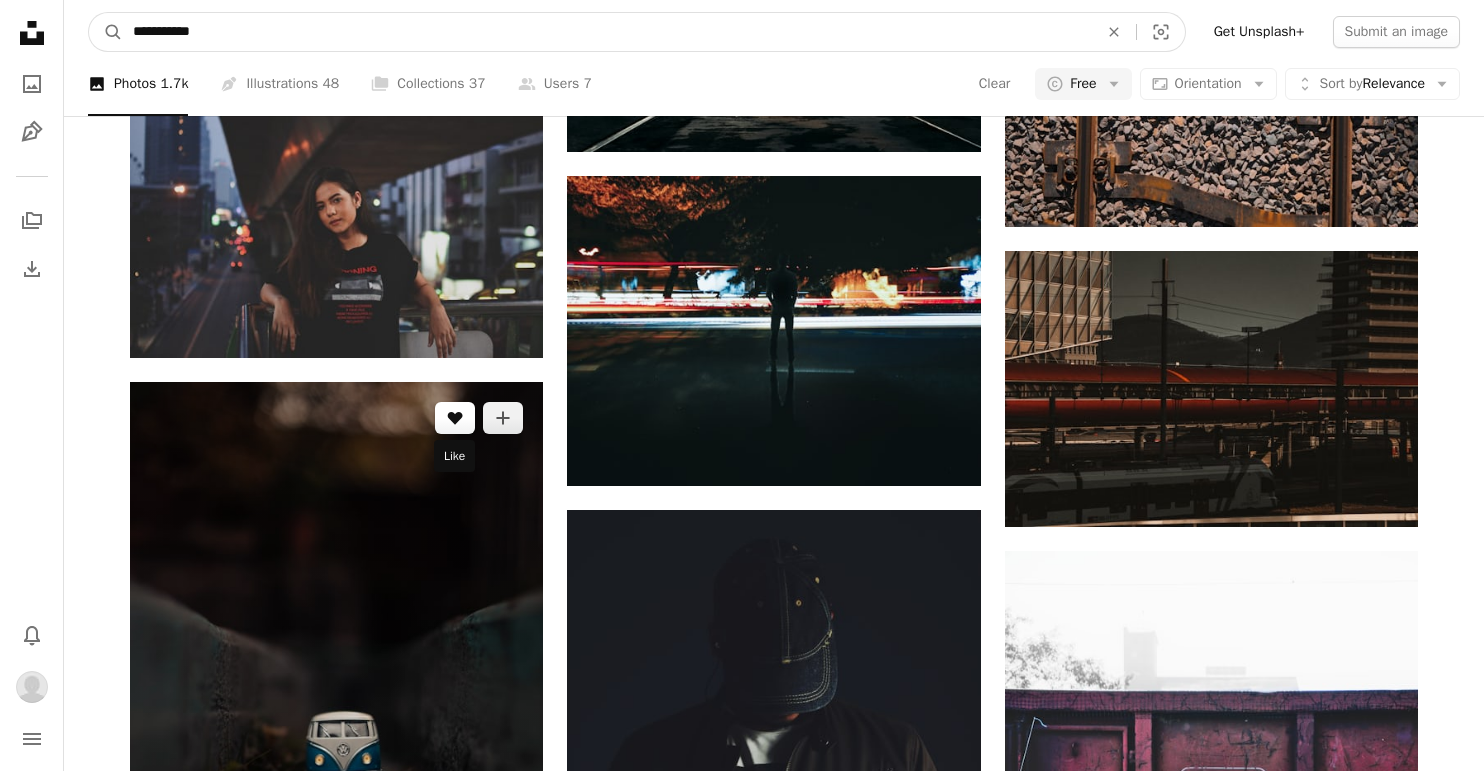 scroll, scrollTop: 8408, scrollLeft: 0, axis: vertical 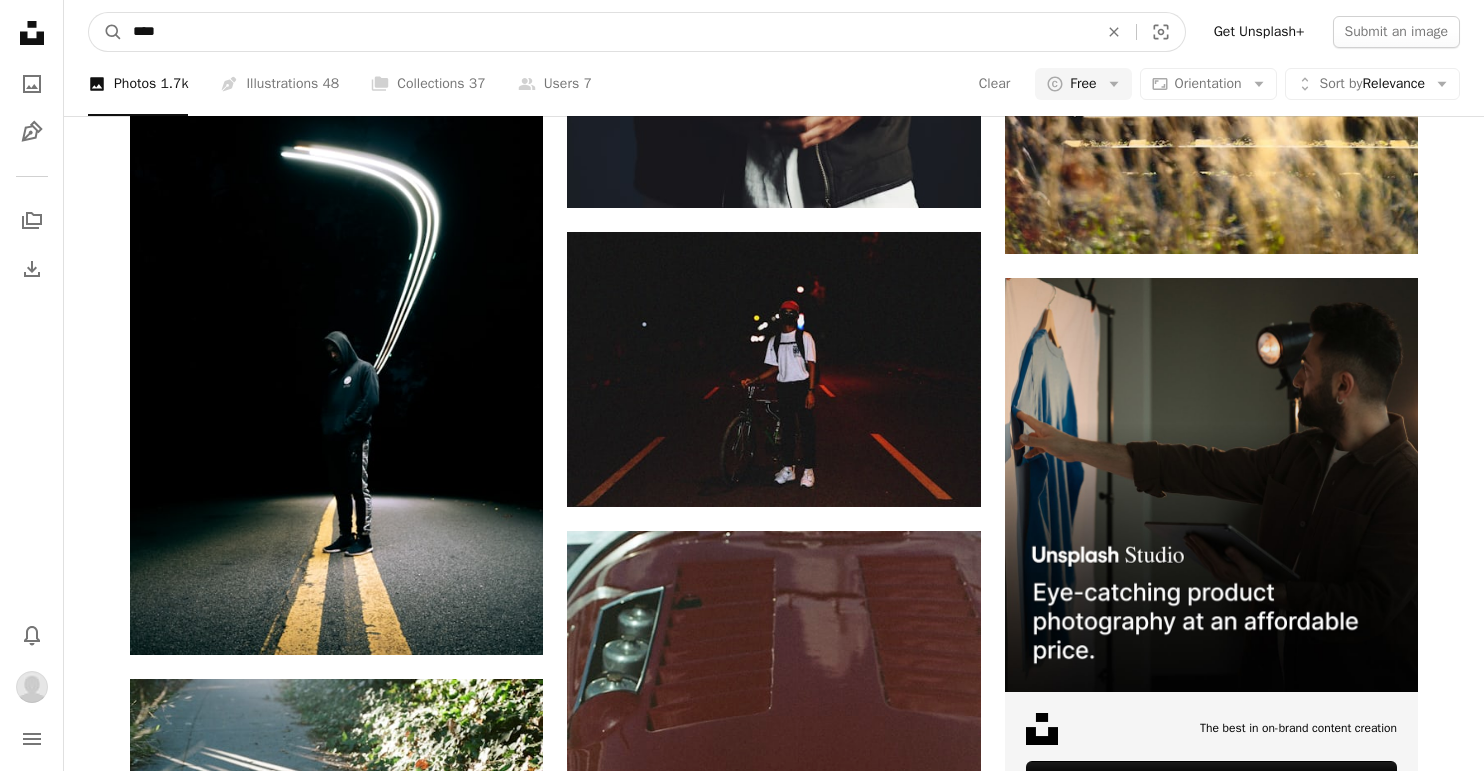 drag, startPoint x: 560, startPoint y: 32, endPoint x: 560, endPoint y: -12, distance: 44 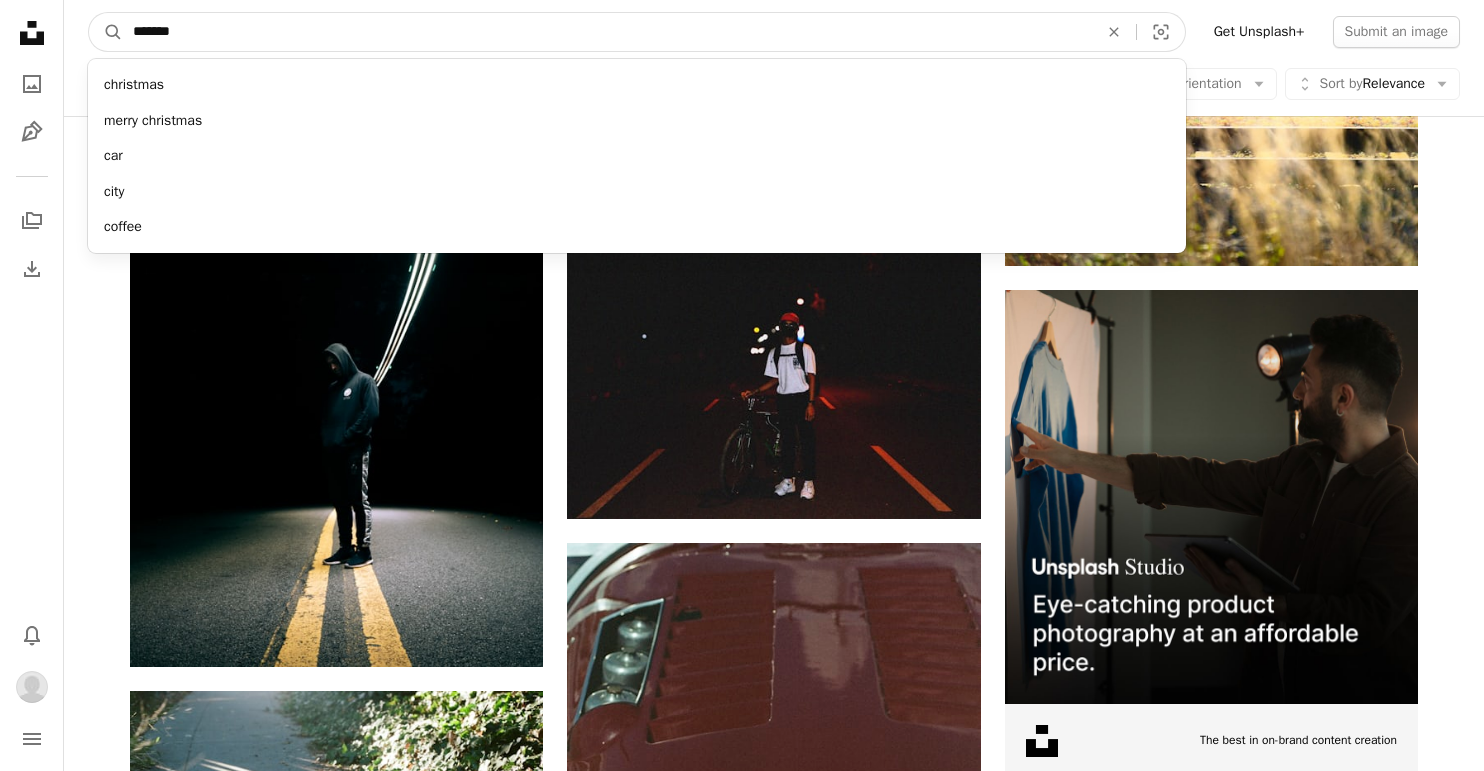 type on "*******" 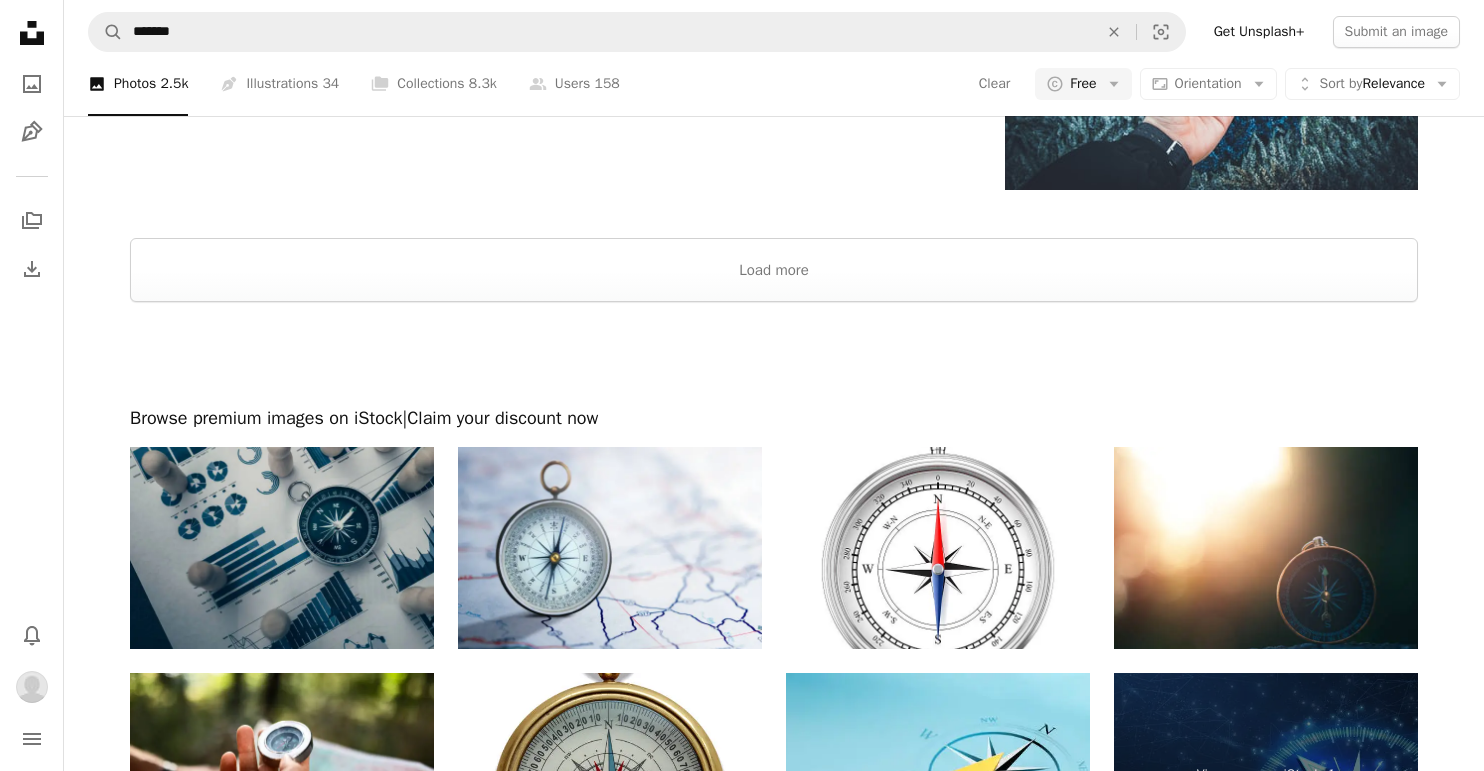 scroll, scrollTop: 3930, scrollLeft: 0, axis: vertical 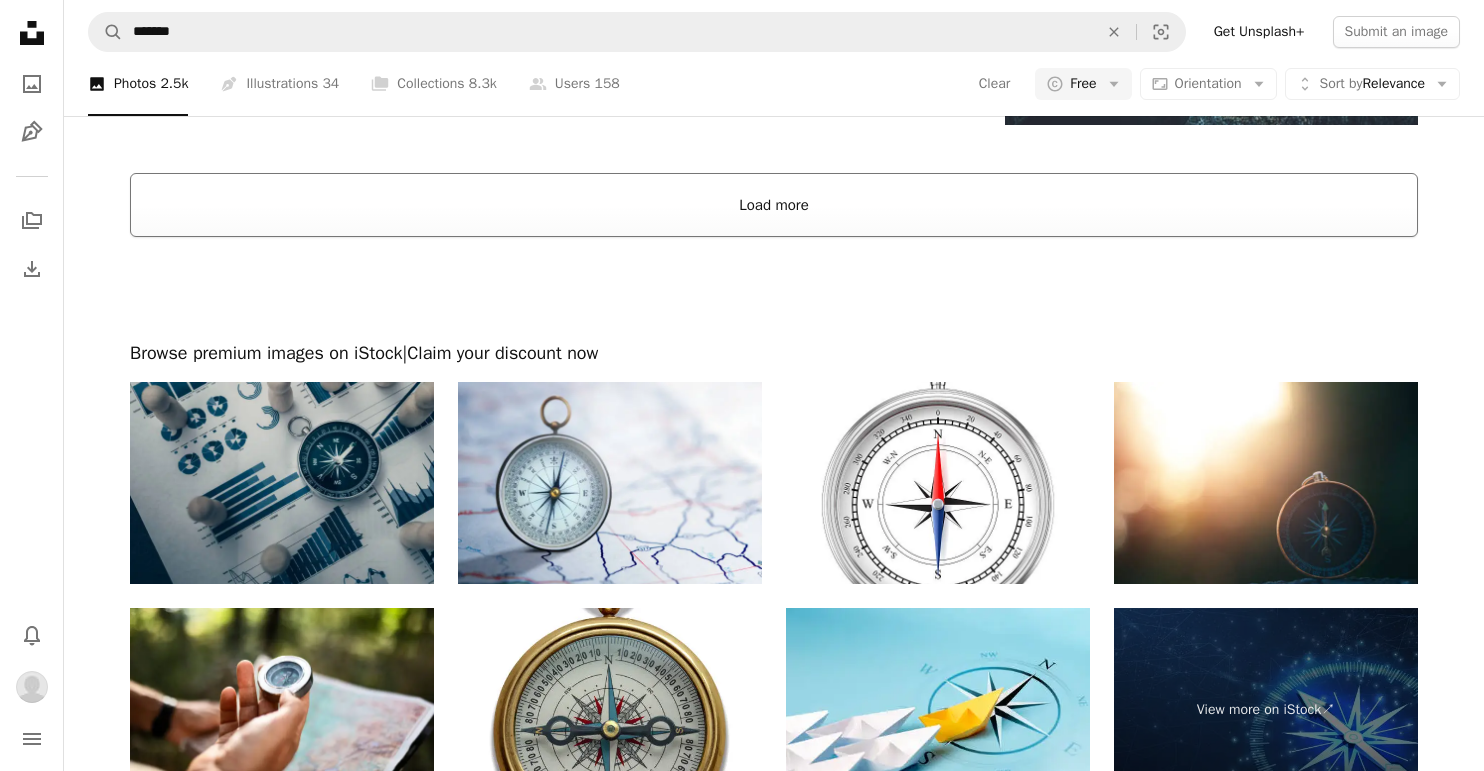 click on "Load more" at bounding box center (774, 205) 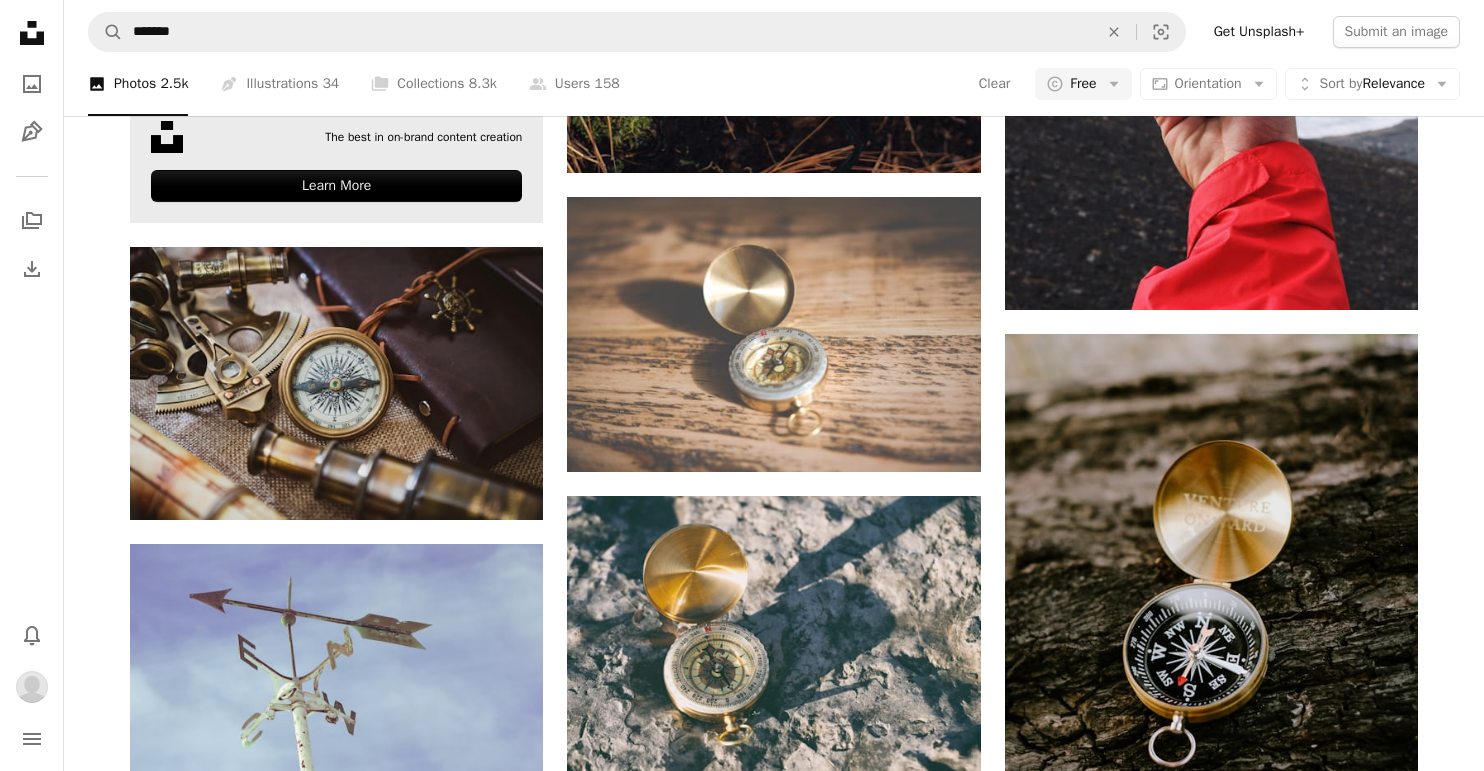 scroll, scrollTop: 5249, scrollLeft: 0, axis: vertical 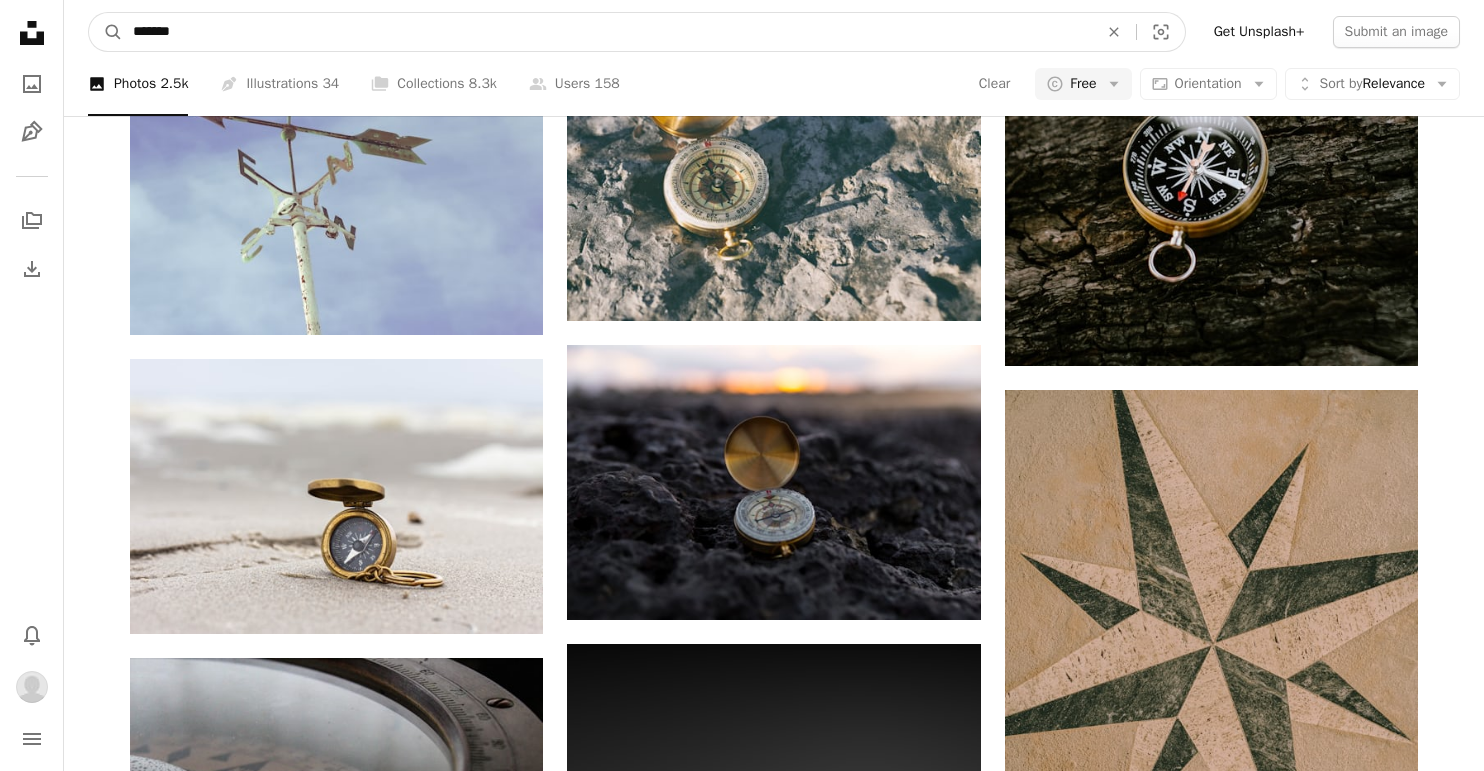 drag, startPoint x: 295, startPoint y: 22, endPoint x: 243, endPoint y: -72, distance: 107.42439 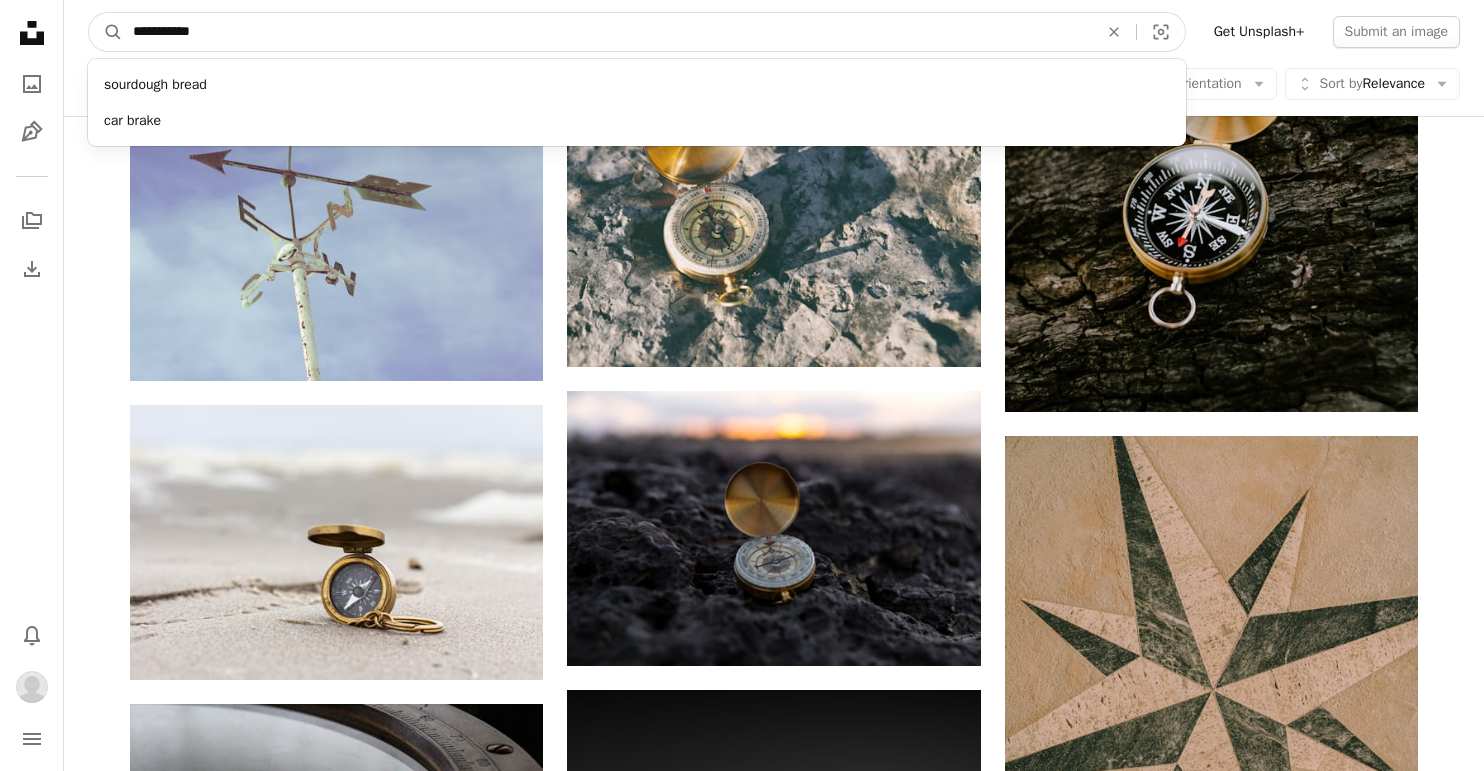 type on "**********" 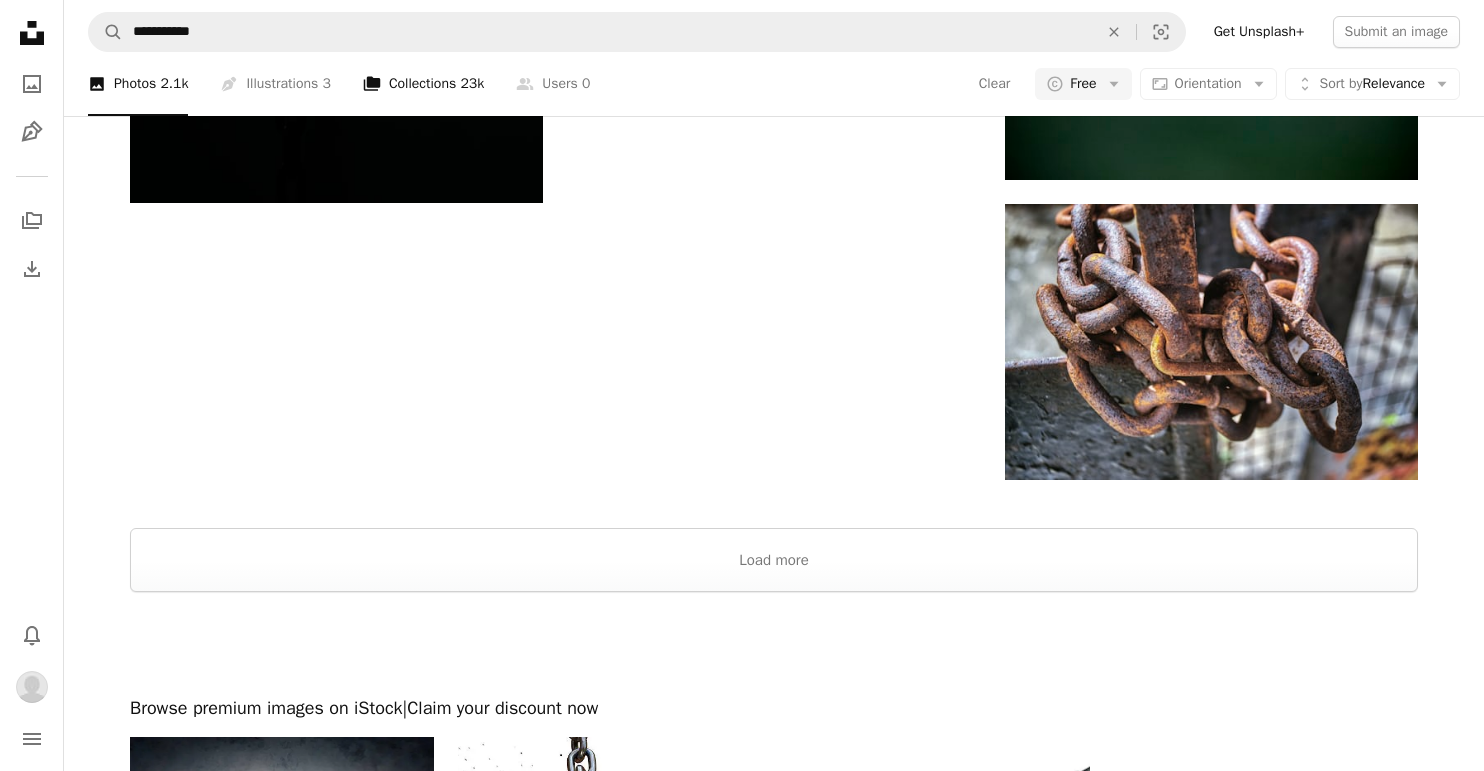 scroll, scrollTop: 3462, scrollLeft: 0, axis: vertical 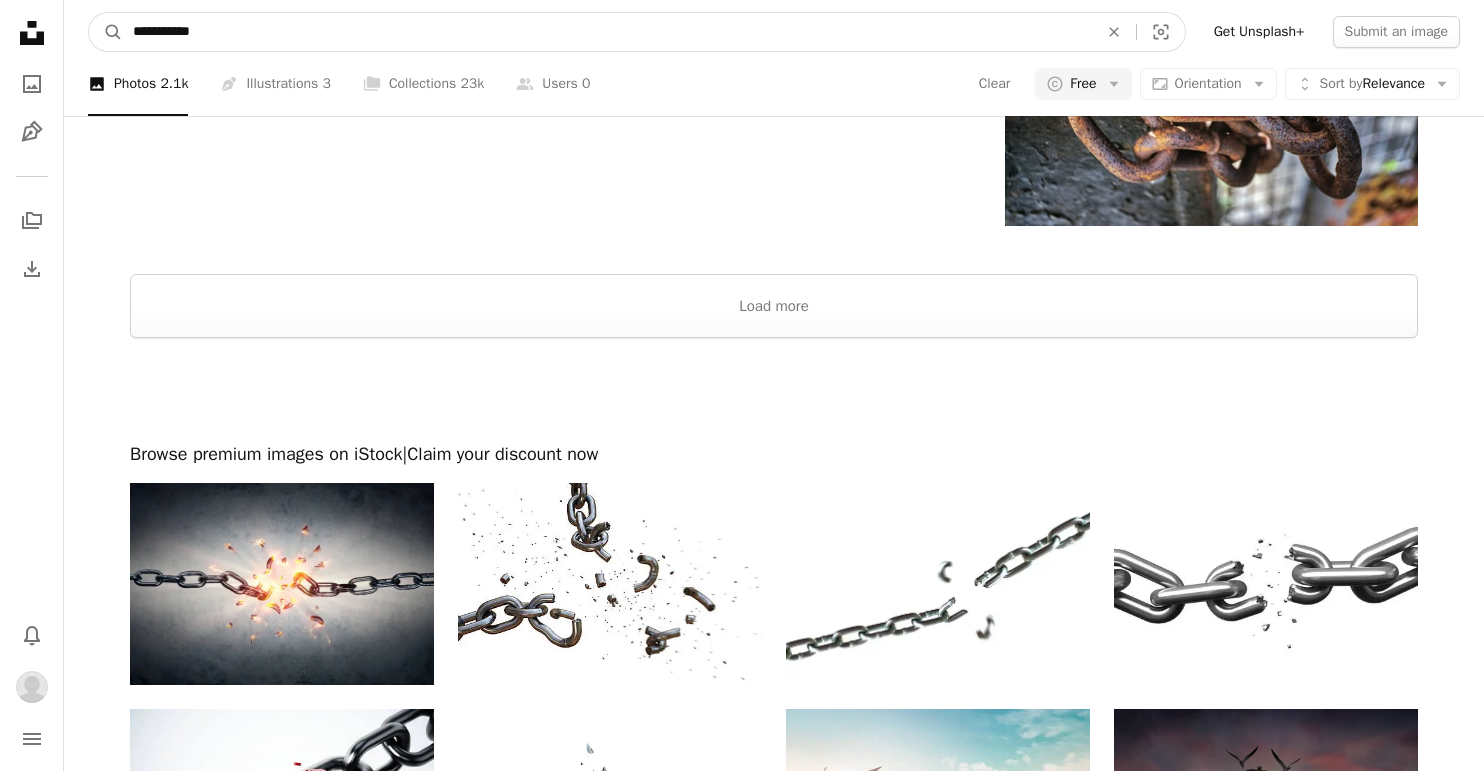 drag, startPoint x: 577, startPoint y: 30, endPoint x: 551, endPoint y: -60, distance: 93.680305 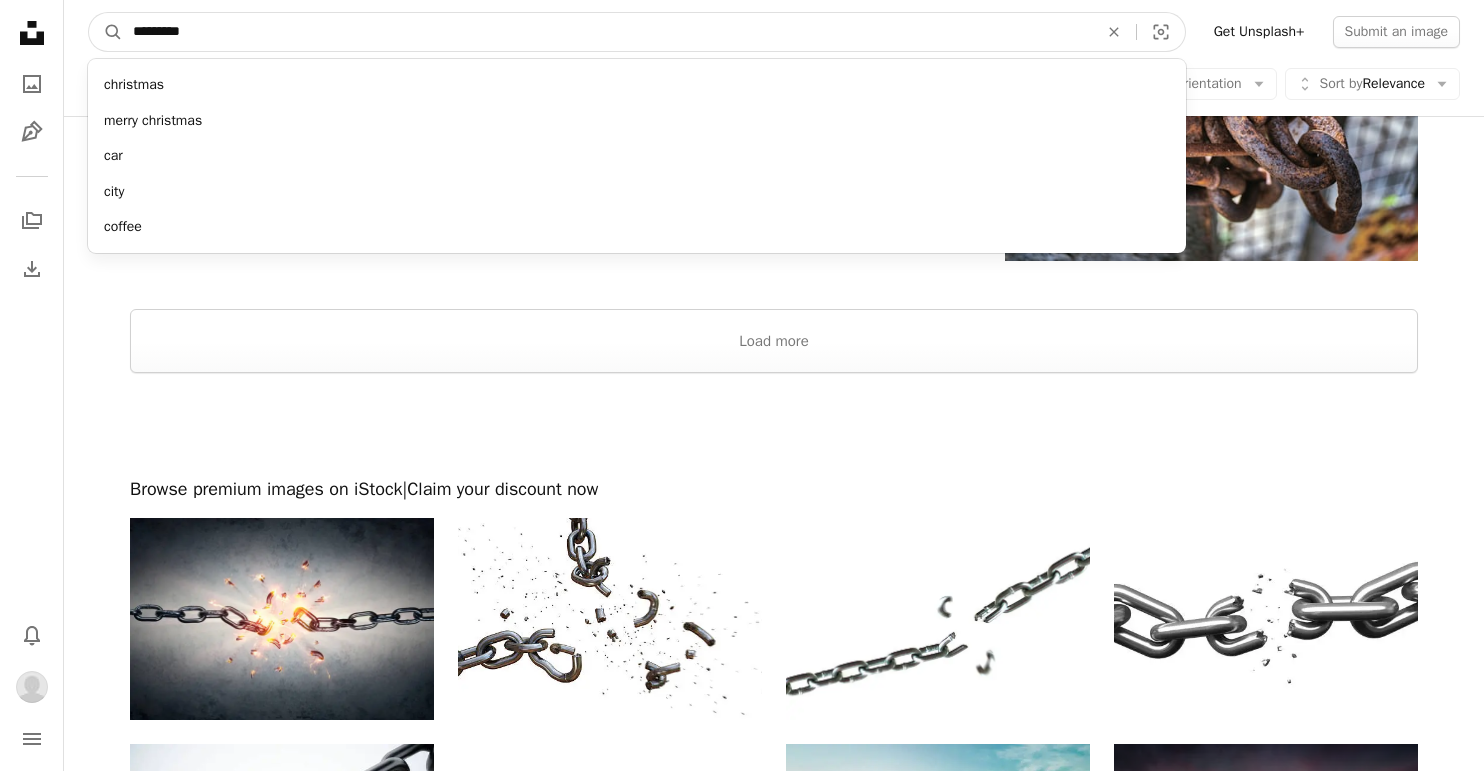 type on "*********" 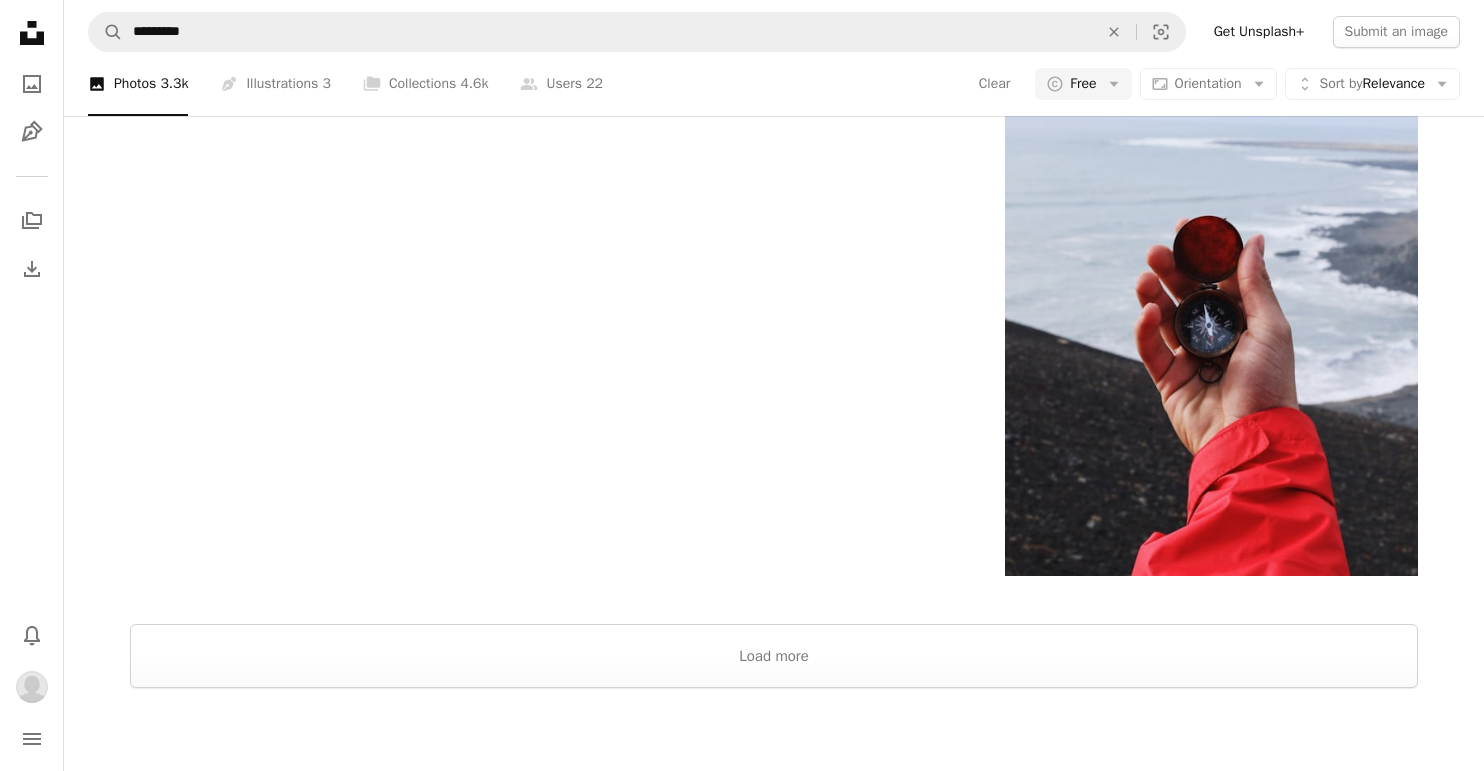 scroll, scrollTop: 3315, scrollLeft: 0, axis: vertical 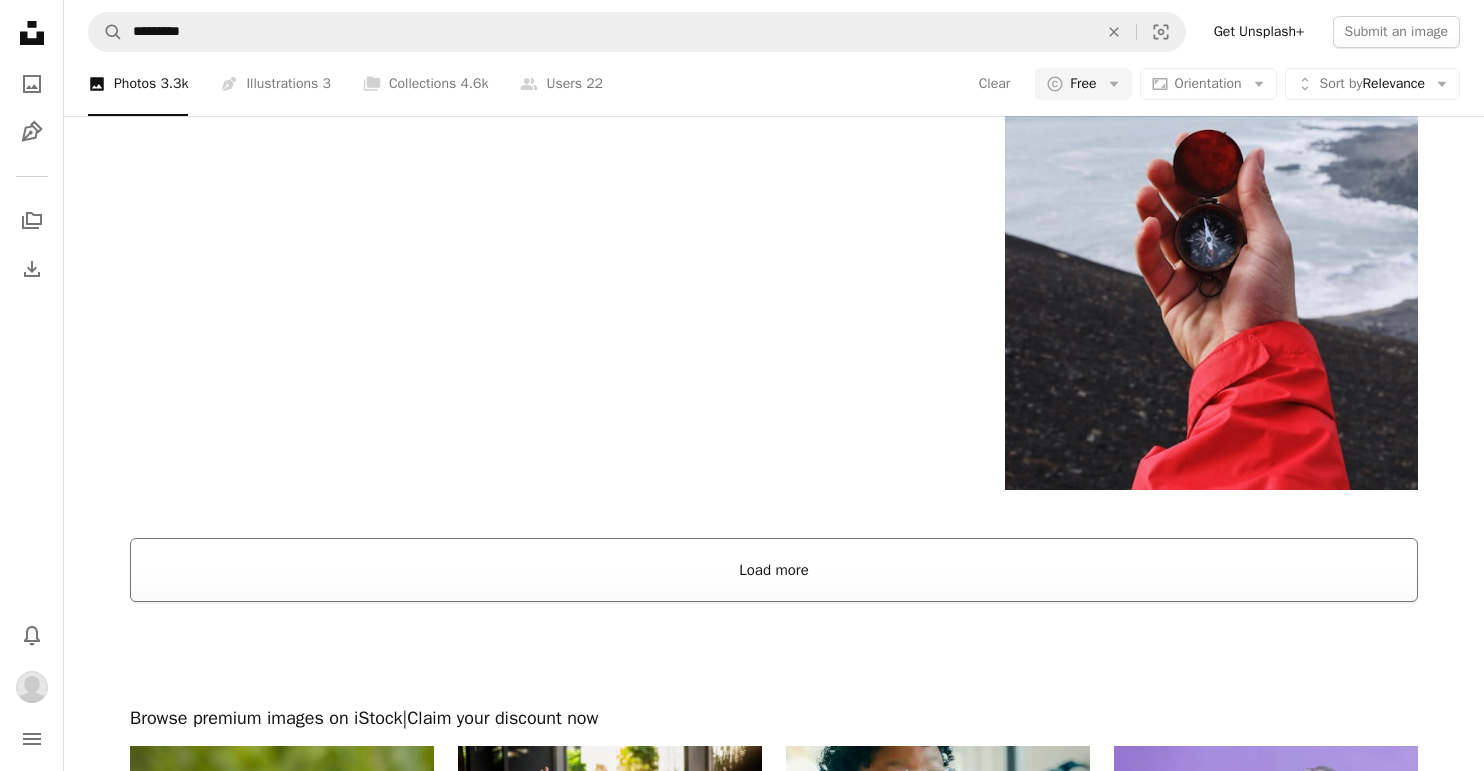 click on "Load more" at bounding box center [774, 570] 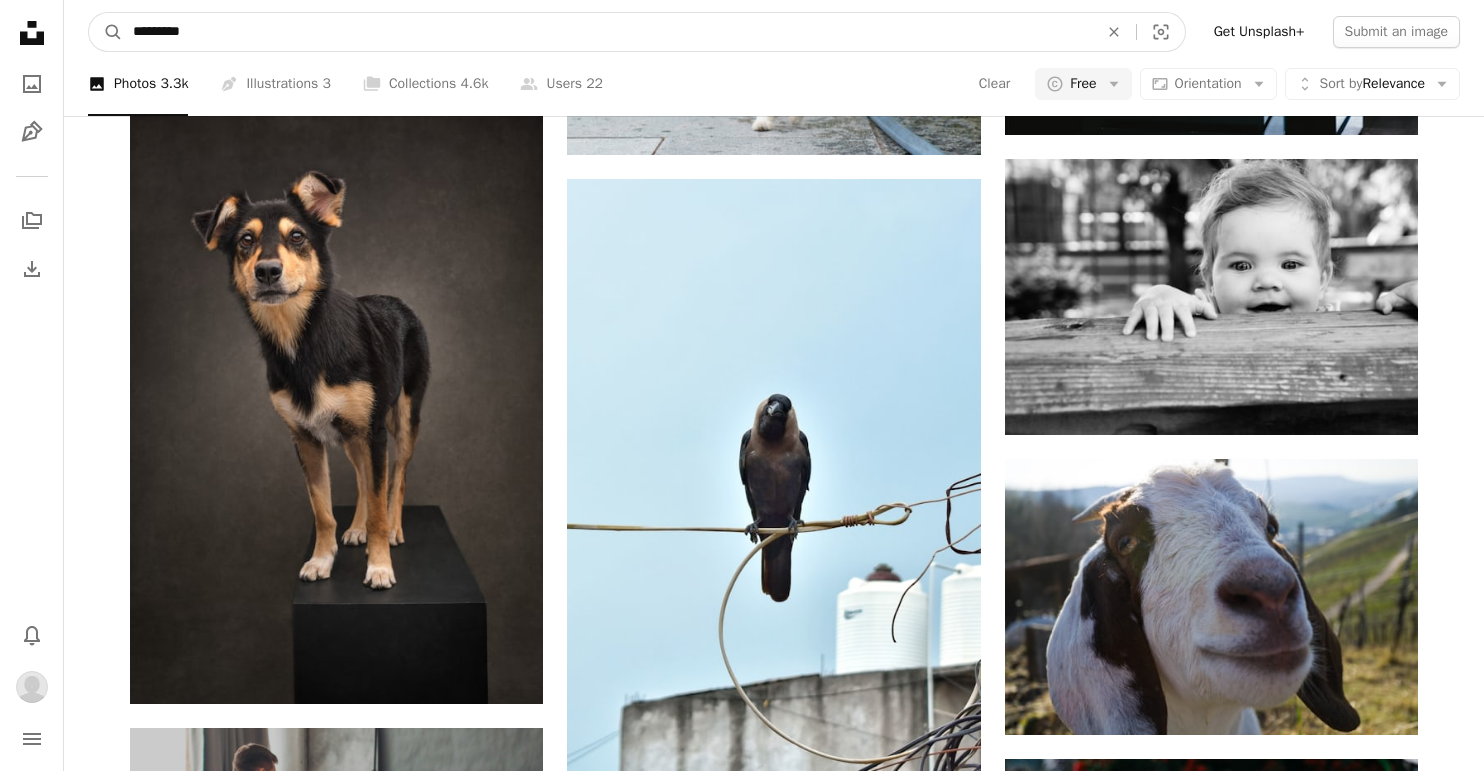drag, startPoint x: 268, startPoint y: 36, endPoint x: 259, endPoint y: -86, distance: 122.33152 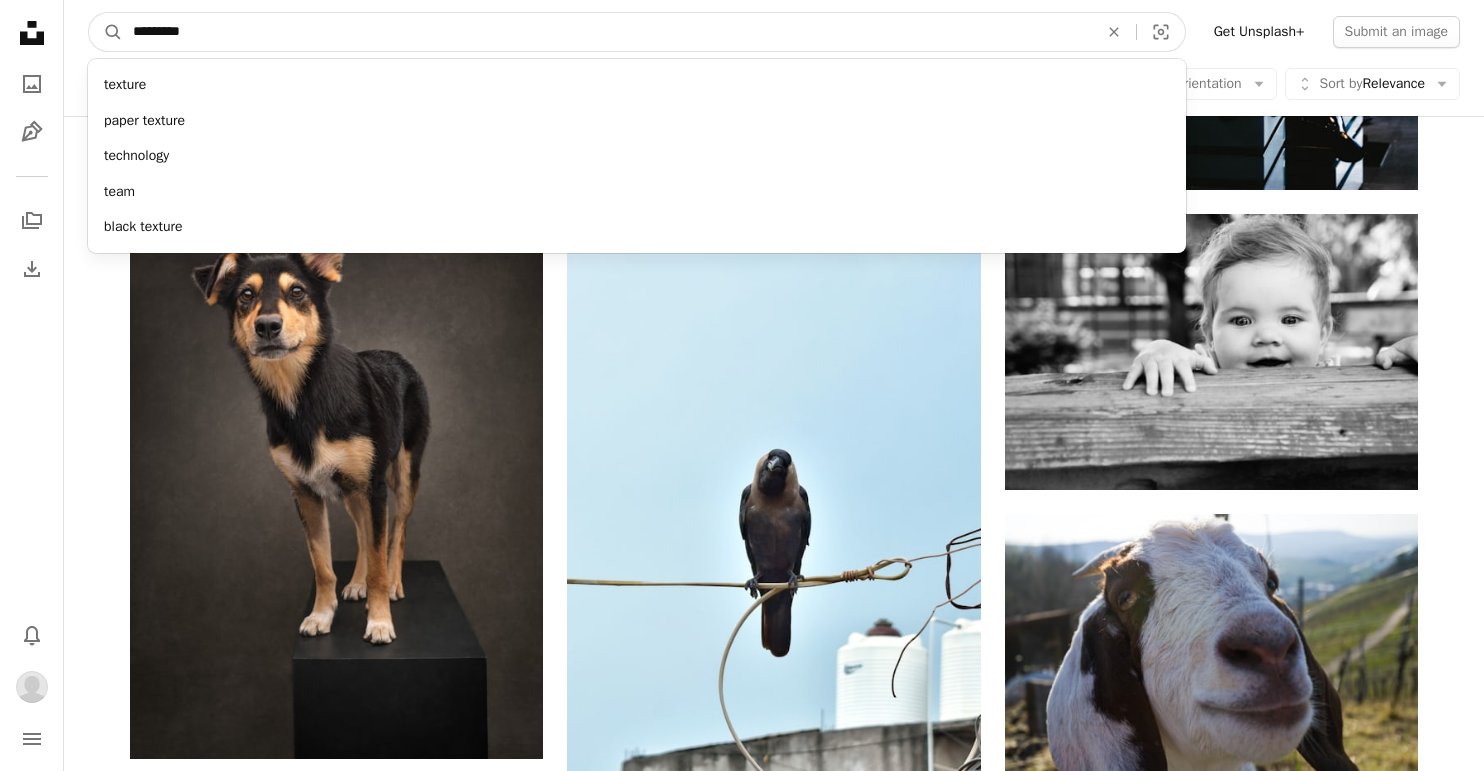 type on "*********" 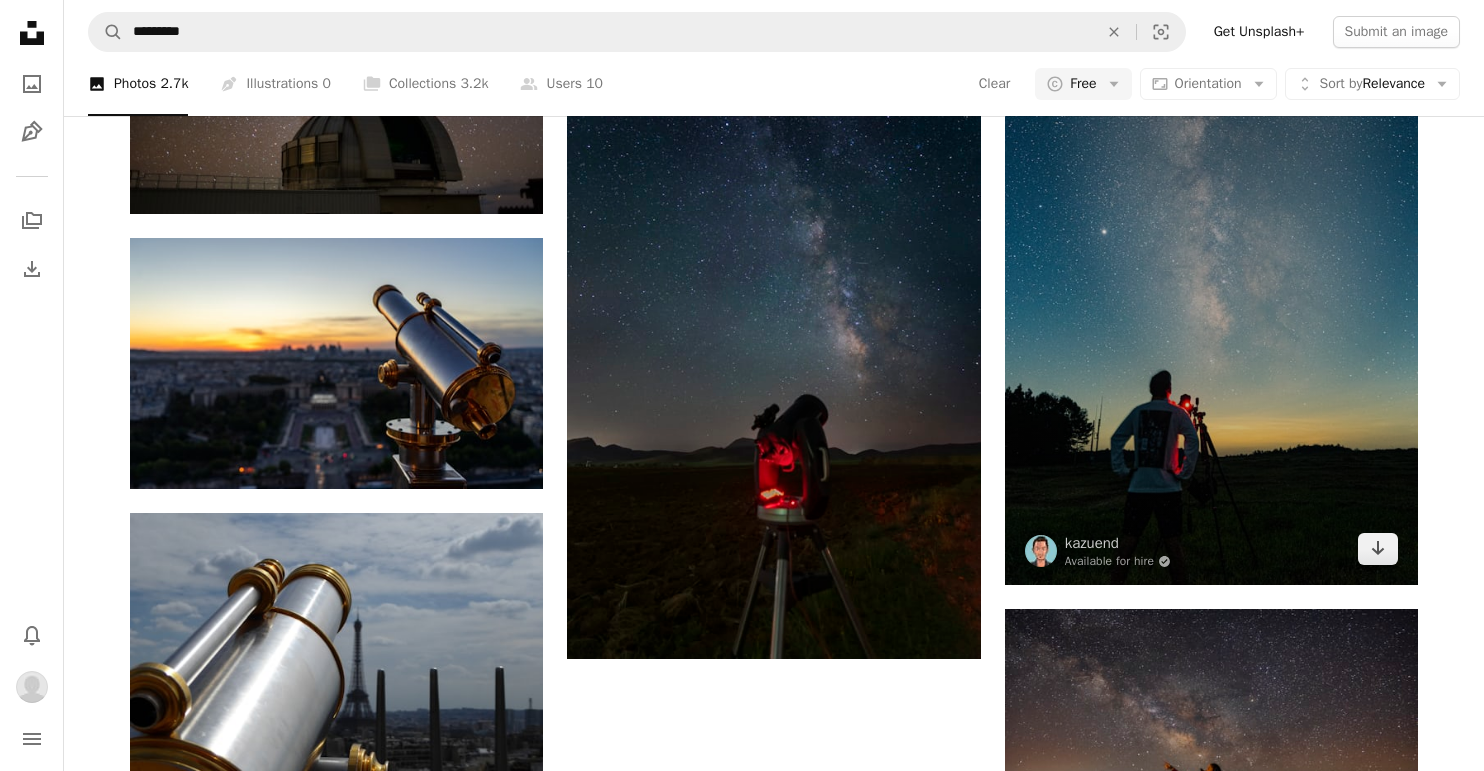 scroll, scrollTop: 3224, scrollLeft: 0, axis: vertical 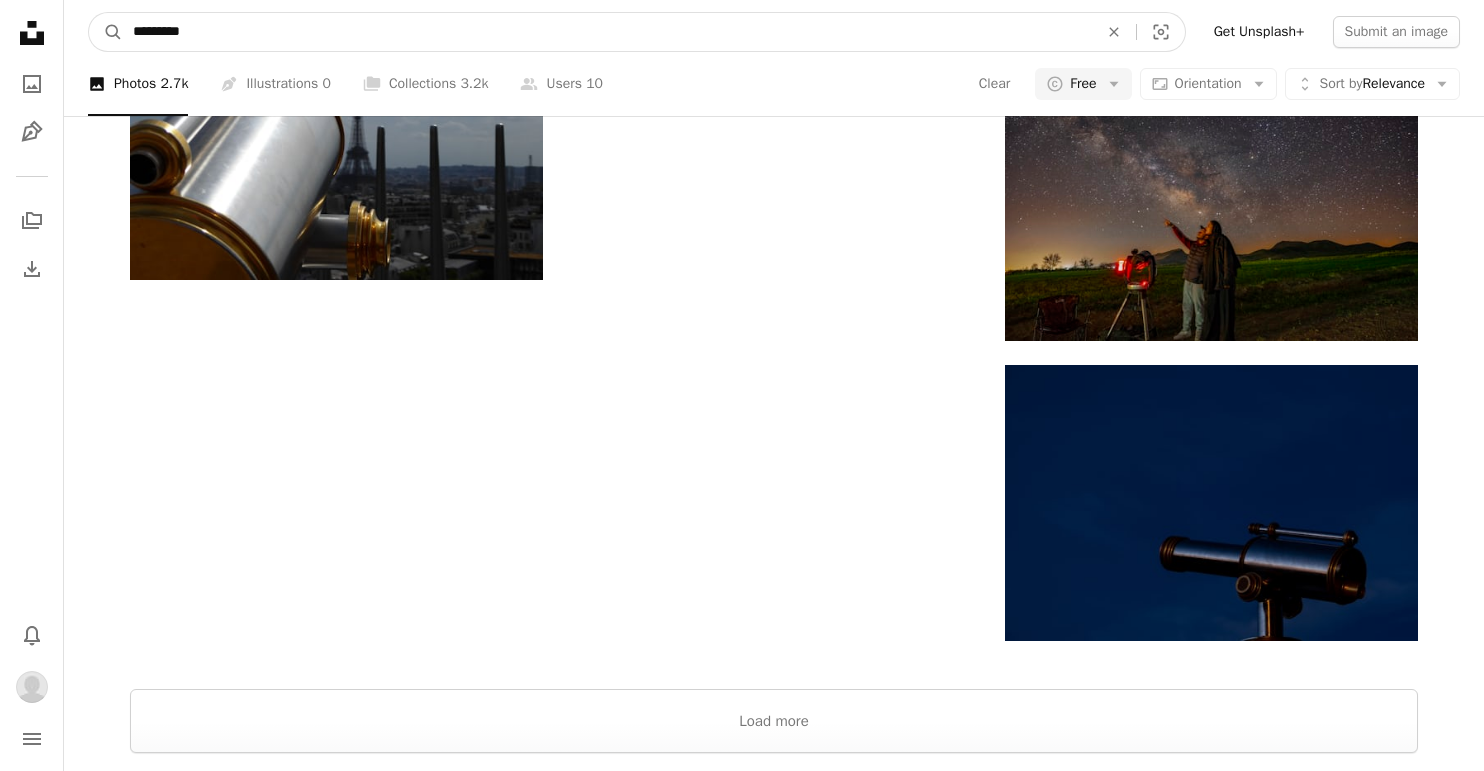 drag, startPoint x: 536, startPoint y: 46, endPoint x: 524, endPoint y: 15, distance: 33.24154 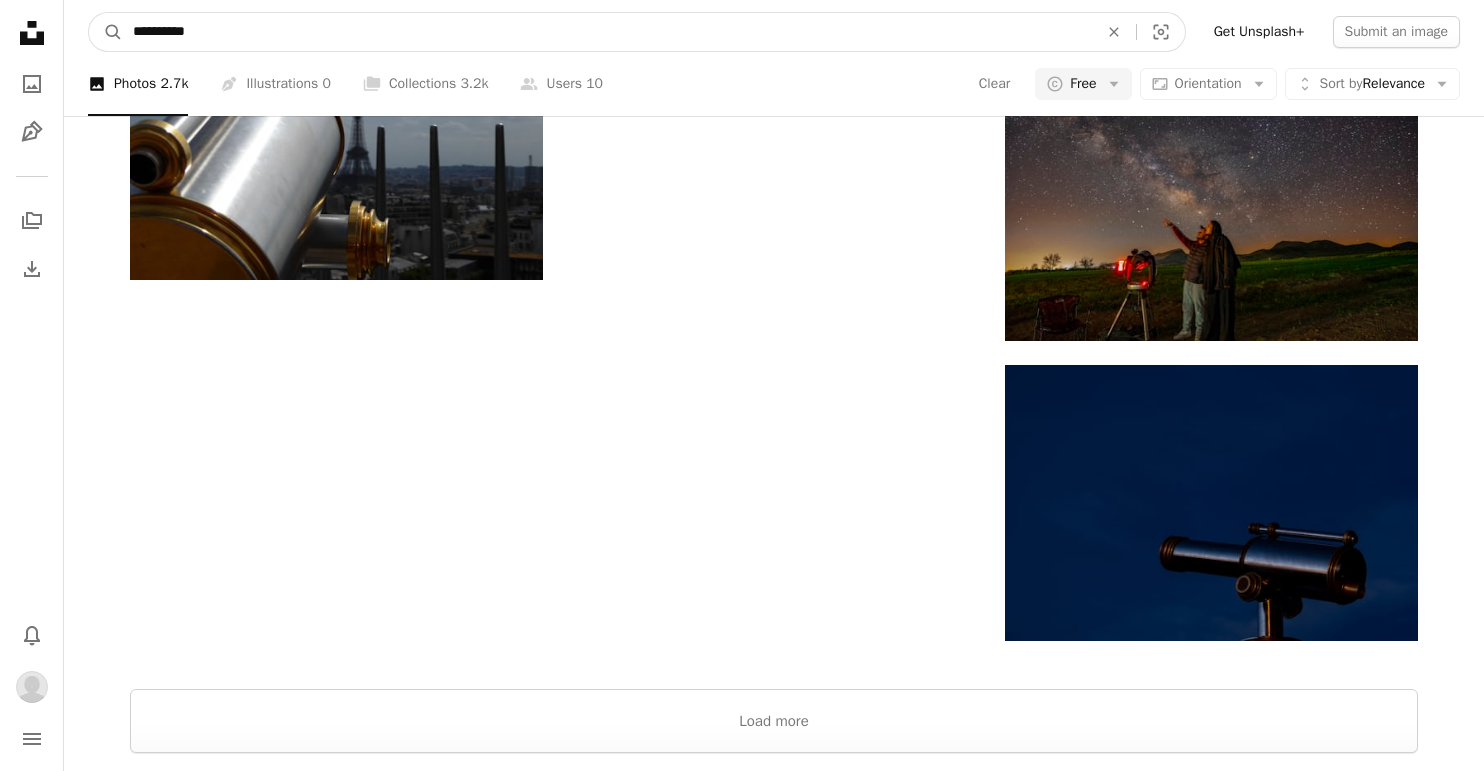 type on "**********" 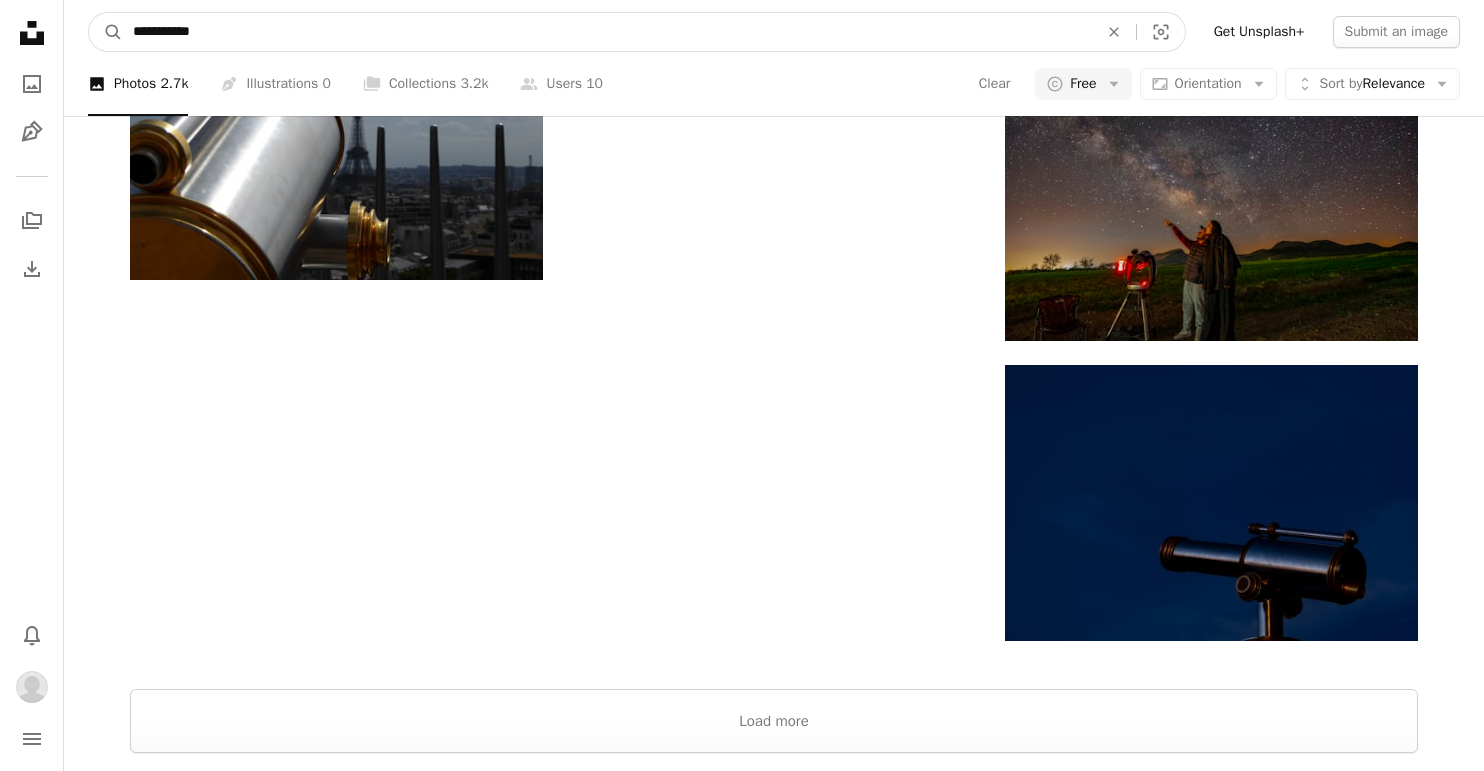click on "A magnifying glass" at bounding box center [106, 32] 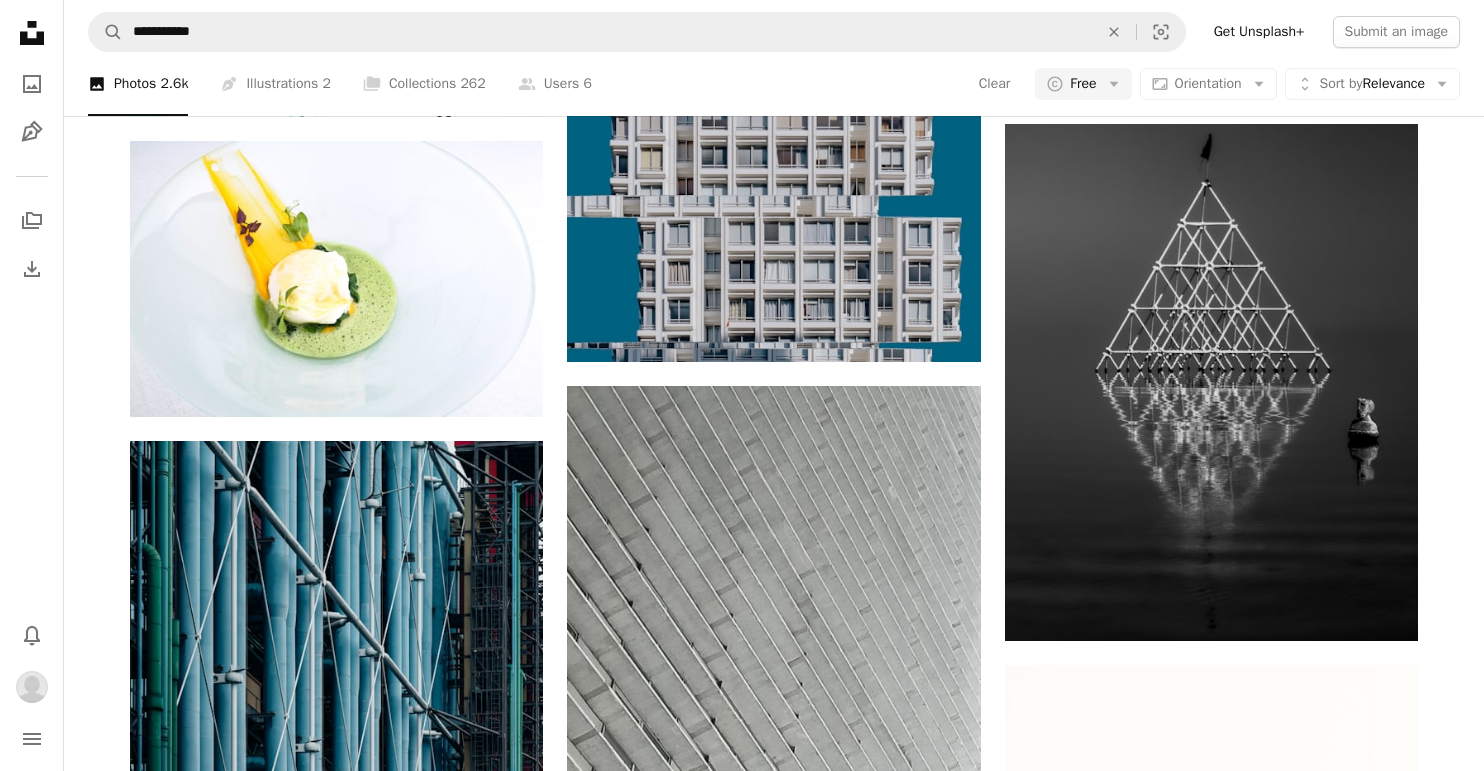 scroll, scrollTop: 551, scrollLeft: 0, axis: vertical 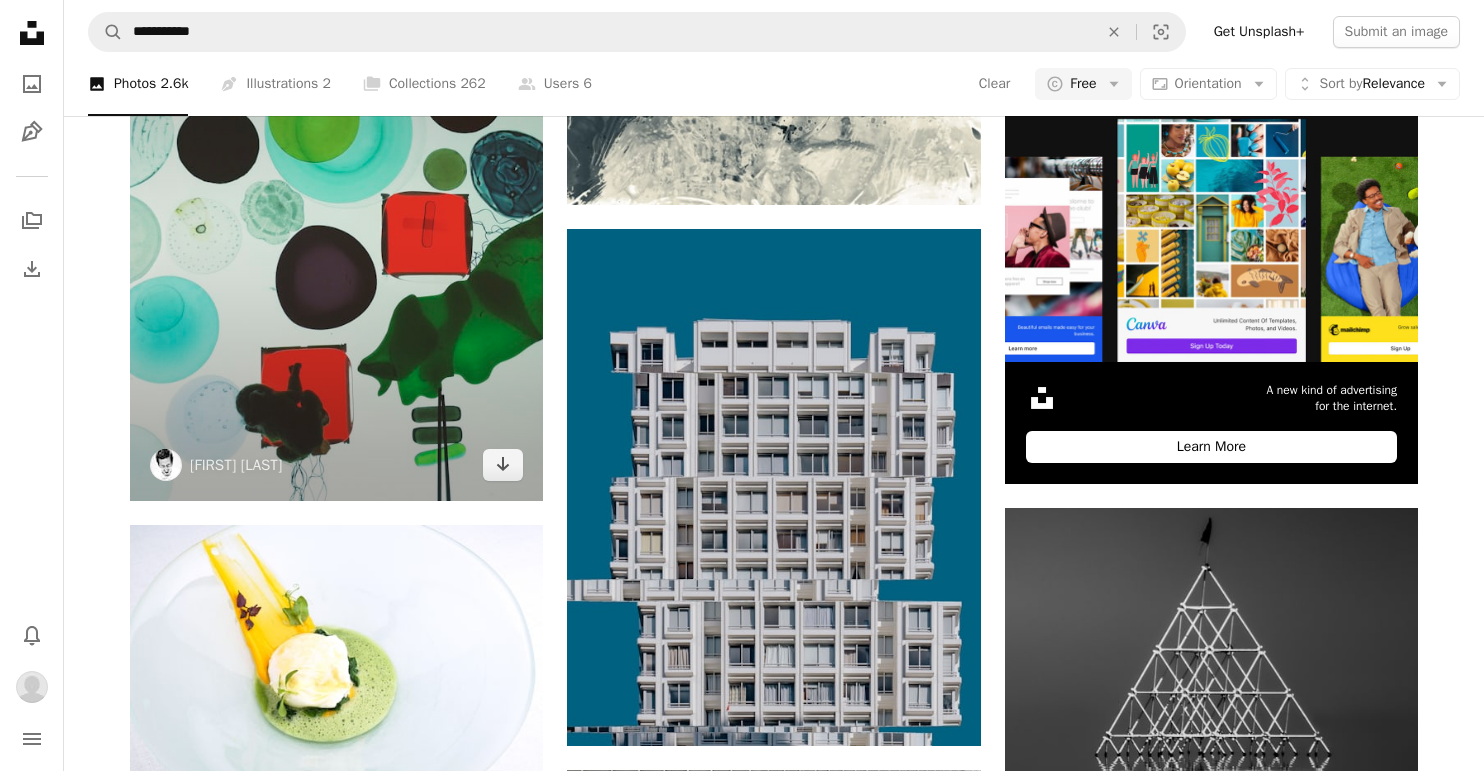 click at bounding box center (336, 224) 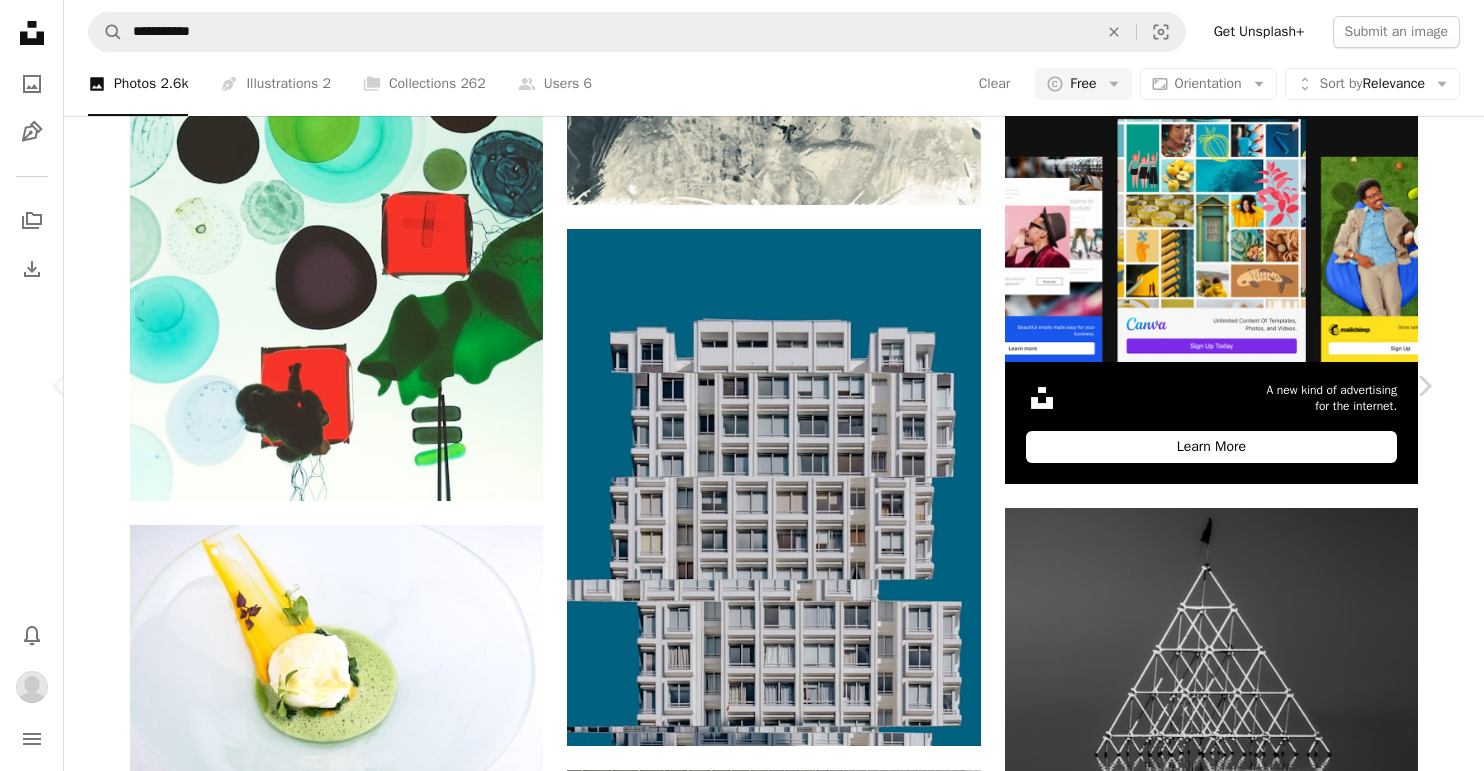 scroll, scrollTop: 0, scrollLeft: 0, axis: both 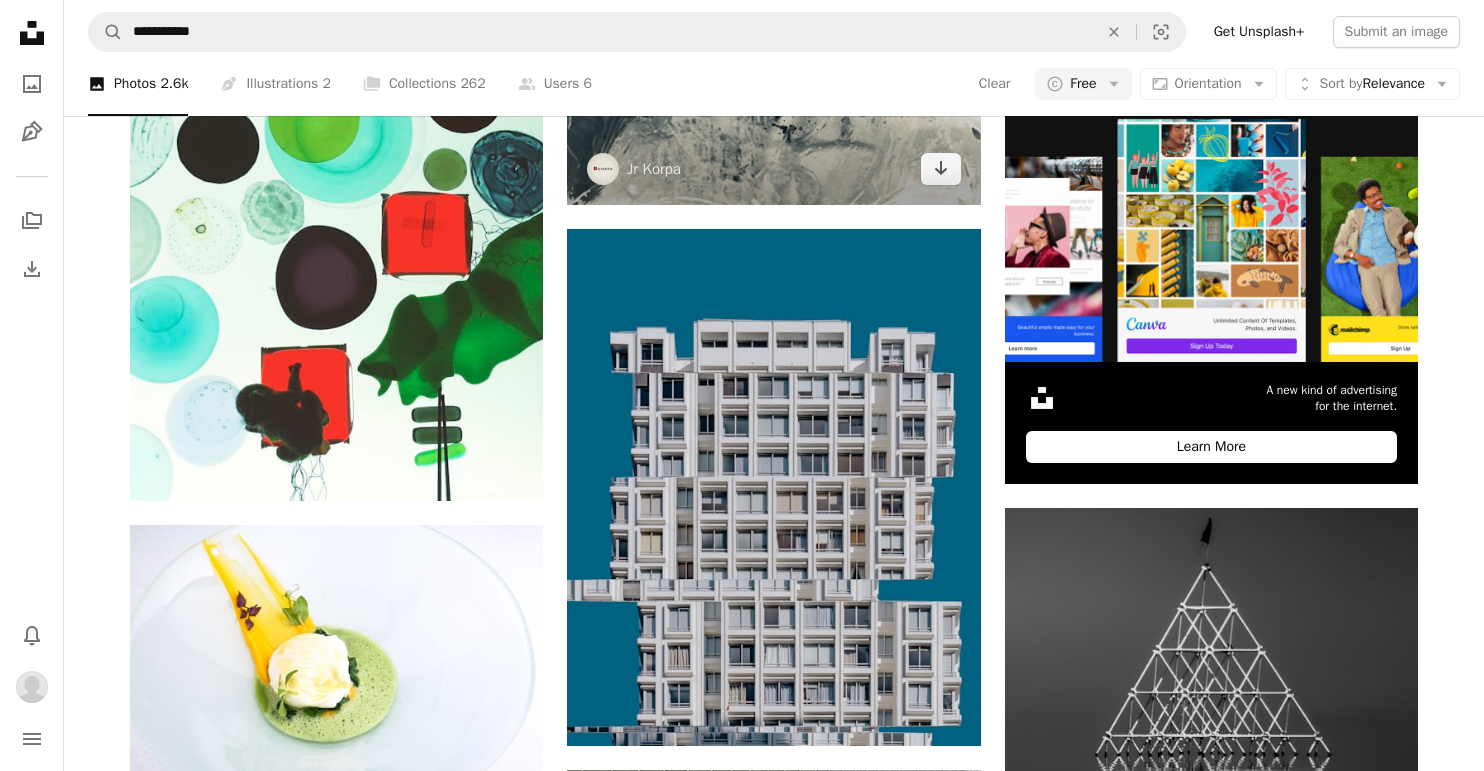 click at bounding box center (773, 76) 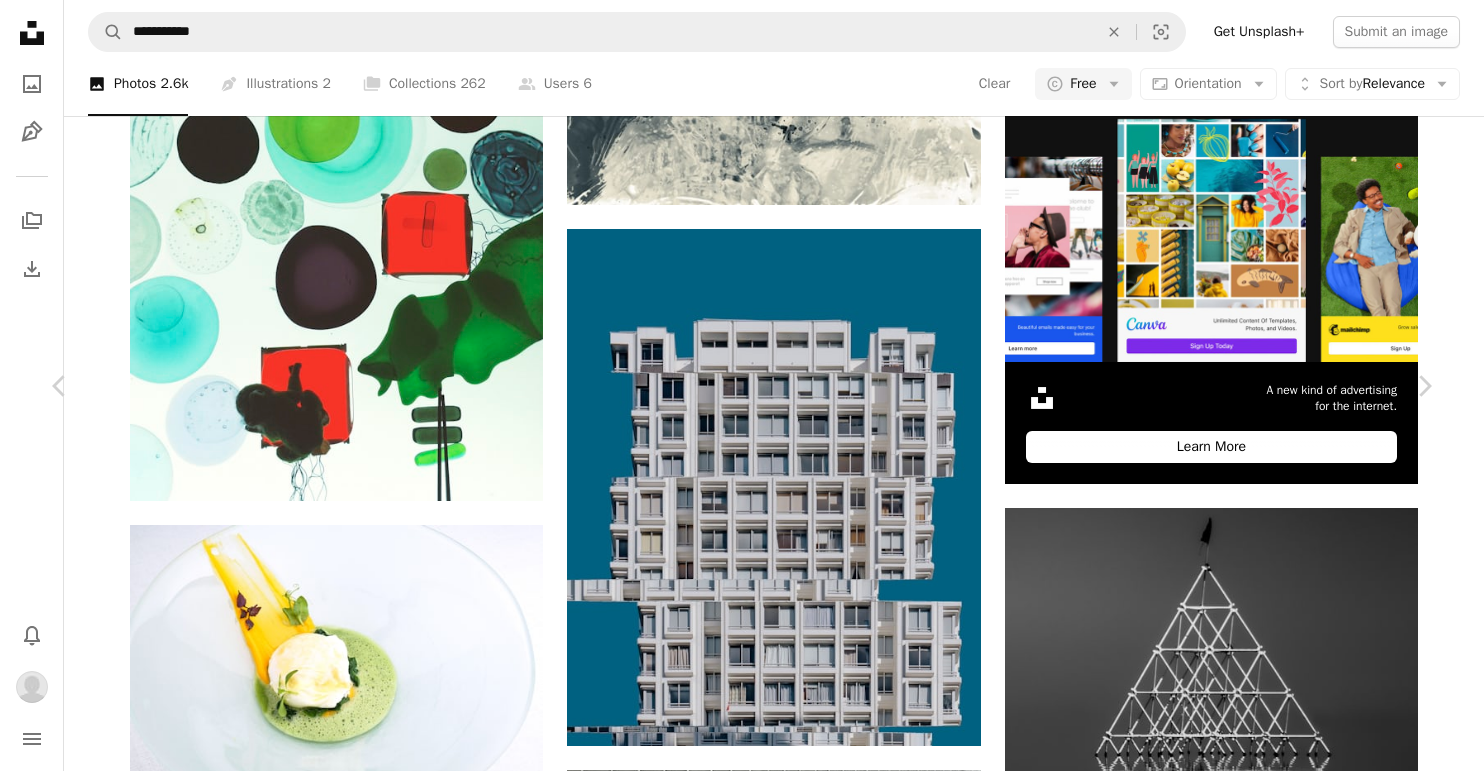 click on "An X shape Chevron left Chevron right [FIRST] [LAST] [FIRST][LAST] A heart A plus sign Download Chevron down Zoom in ––– ––  –– ––– –––– –––– ––– ––  –– ––– –––– –––– ––– ––  –– ––– –––– –––– A forward-right arrow Share Info icon Info More Actions Inverse Cathedral B&W –––   – –––  – – ––  – ––––. ––– ––– ––––  –––– ––– ––– – –––– –––– ––– –––   –––– –––– Browse premium related images on iStock  |  Save 20% with code UNSPLASH20 Related images A heart A plus sign [FIRST] [LAST] Arrow pointing down Plus sign for Unsplash+ A heart A plus sign [FIRST] [LAST] For  Unsplash+ A lock Download A heart A plus sign [FIRST] [LAST] Arrow pointing down Plus sign for Unsplash+ A heart A plus sign [FIRST] [LAST] For  Unsplash+ A lock Download Plus sign for Unsplash+ A heart For" at bounding box center [742, 4820] 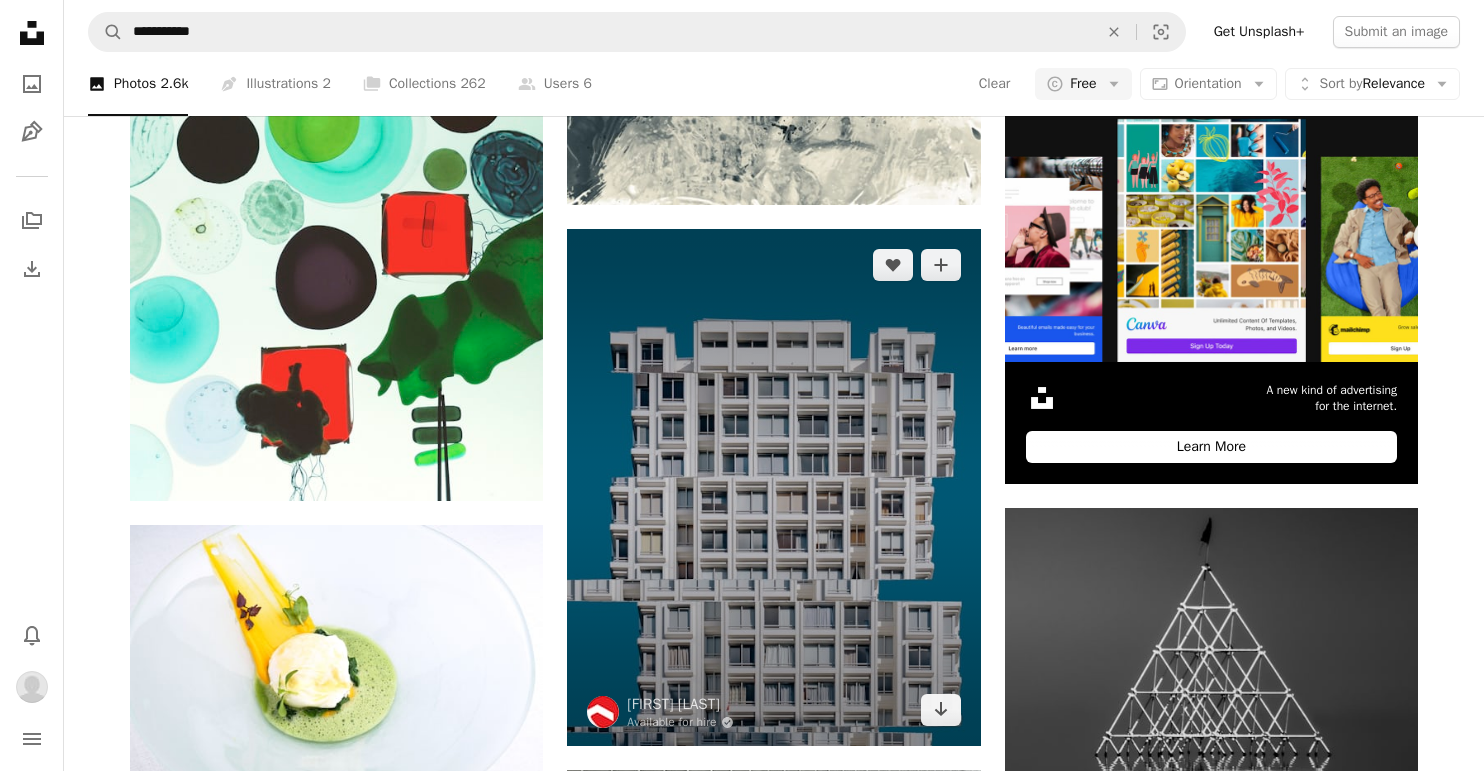 click at bounding box center (773, 487) 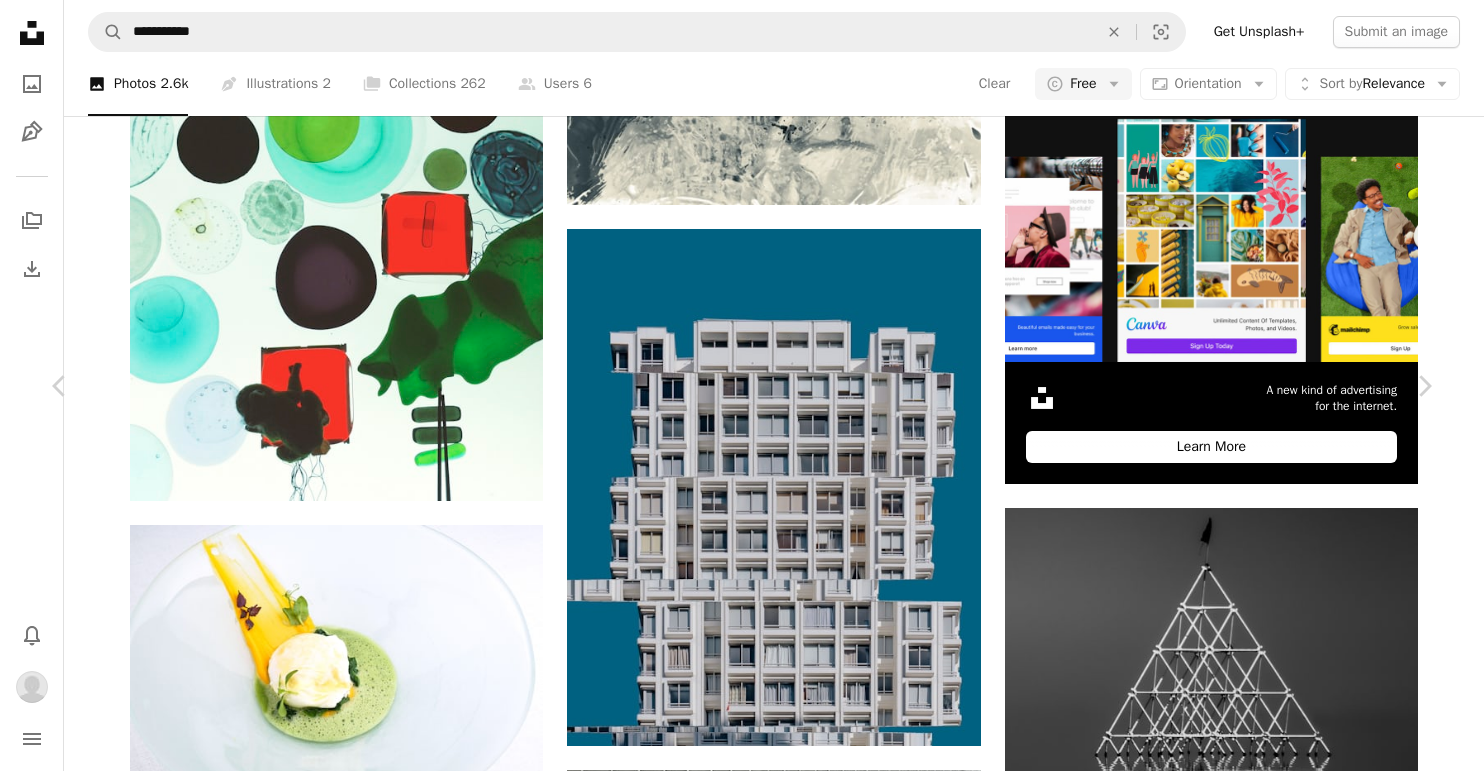 click on "Download" at bounding box center (1264, 4482) 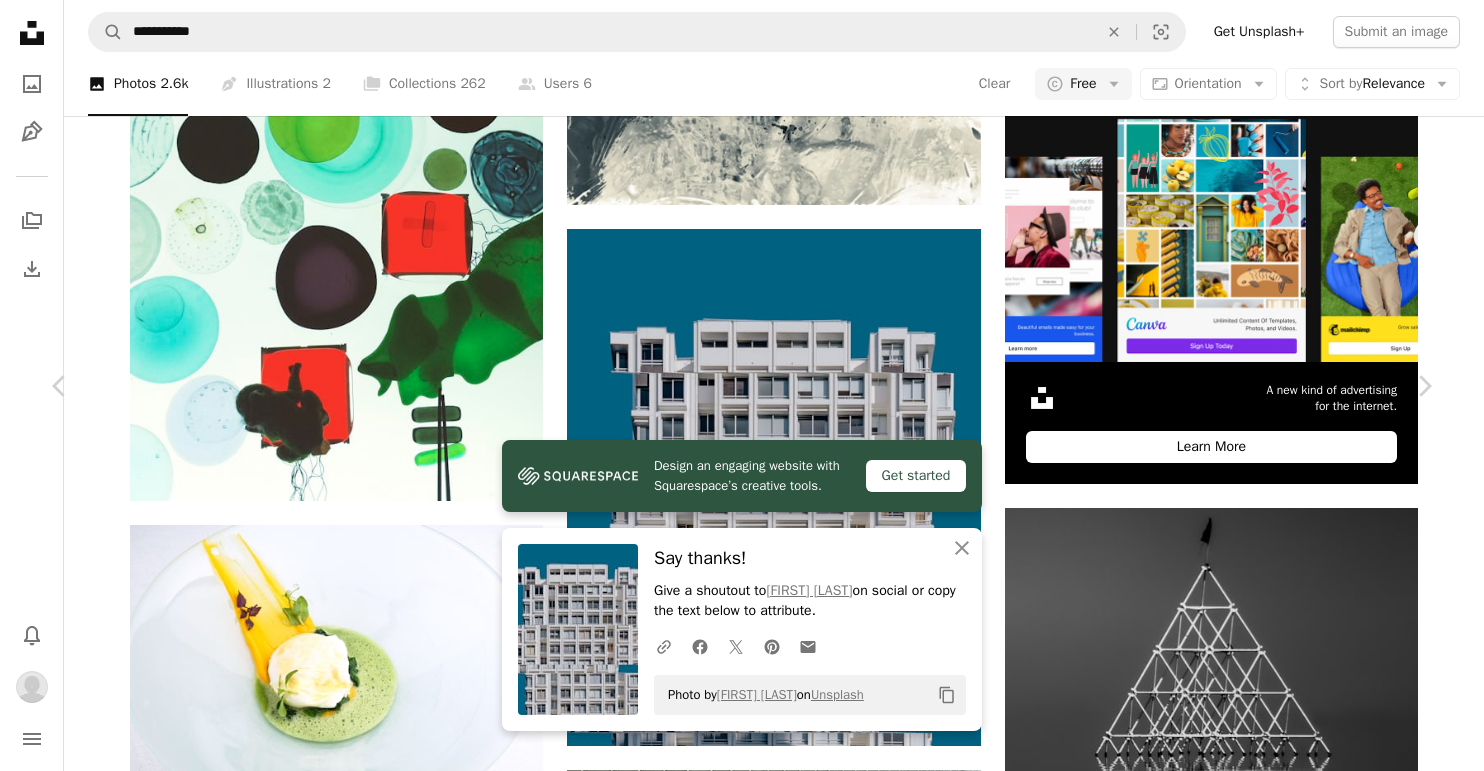 scroll, scrollTop: 399, scrollLeft: 0, axis: vertical 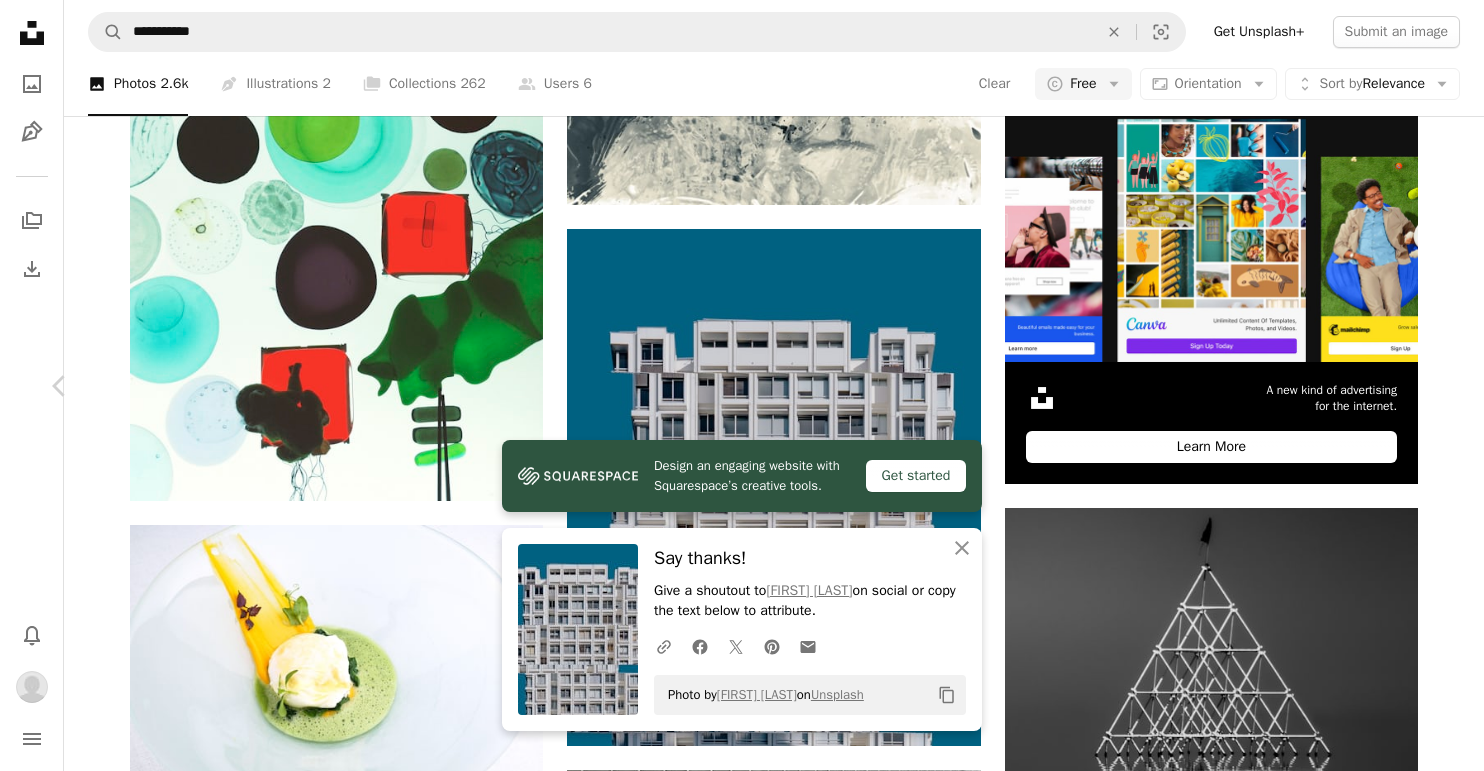 click on "Chevron right" at bounding box center [1424, 386] 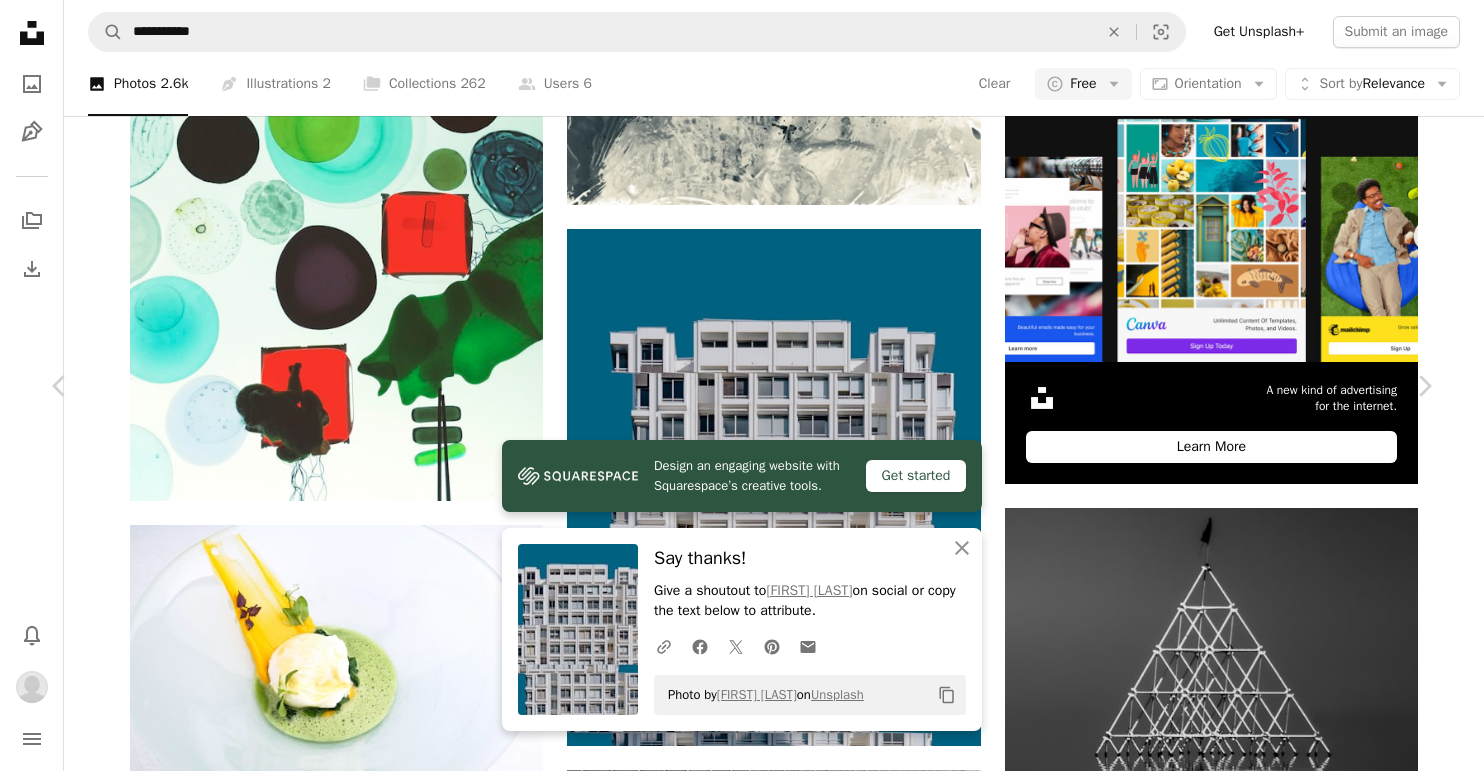 click on "An X shape Chevron left Chevron right Design an engaging website with Squarespace’s creative tools. Get started An X shape Close Say thanks! Give a shoutout to  [FIRST] [LAST]  on social or copy the text below to attribute. A URL sharing icon (chains) Facebook icon X (formerly Twitter) icon Pinterest icon An envelope Photo by  [FIRST] [LAST]  on  Unsplash
Copy content [FIRST] [LAST] Available for hire A checkmark inside of a circle A heart A plus sign Download Chevron down Zoom in Views 2,485,141 Downloads 16,064 Featured in Photos A forward-right arrow Share Info icon Info More Actions Calendar outlined Published on  [DATE] Safety Free to use under the  Unsplash License space design interior white furniture minimal alone chair studio simple small symmetry avant garde brown bench Browse premium related images on iStock  |  Save 20% with code UNSPLASH20 View more on iStock  ↗ Related images A heart A plus sign [FIRST] [LAST] Arrow pointing down Plus sign for Unsplash+ A heart" at bounding box center [742, 4820] 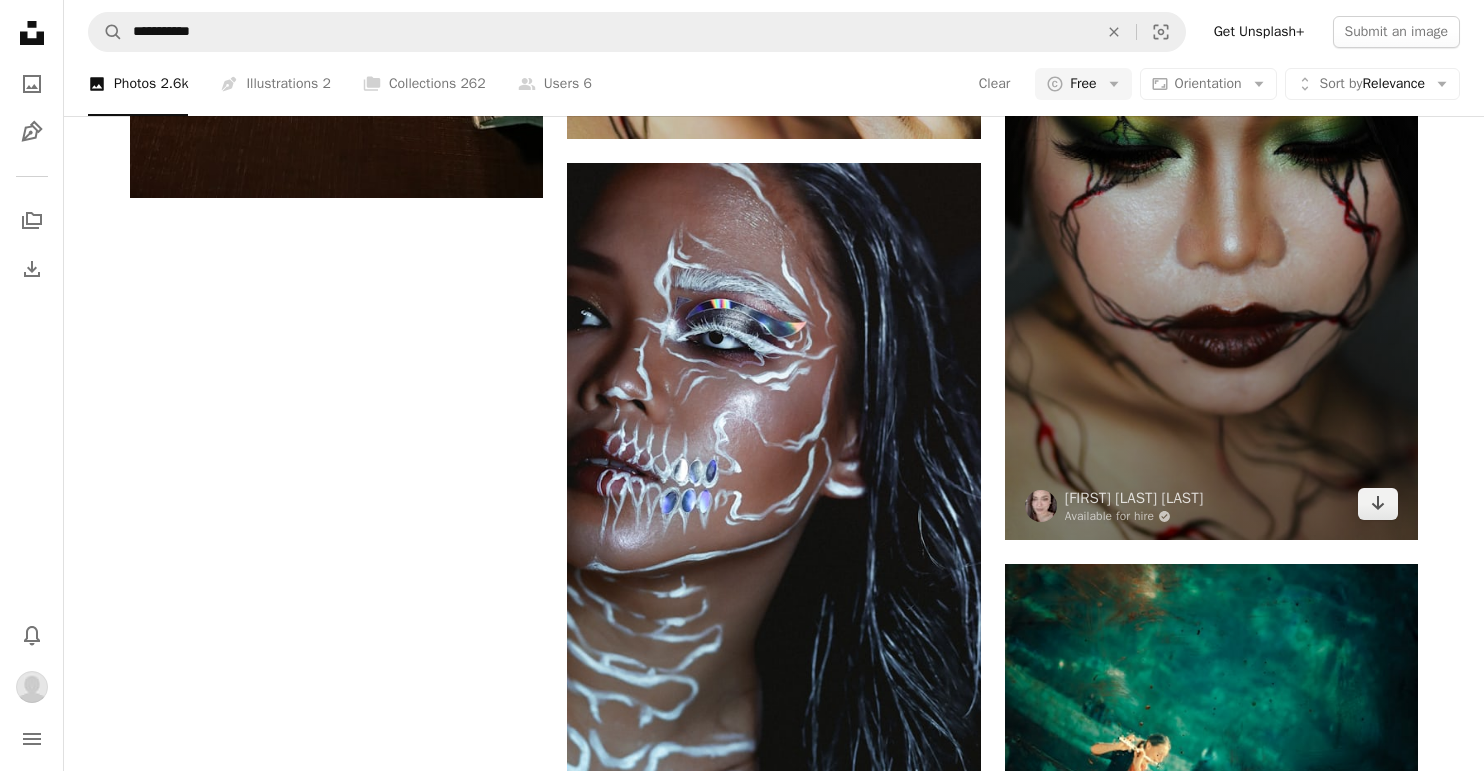 scroll, scrollTop: 3563, scrollLeft: 0, axis: vertical 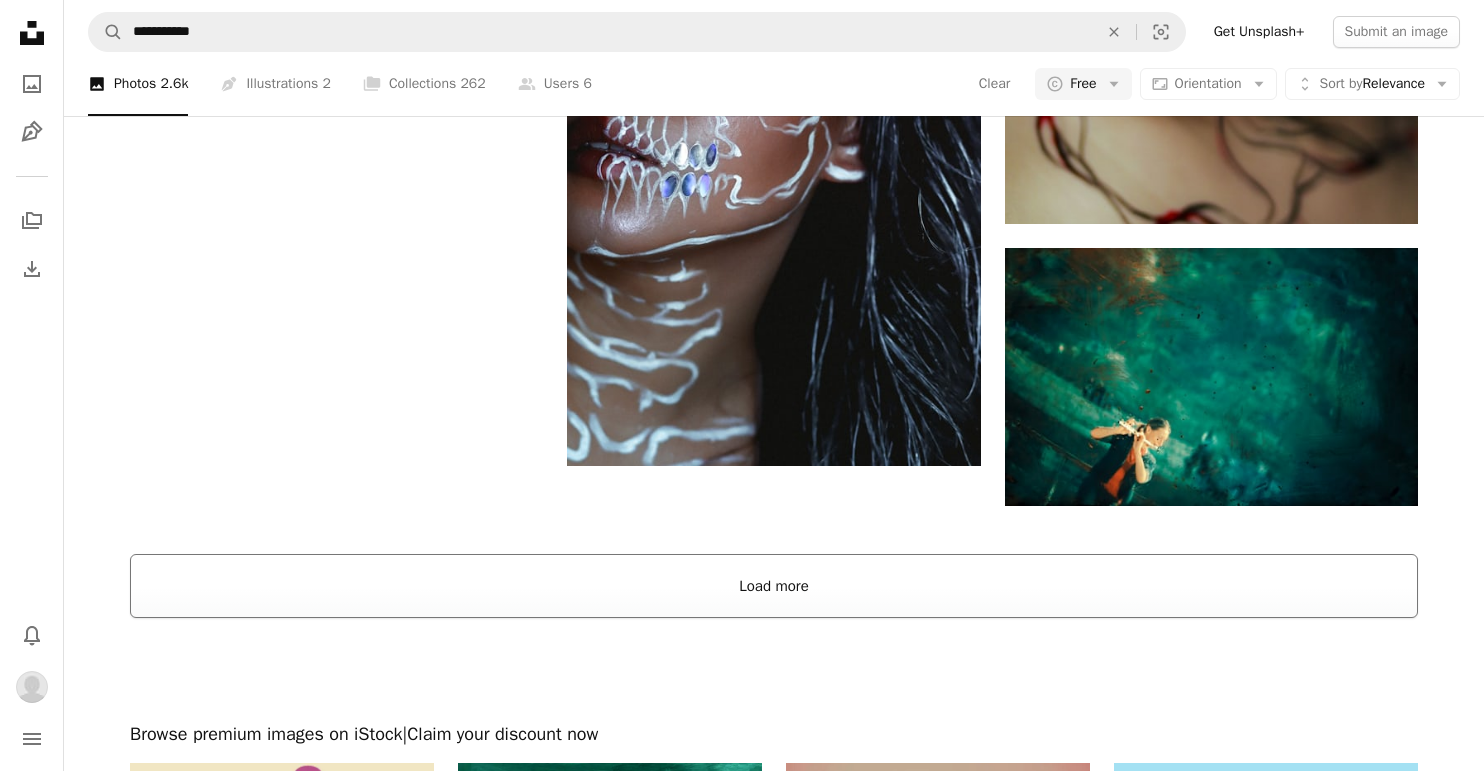 click on "Load more" at bounding box center (774, 586) 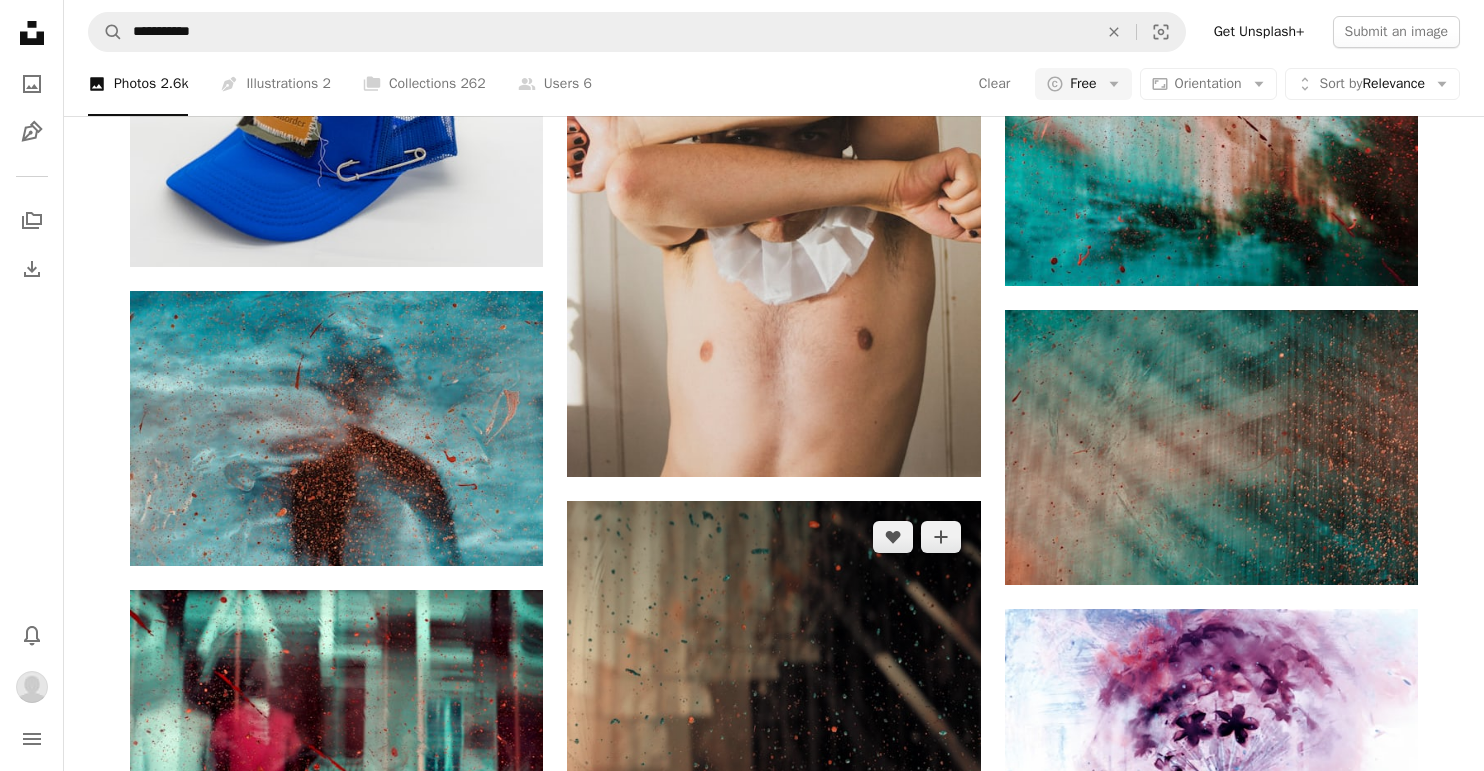 scroll, scrollTop: 6661, scrollLeft: 0, axis: vertical 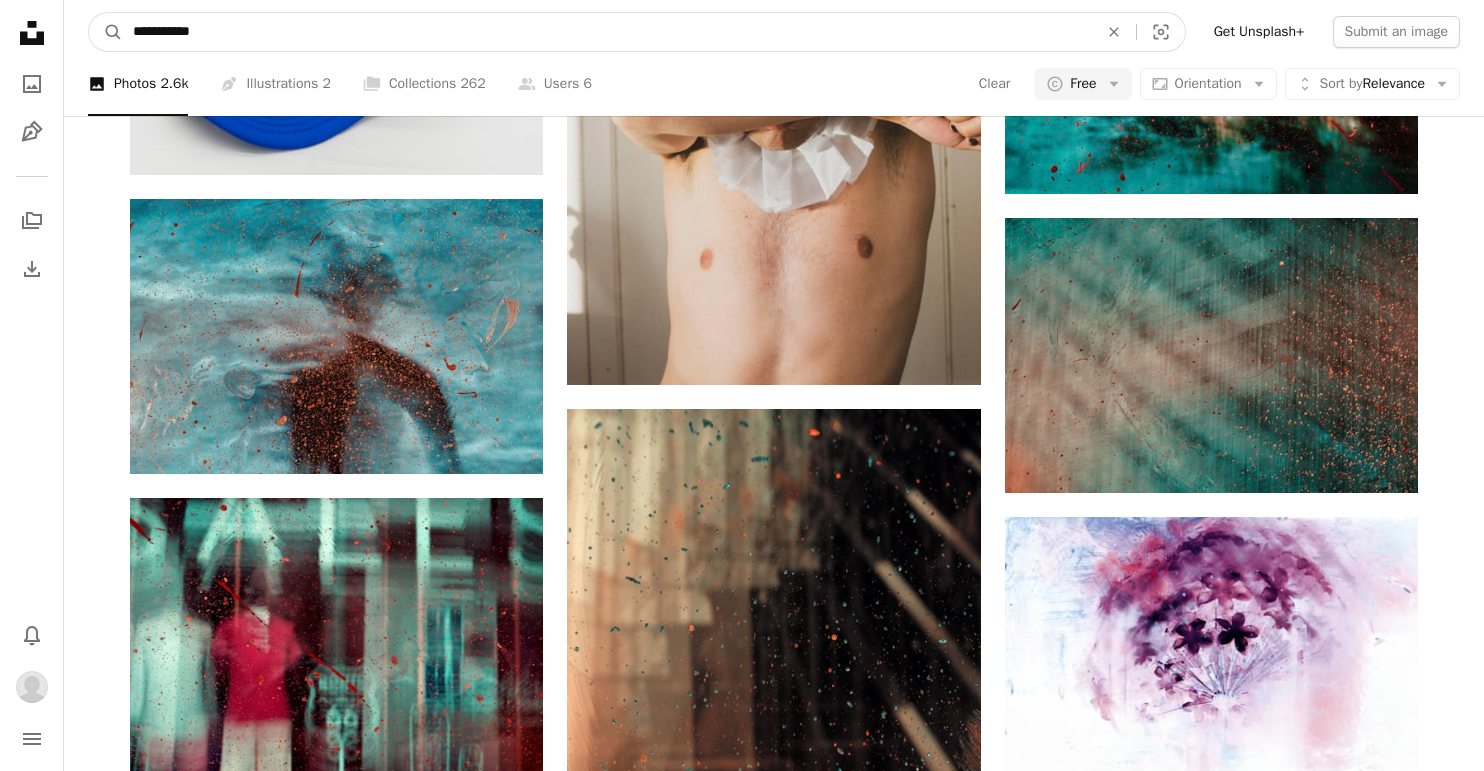 drag, startPoint x: 242, startPoint y: 38, endPoint x: 167, endPoint y: -90, distance: 148.35431 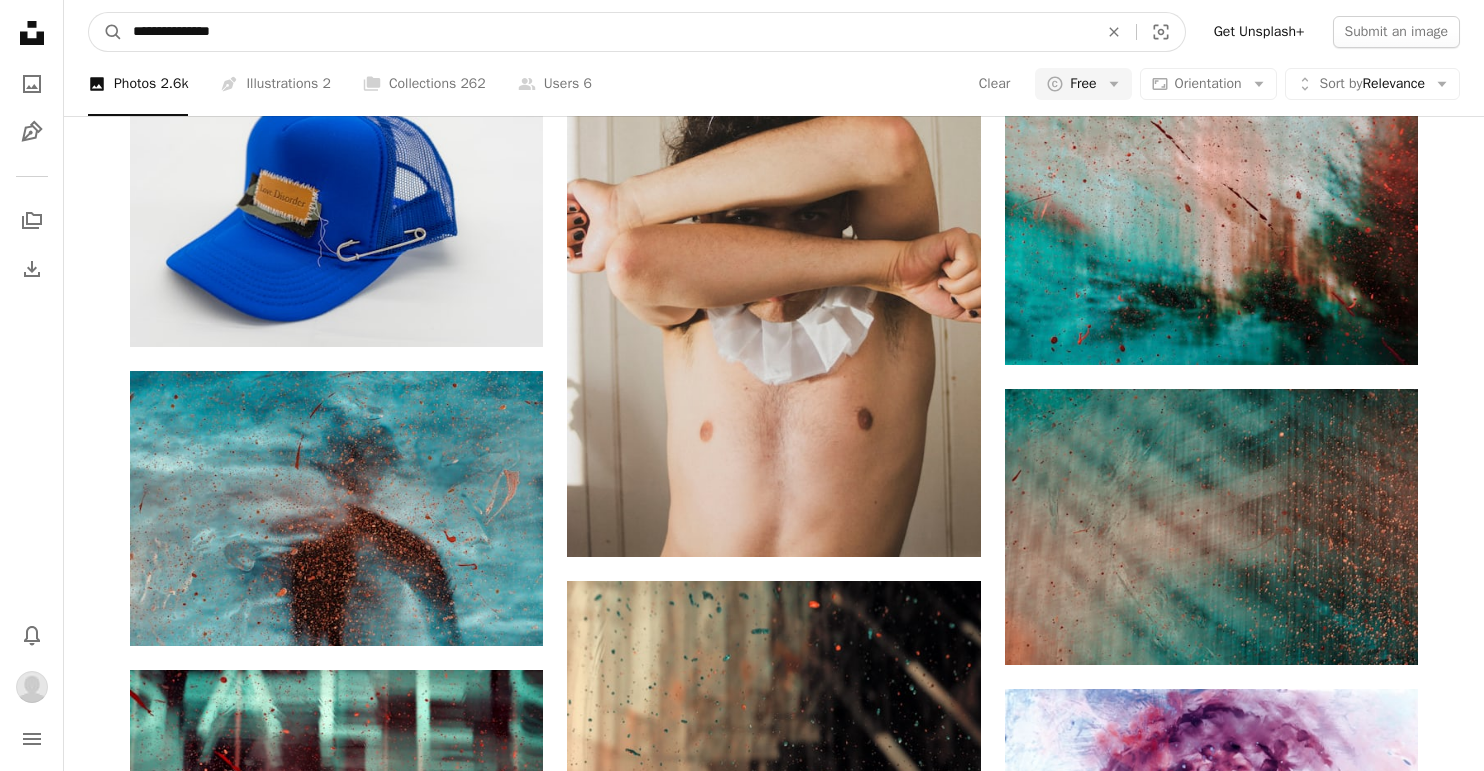 click on "**********" at bounding box center [607, 32] 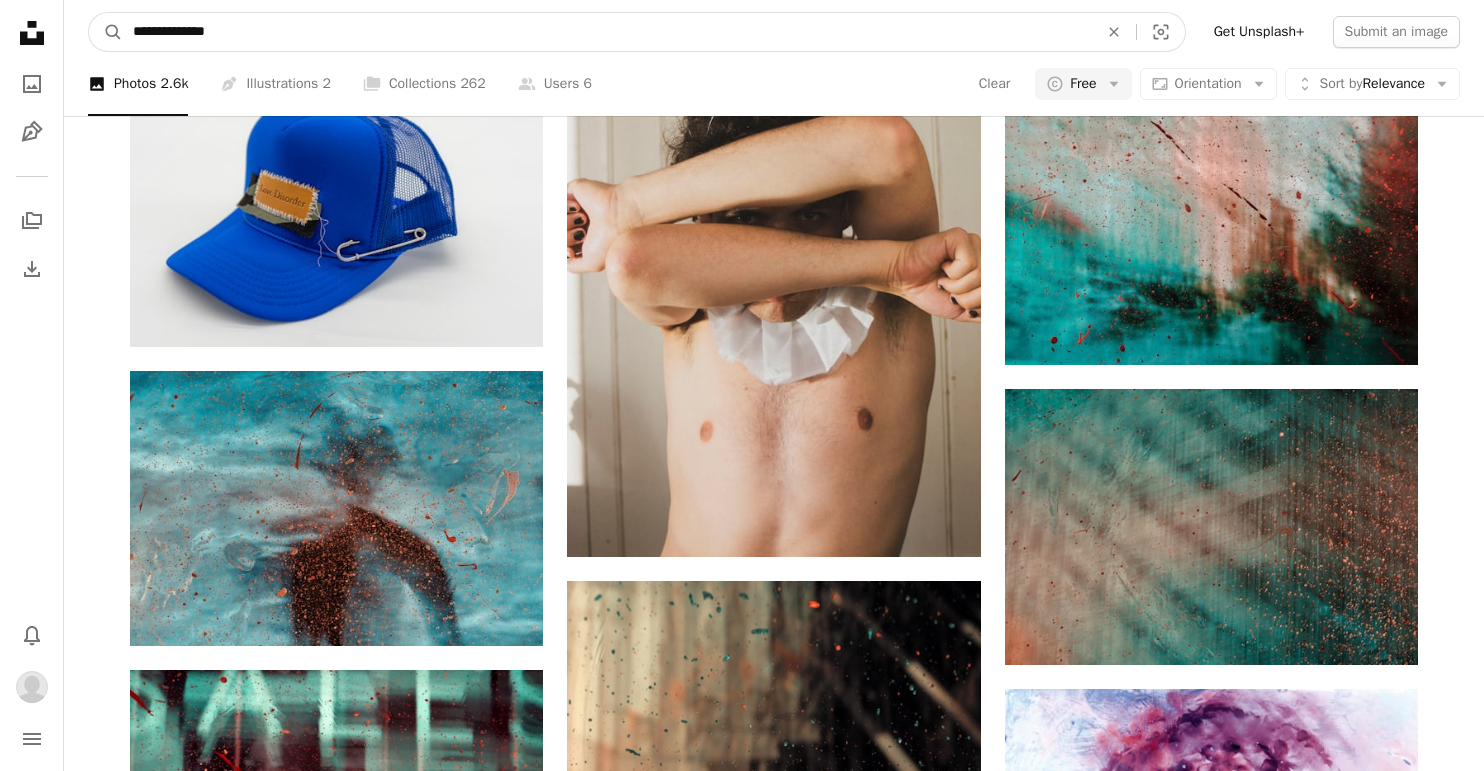 click on "A magnifying glass" at bounding box center [106, 32] 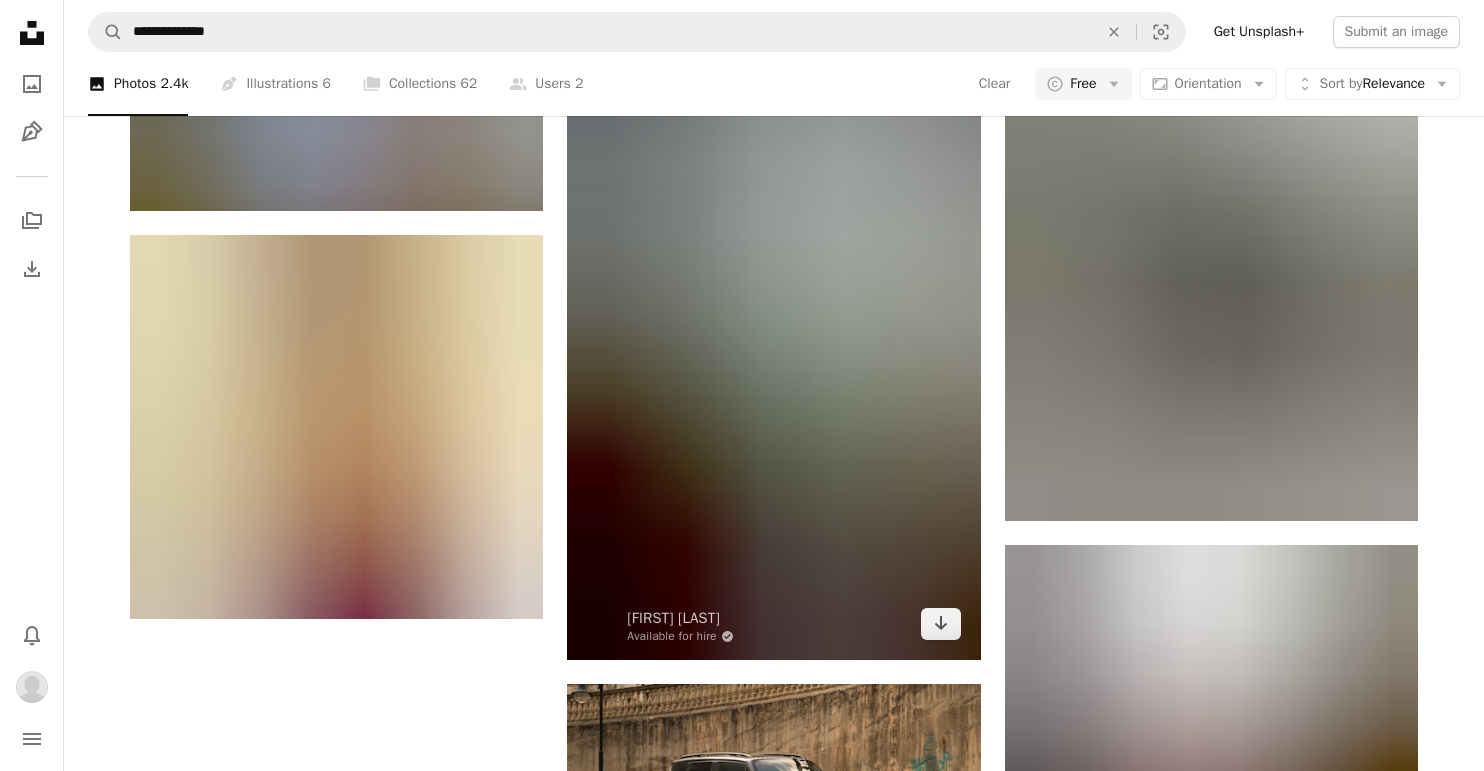 scroll, scrollTop: 2620, scrollLeft: 0, axis: vertical 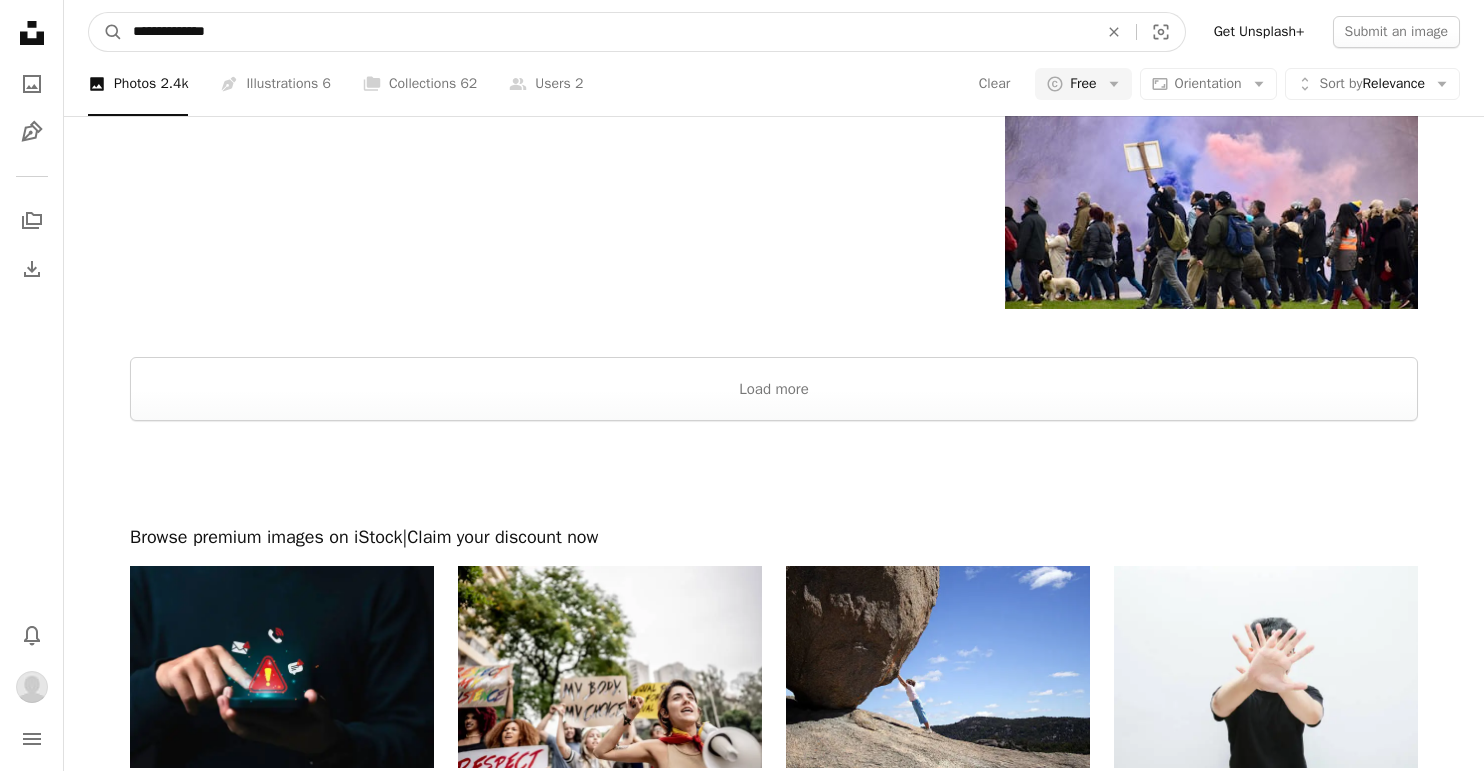drag, startPoint x: 440, startPoint y: 52, endPoint x: 408, endPoint y: -49, distance: 105.9481 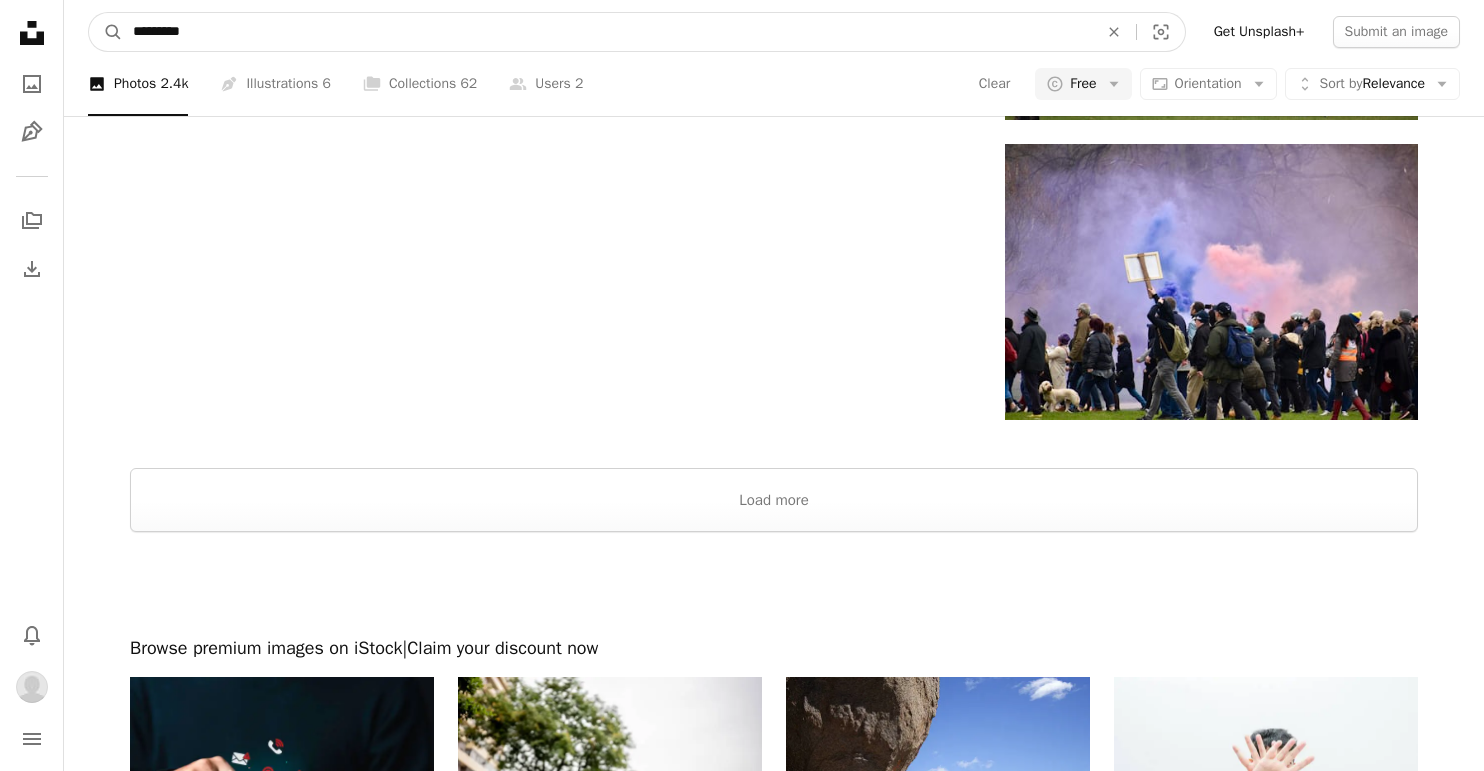 type on "*********" 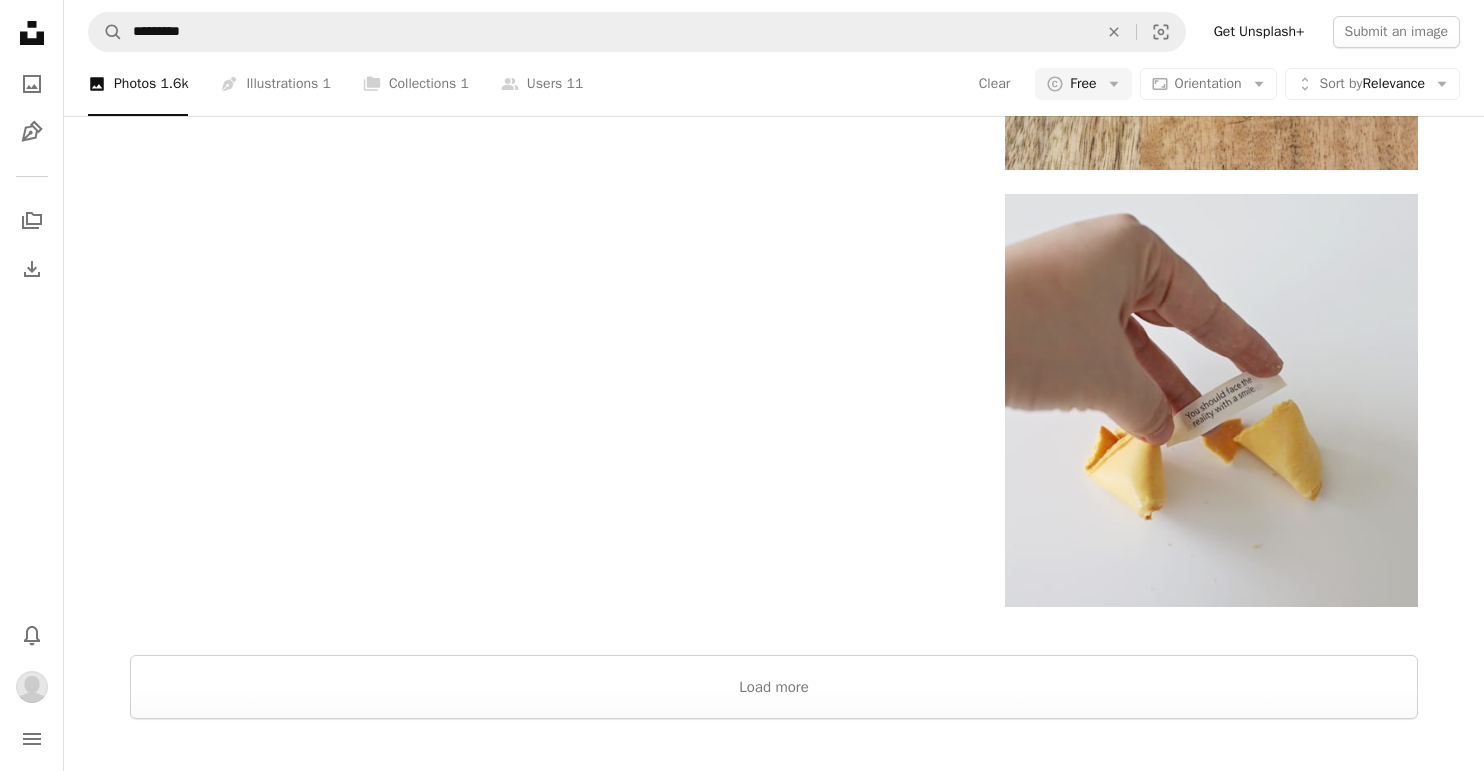 scroll, scrollTop: 3790, scrollLeft: 0, axis: vertical 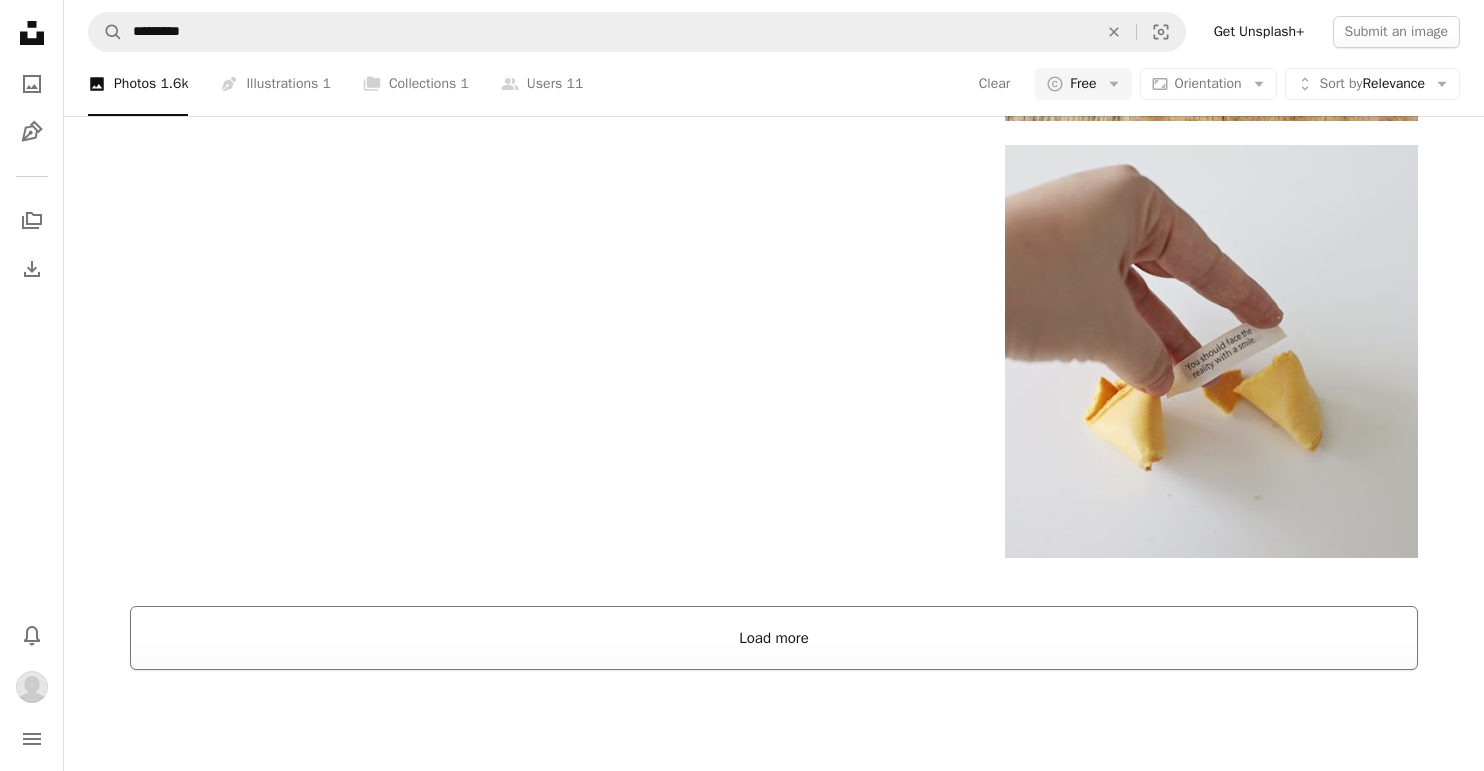 click on "Load more" at bounding box center [774, 638] 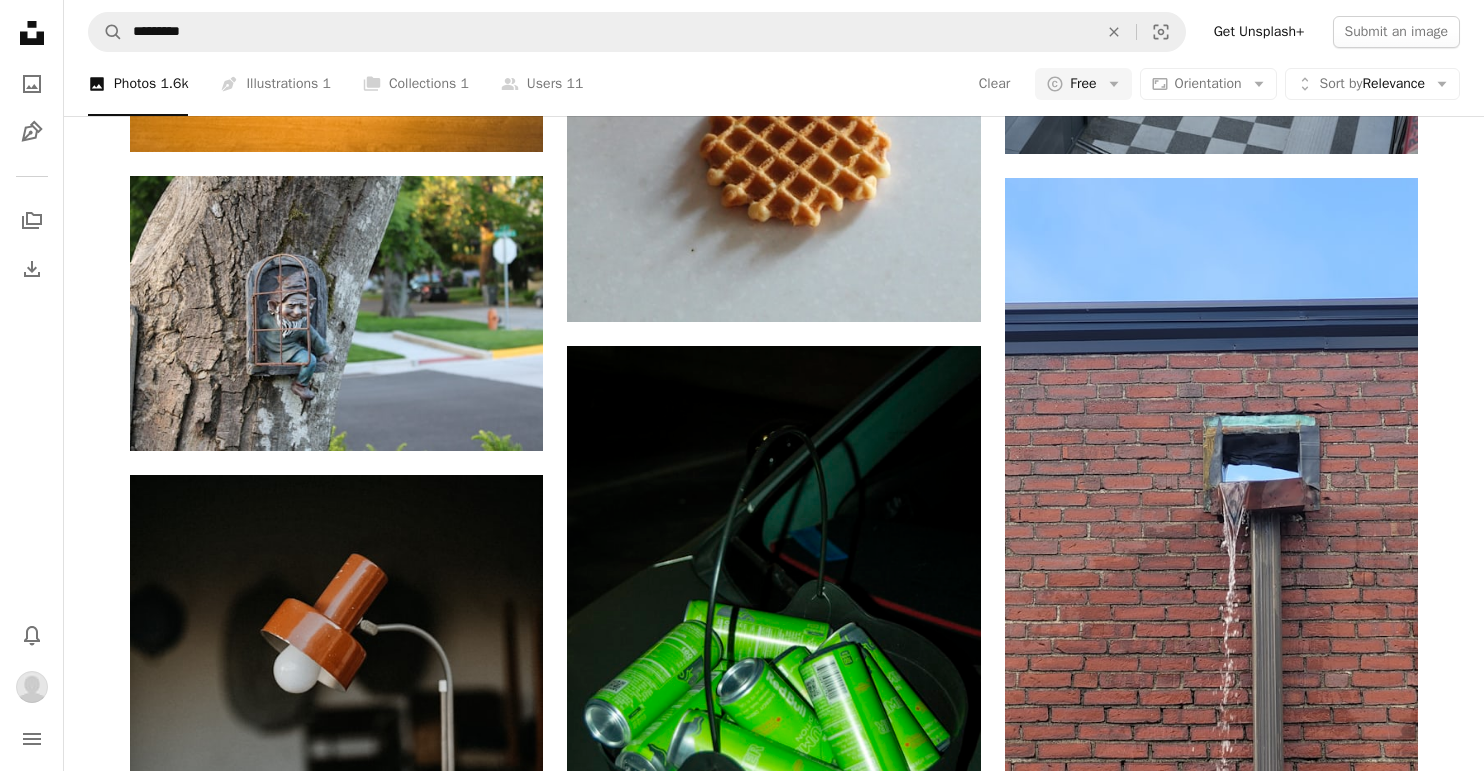 scroll, scrollTop: 9467, scrollLeft: 0, axis: vertical 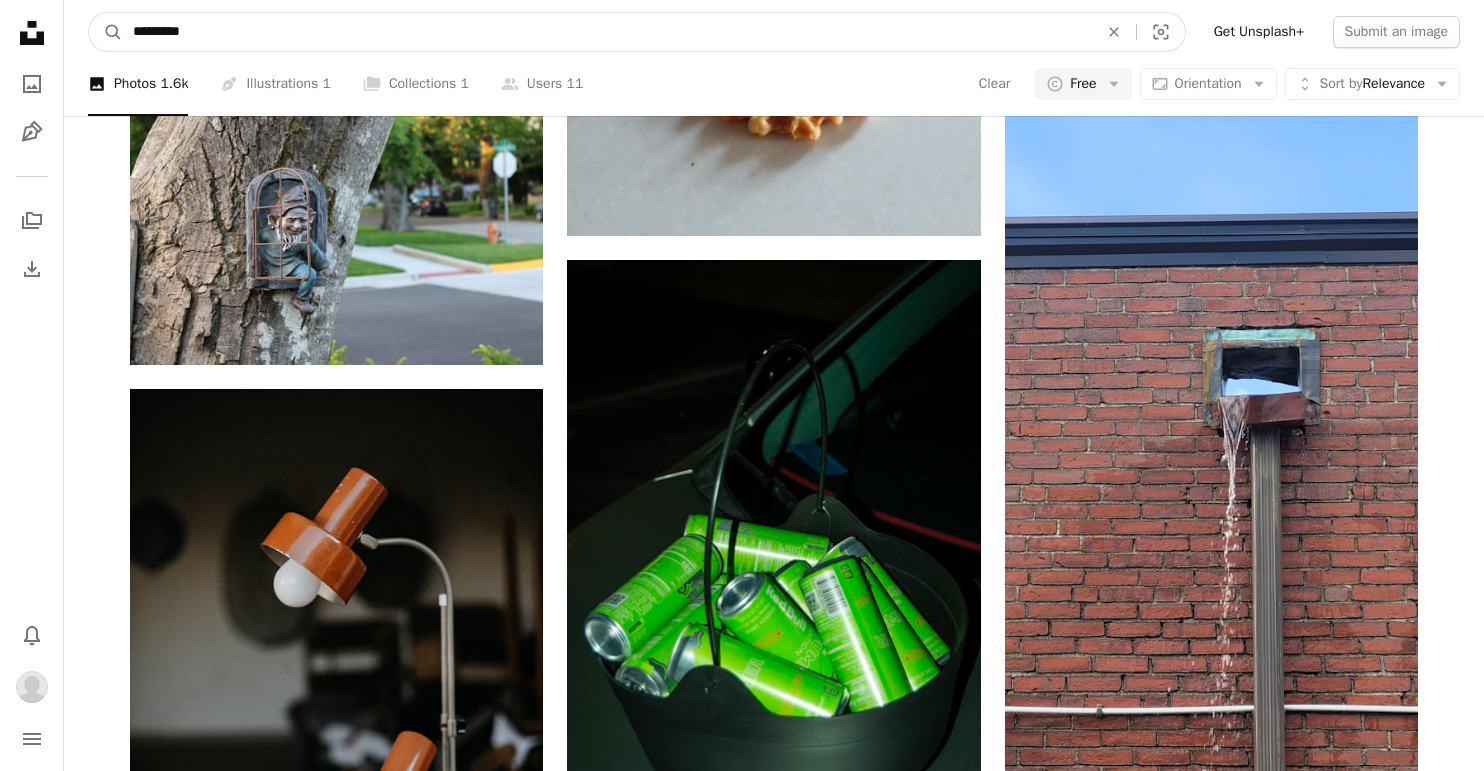 drag, startPoint x: 324, startPoint y: 36, endPoint x: 324, endPoint y: -51, distance: 87 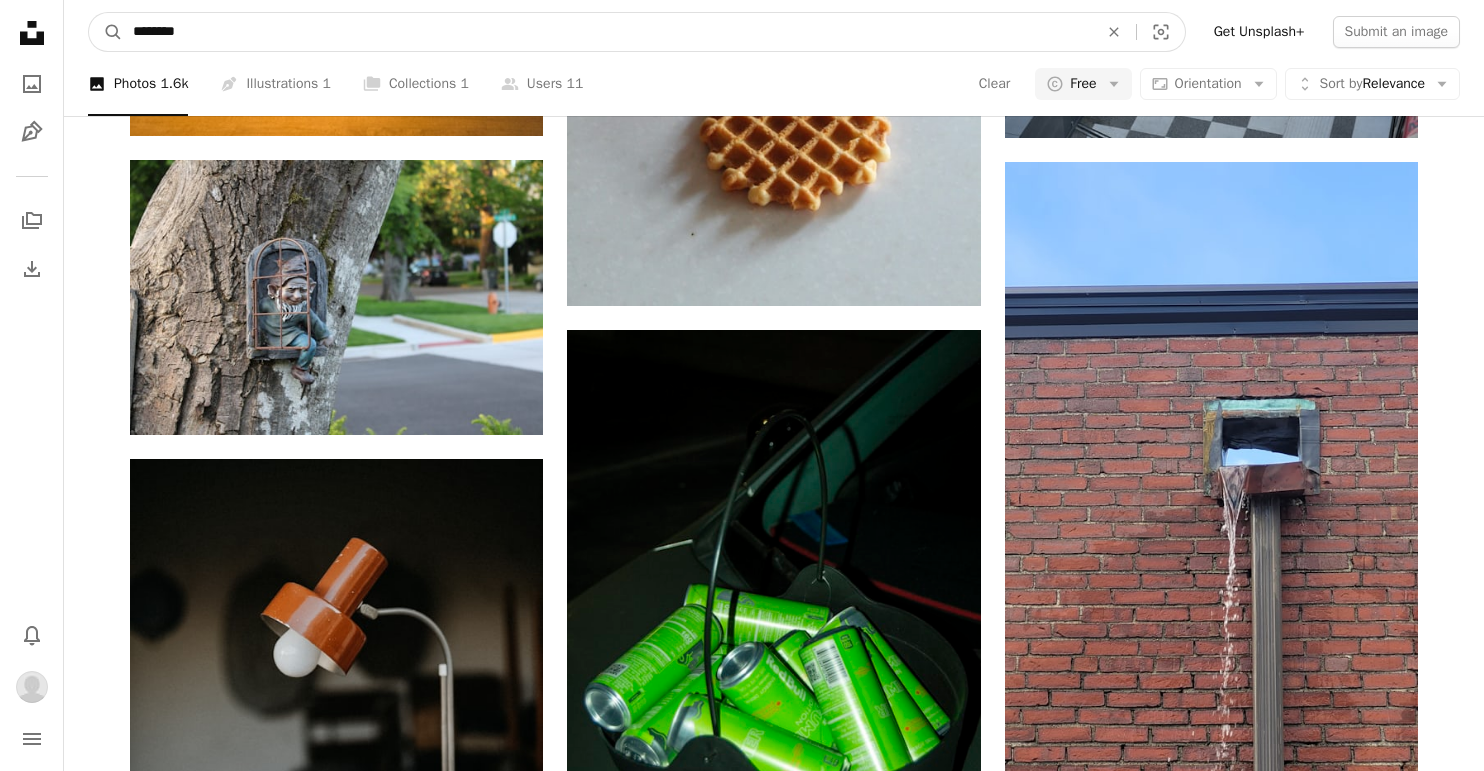 type on "********" 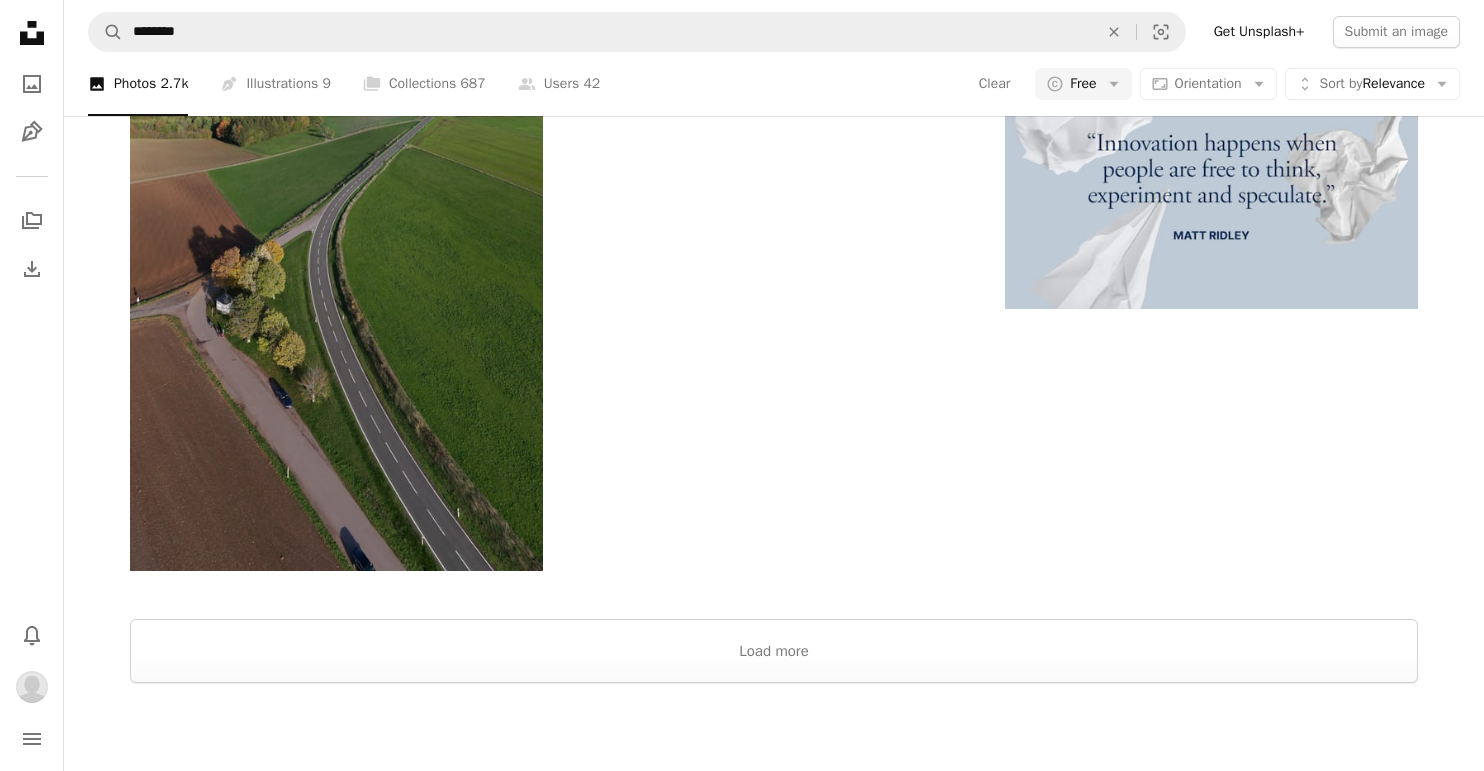 scroll, scrollTop: 3604, scrollLeft: 0, axis: vertical 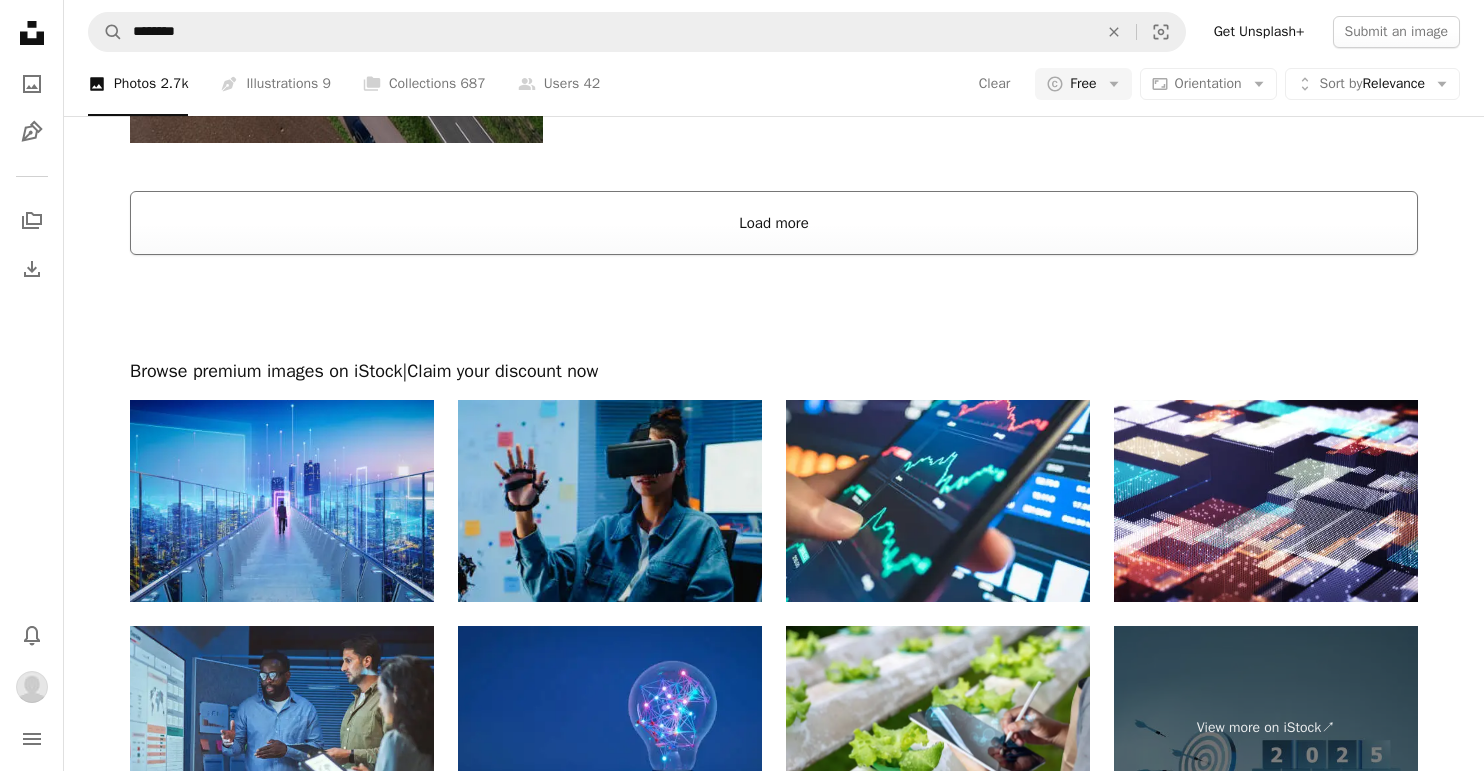 click on "Load more" at bounding box center [774, 223] 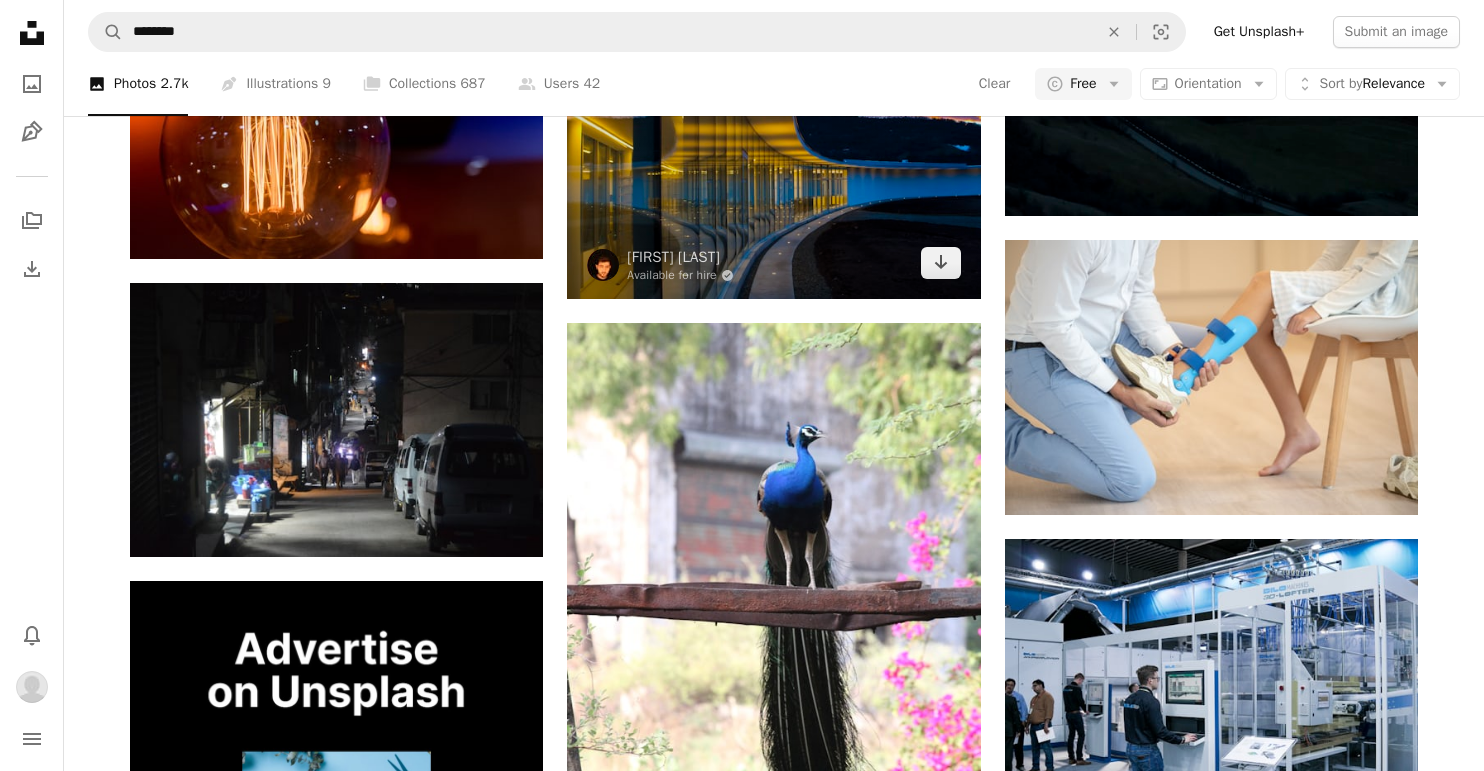 scroll, scrollTop: 4307, scrollLeft: 0, axis: vertical 